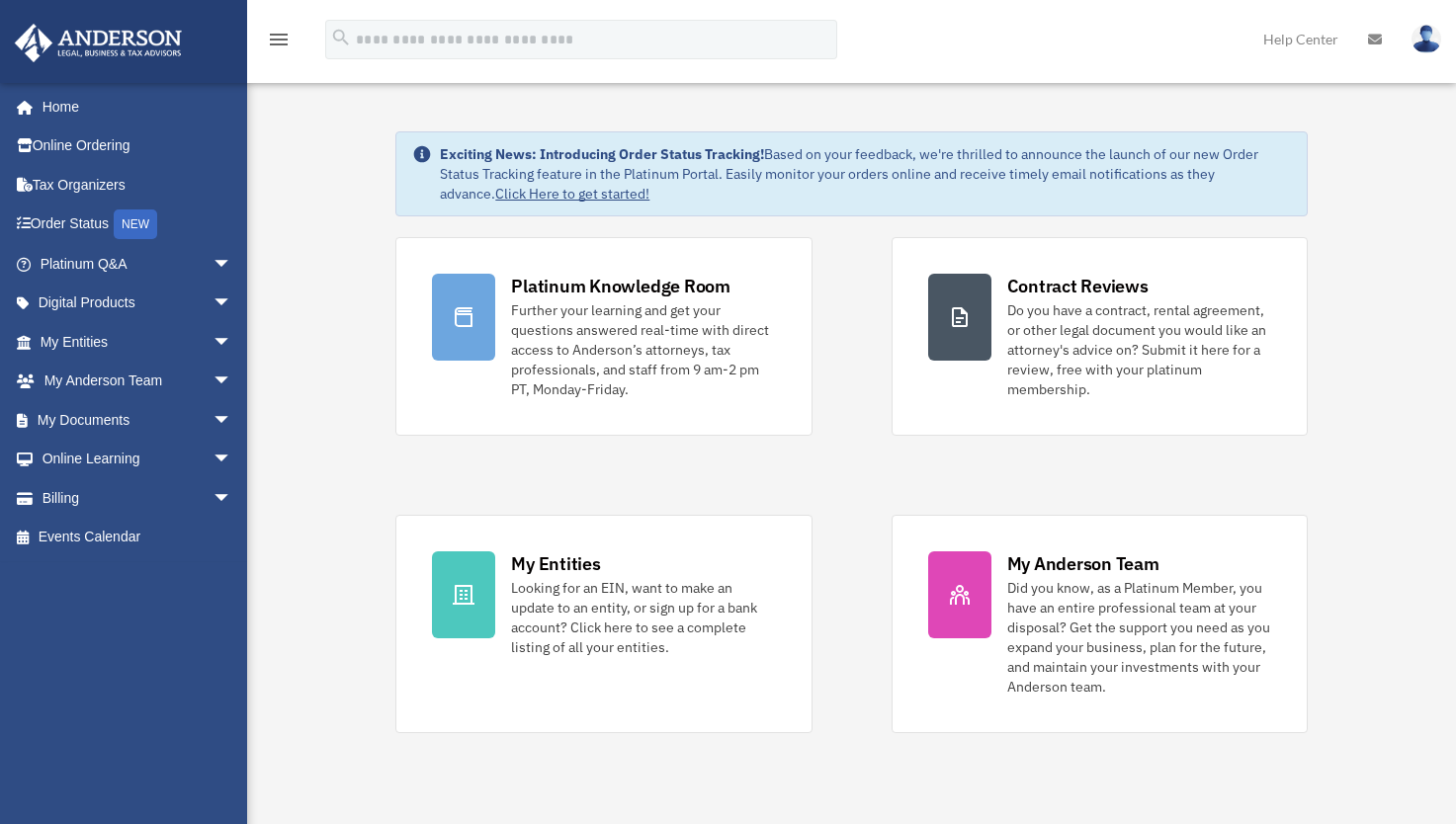 scroll, scrollTop: 0, scrollLeft: 0, axis: both 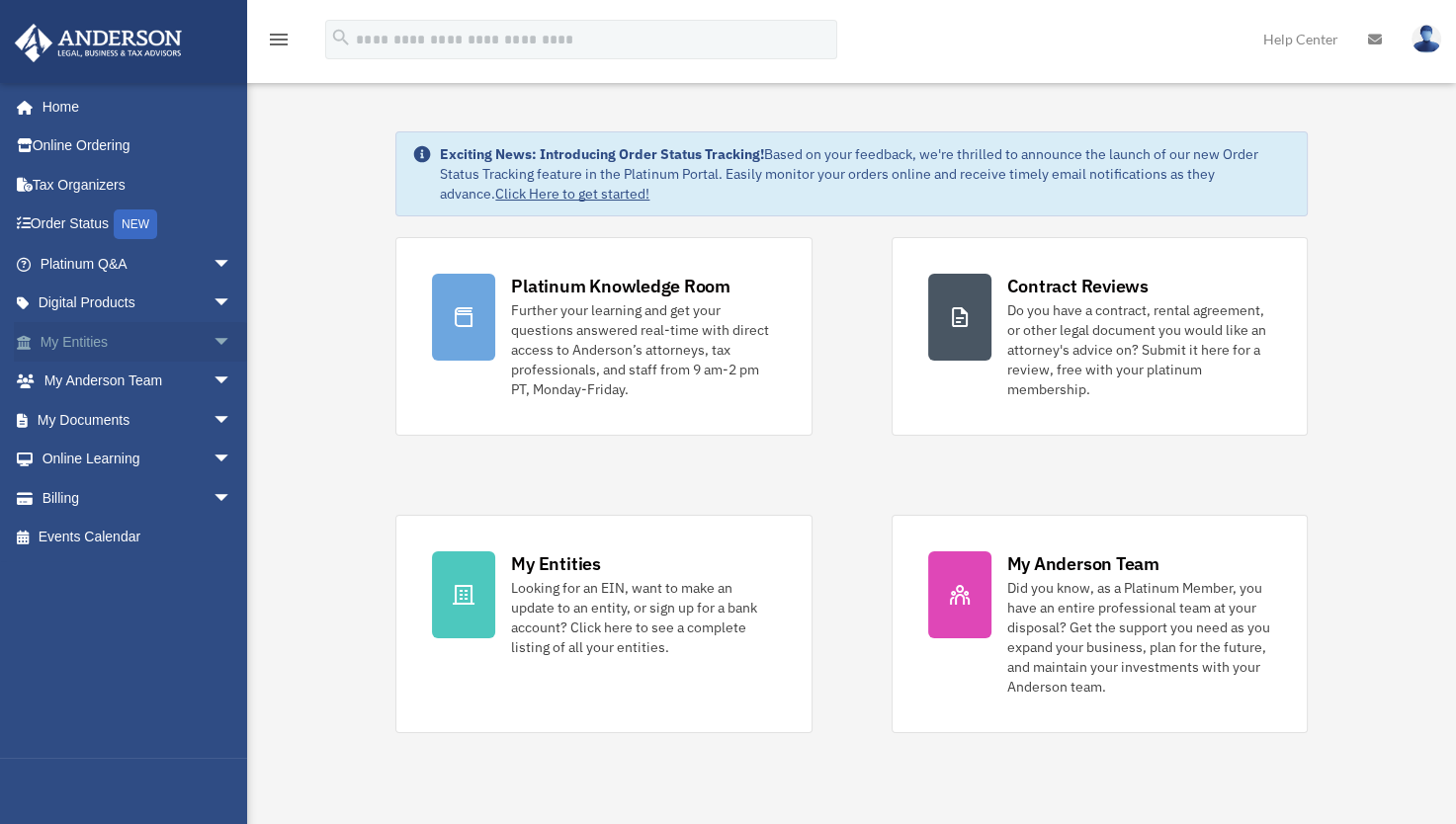 click on "arrow_drop_down" at bounding box center [232, 342] 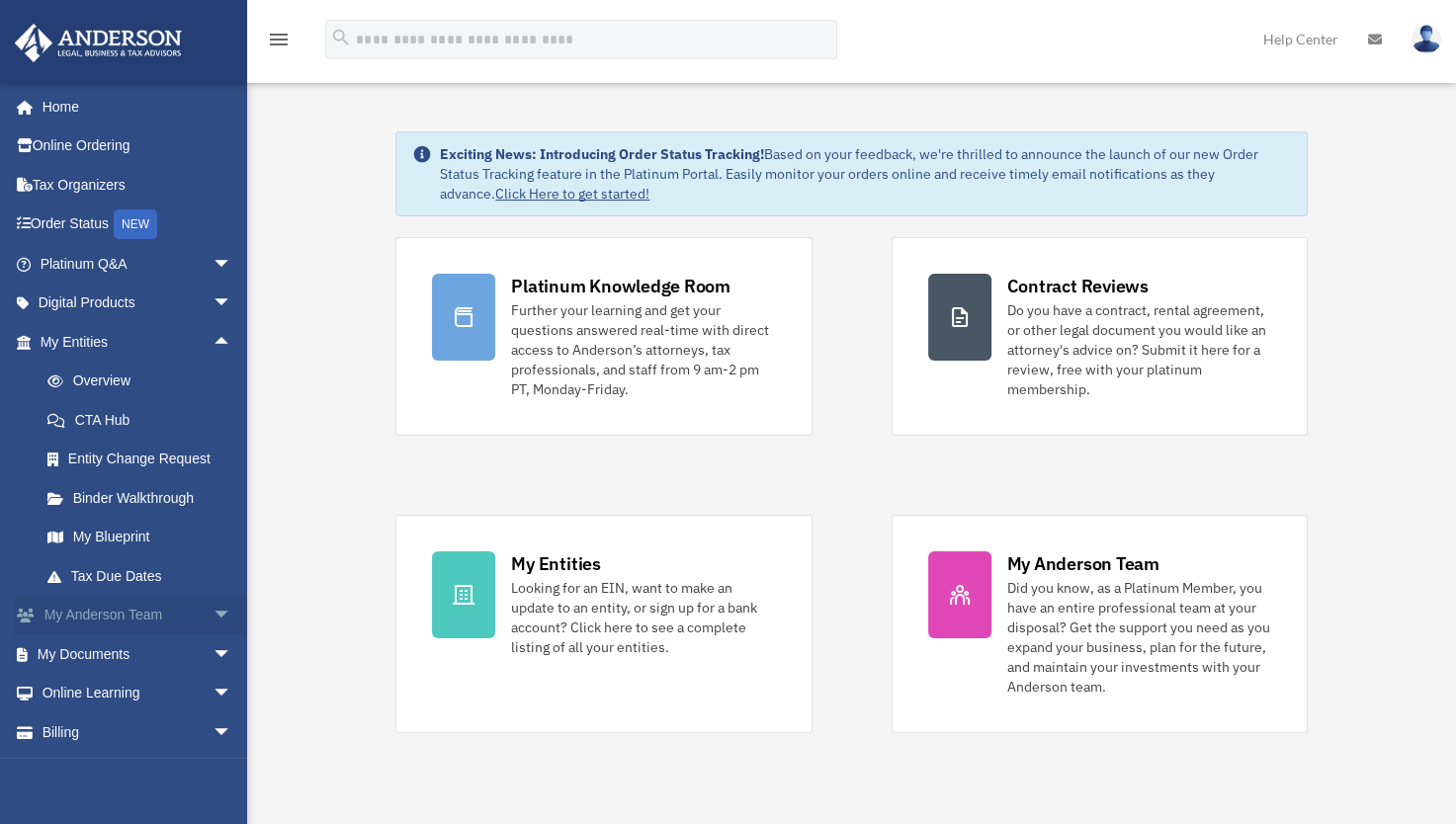 click on "arrow_drop_down" at bounding box center (232, 616) 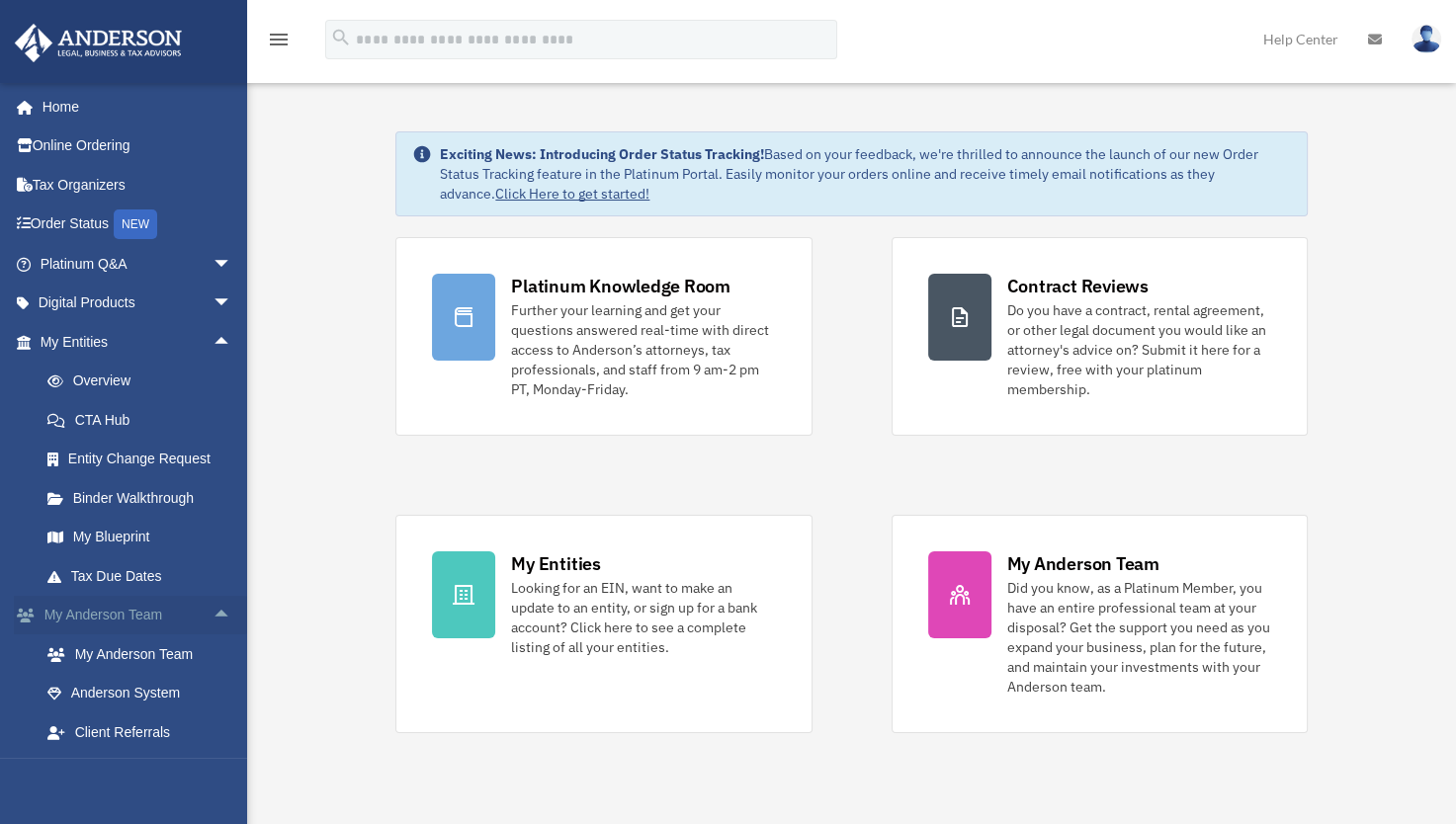 click on "arrow_drop_up" at bounding box center (232, 616) 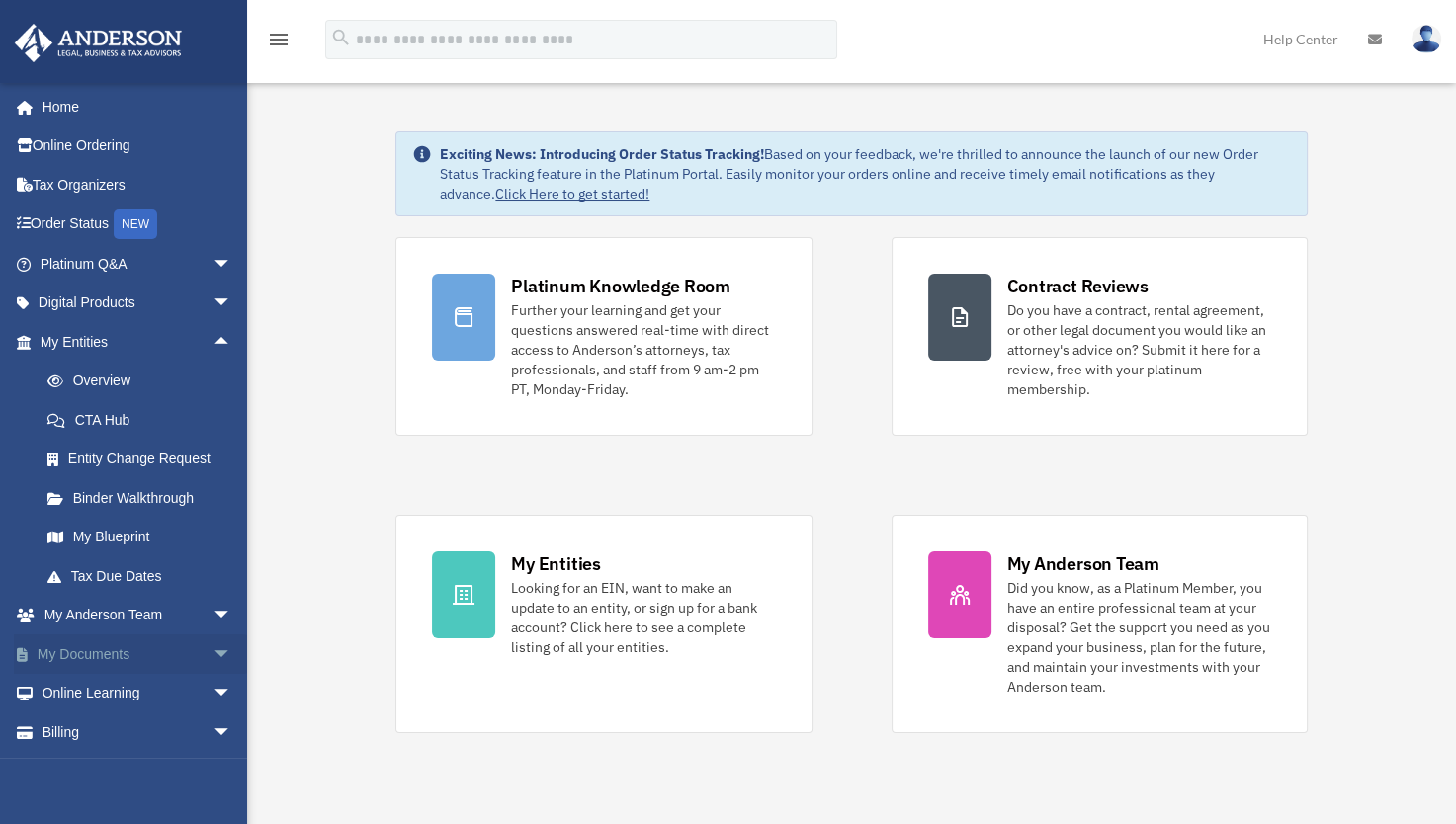 click on "arrow_drop_down" at bounding box center (232, 654) 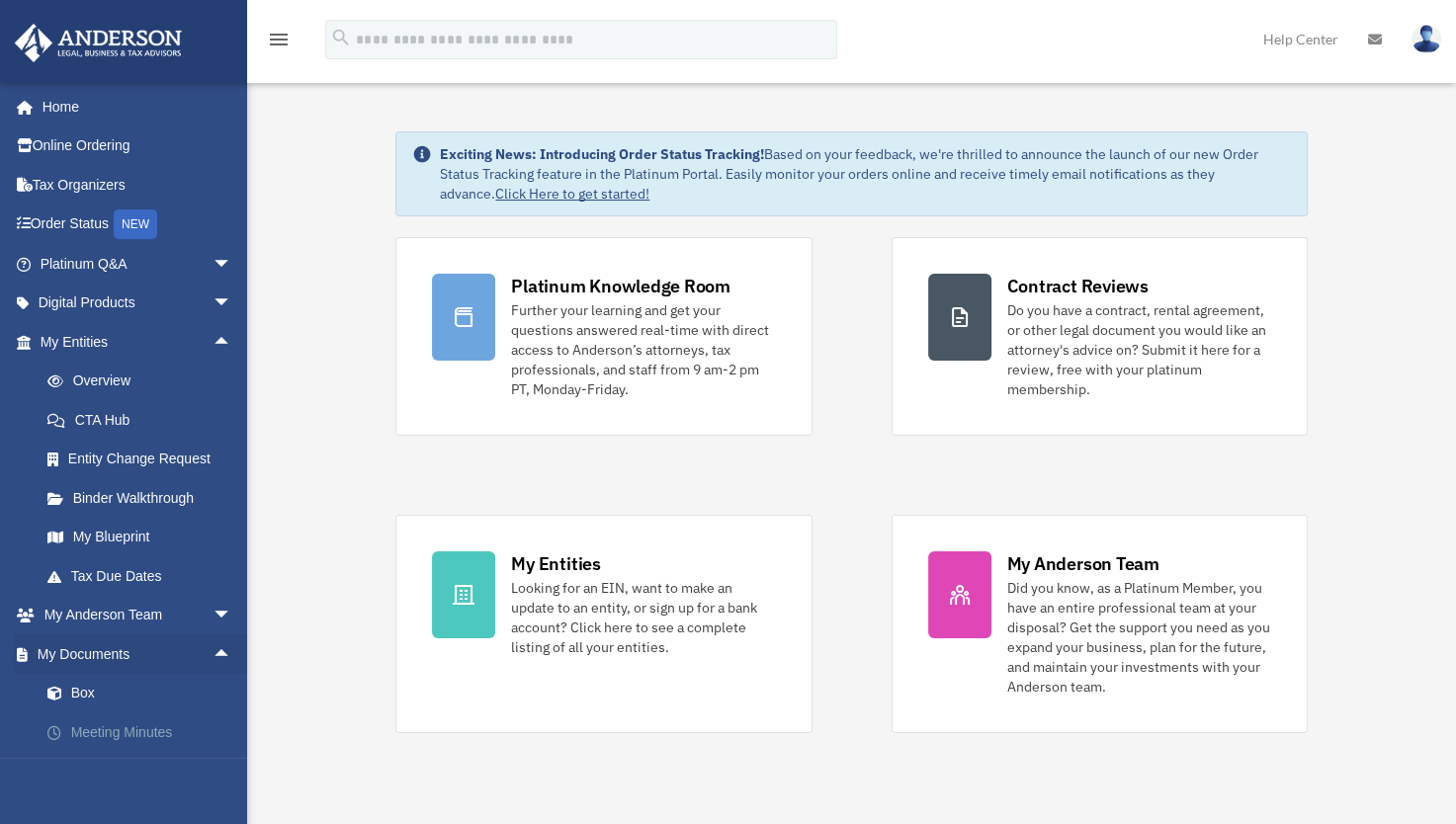 click on "Meeting Minutes" at bounding box center (144, 732) 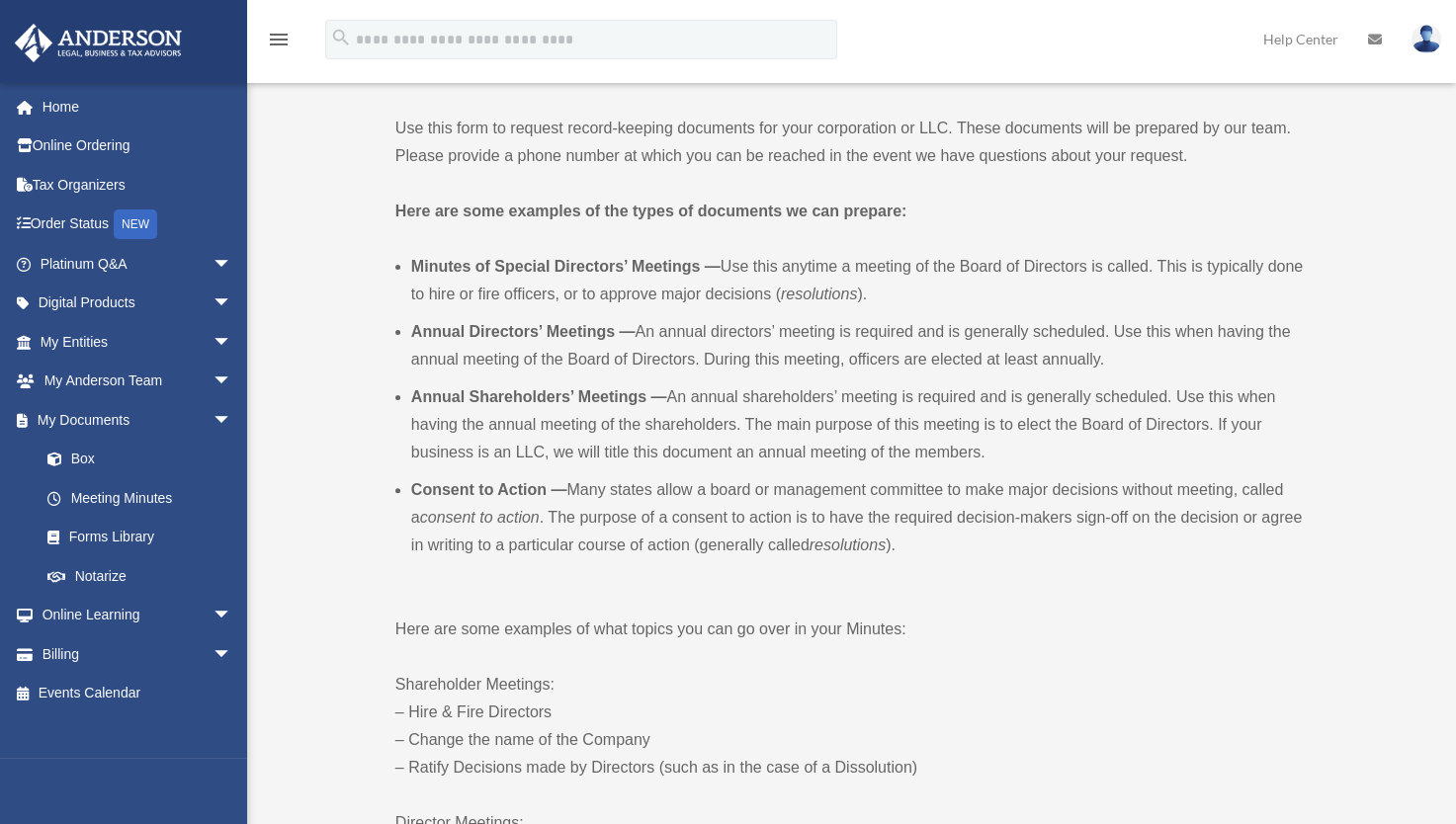 scroll, scrollTop: 474, scrollLeft: 0, axis: vertical 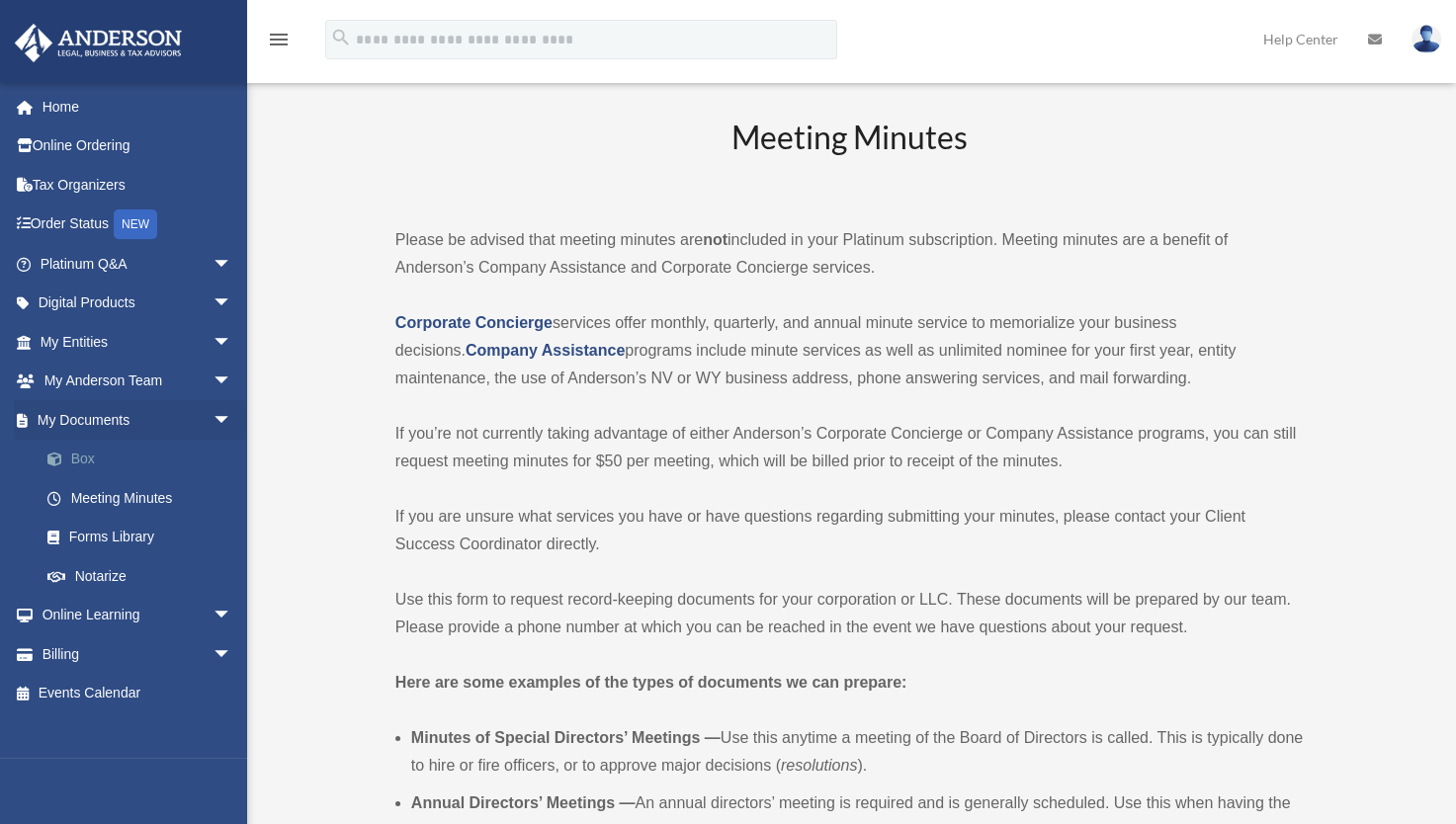 click on "Box" at bounding box center (144, 459) 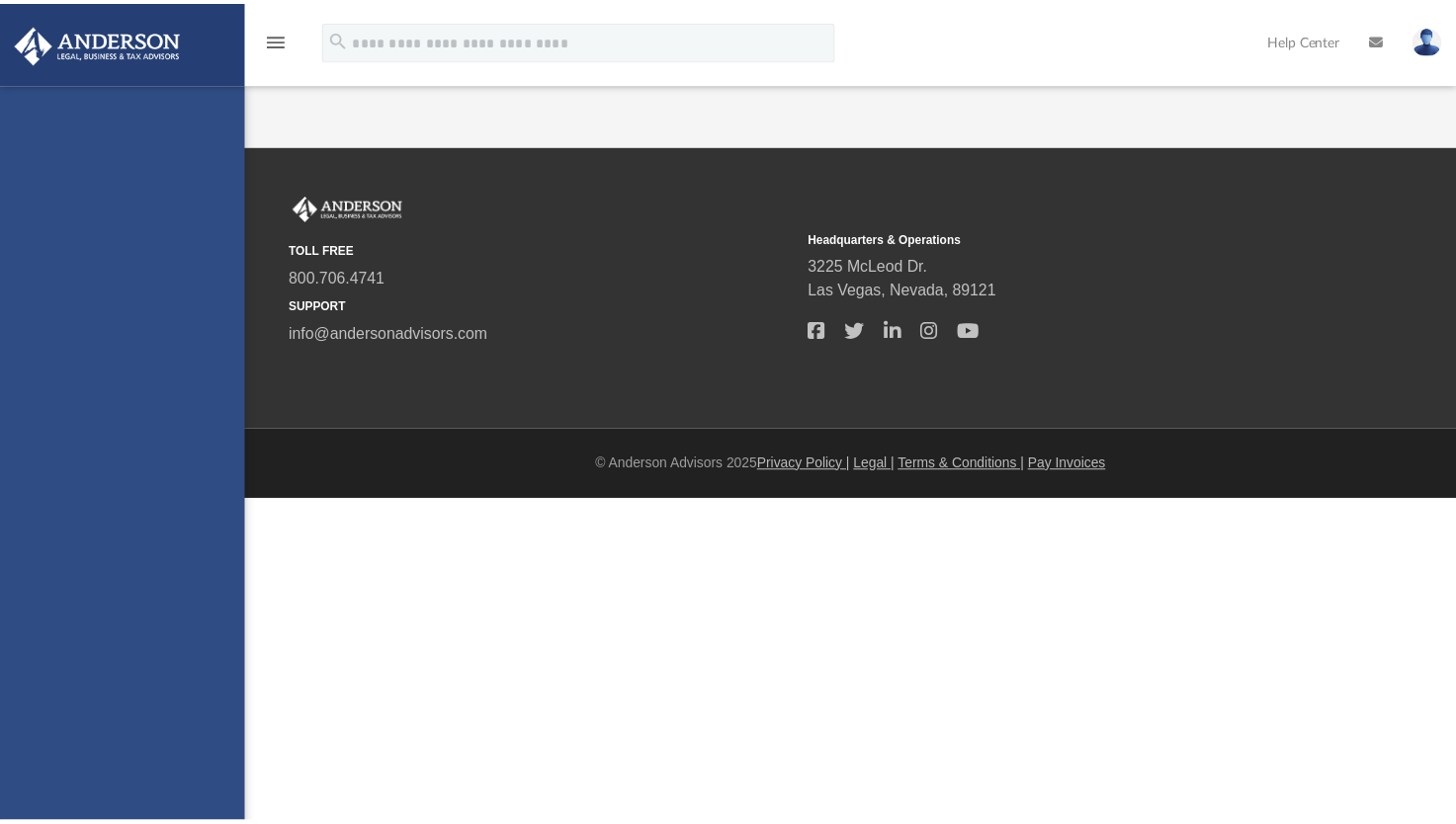 scroll, scrollTop: 0, scrollLeft: 0, axis: both 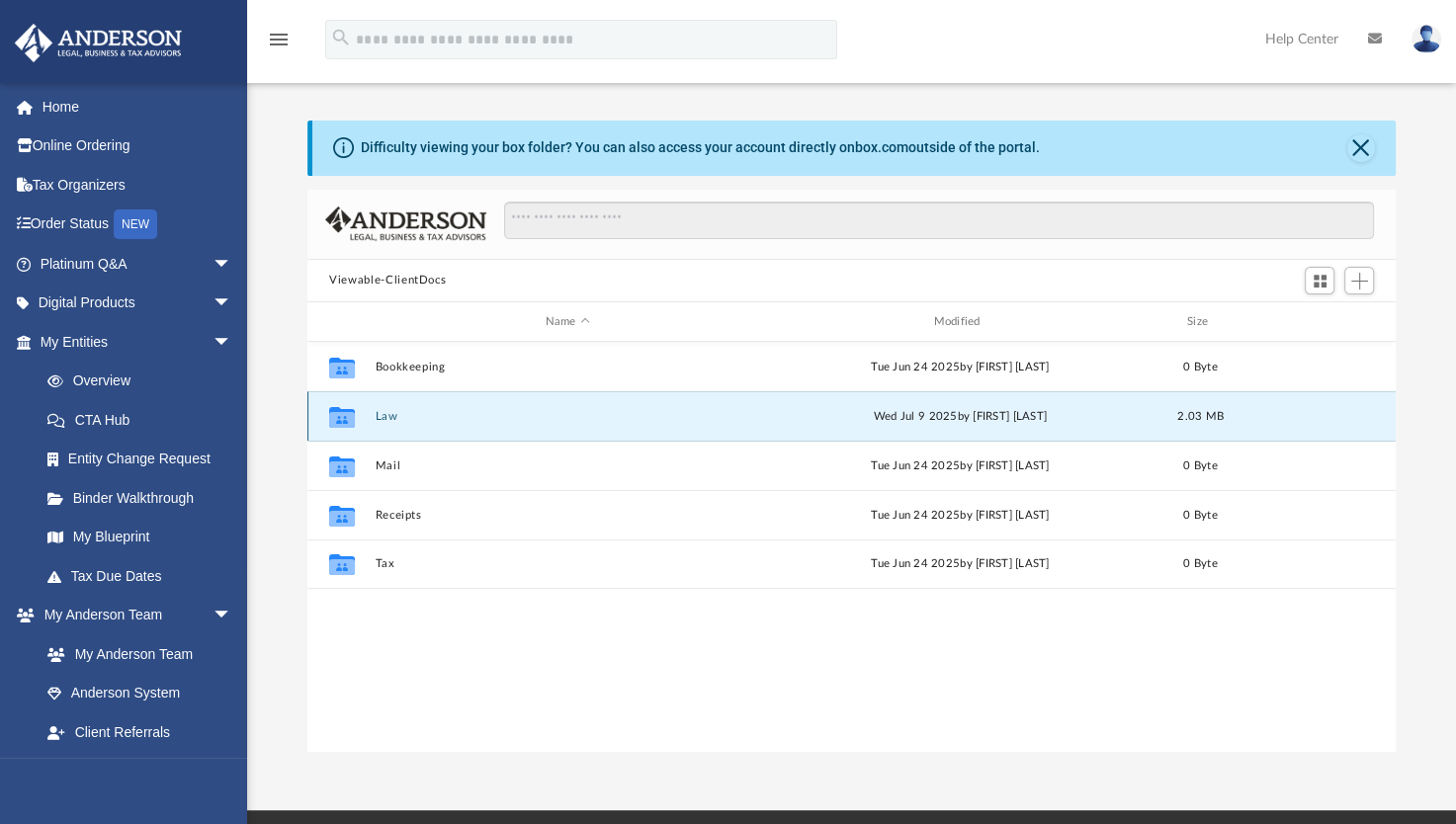 click on "Law" at bounding box center [567, 416] 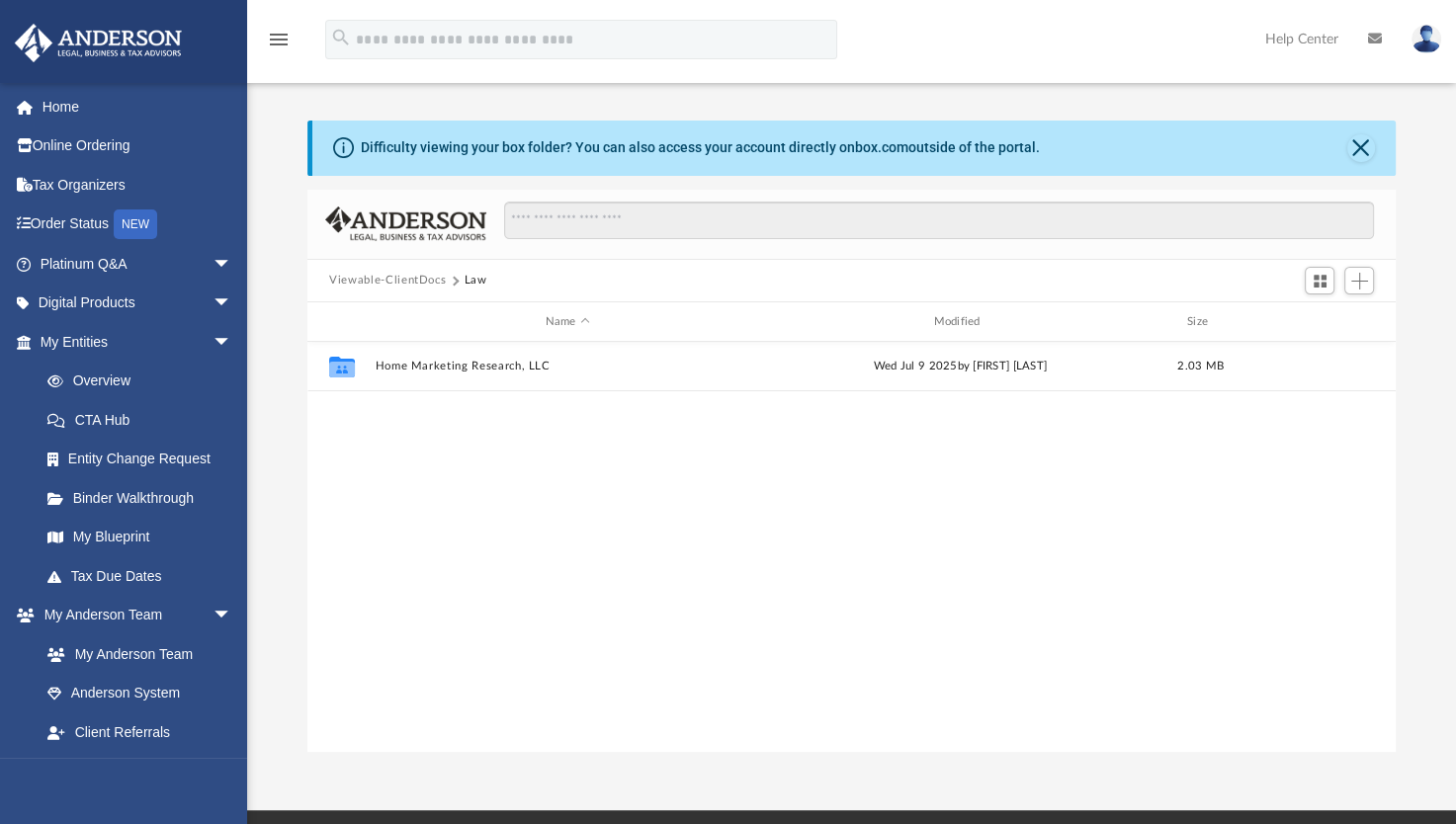 click on "Collaborated Folder Home Marketing Research, LLC Wed Jul 9 2025  by [FIRST] [LAST] 2.03 MB" at bounding box center (851, 546) 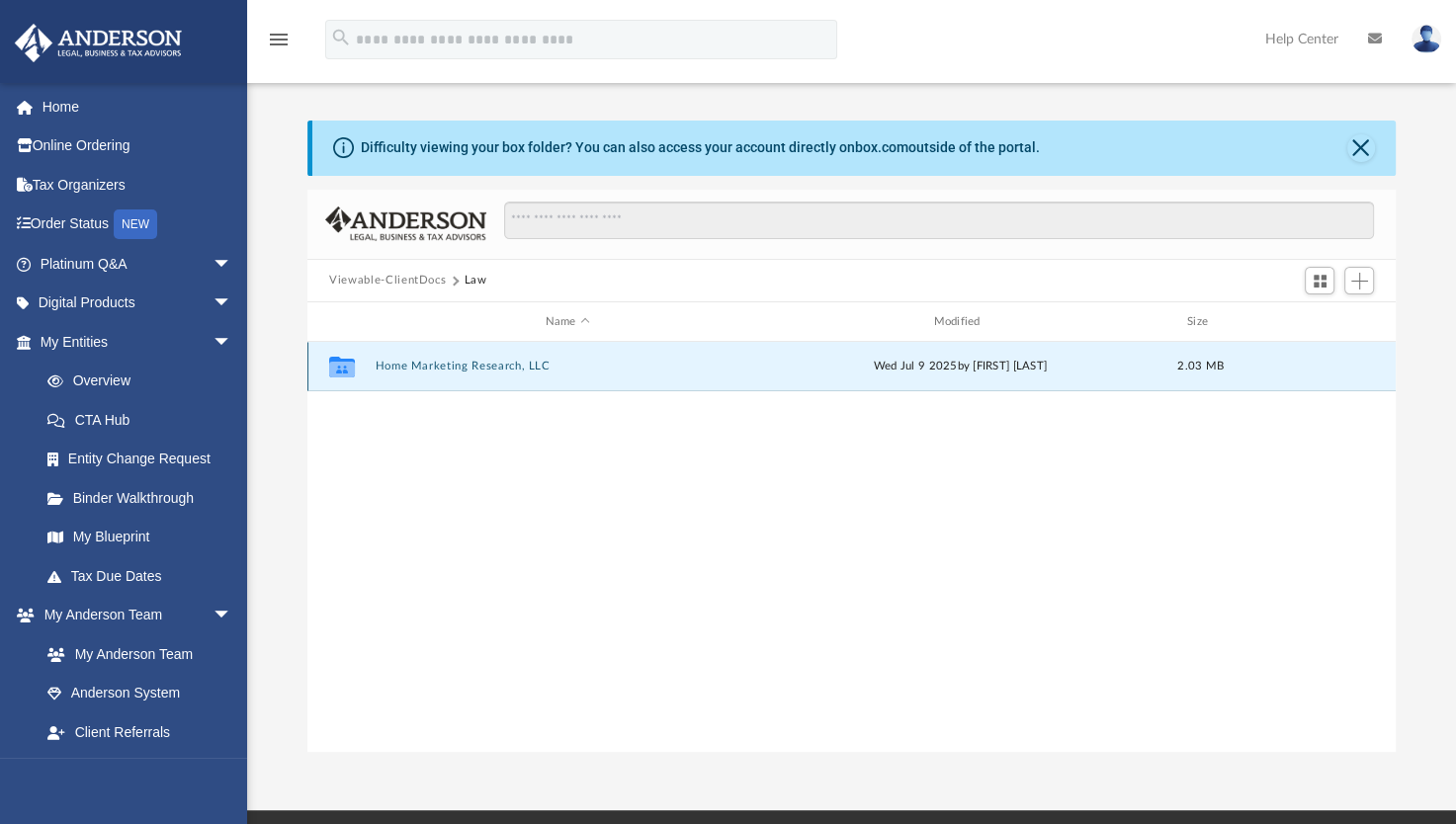 click on "Home Marketing Research, LLC" at bounding box center [567, 367] 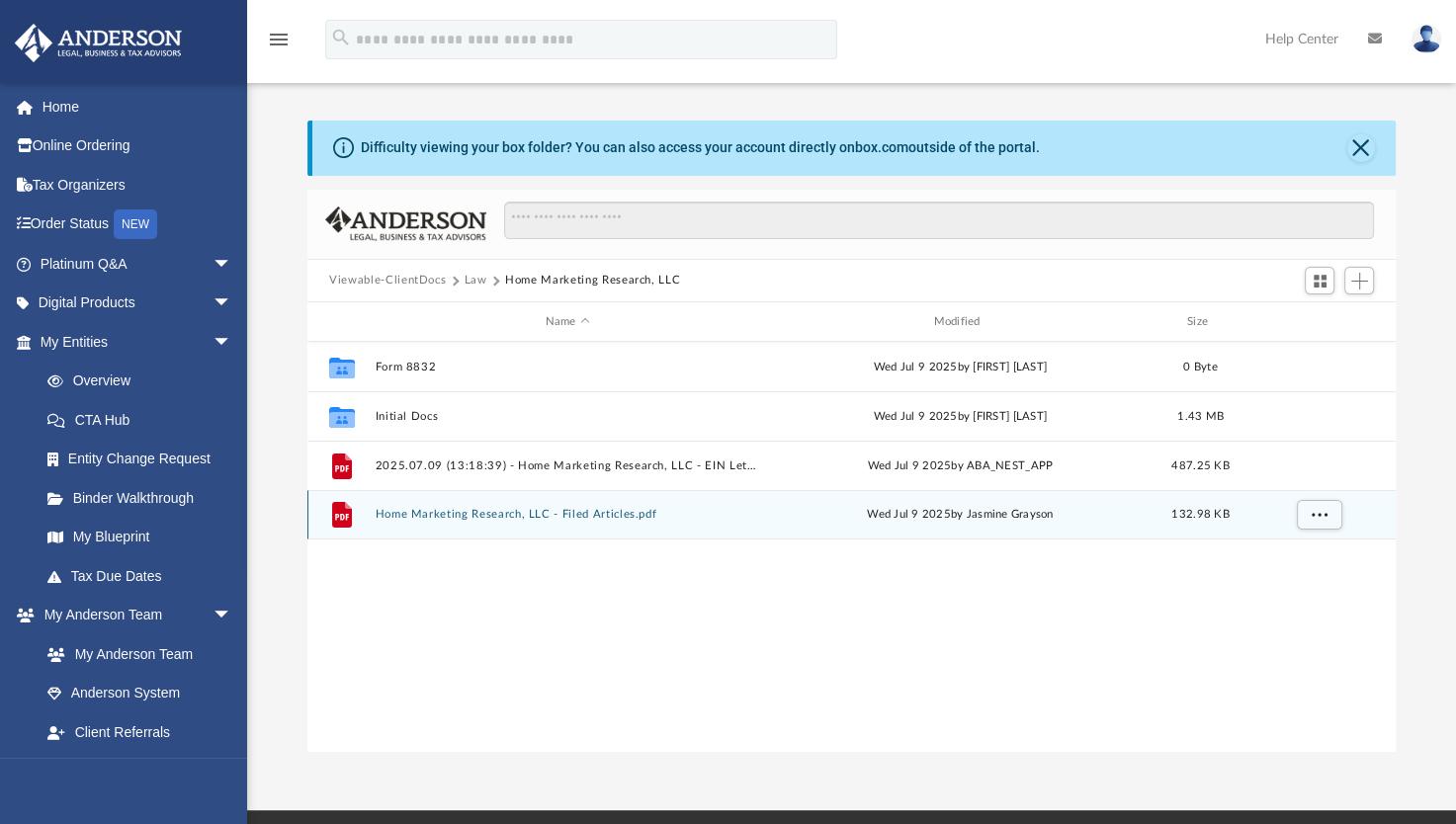 click on "Home Marketing Research, LLC - Filed Articles.pdf" at bounding box center [567, 515] 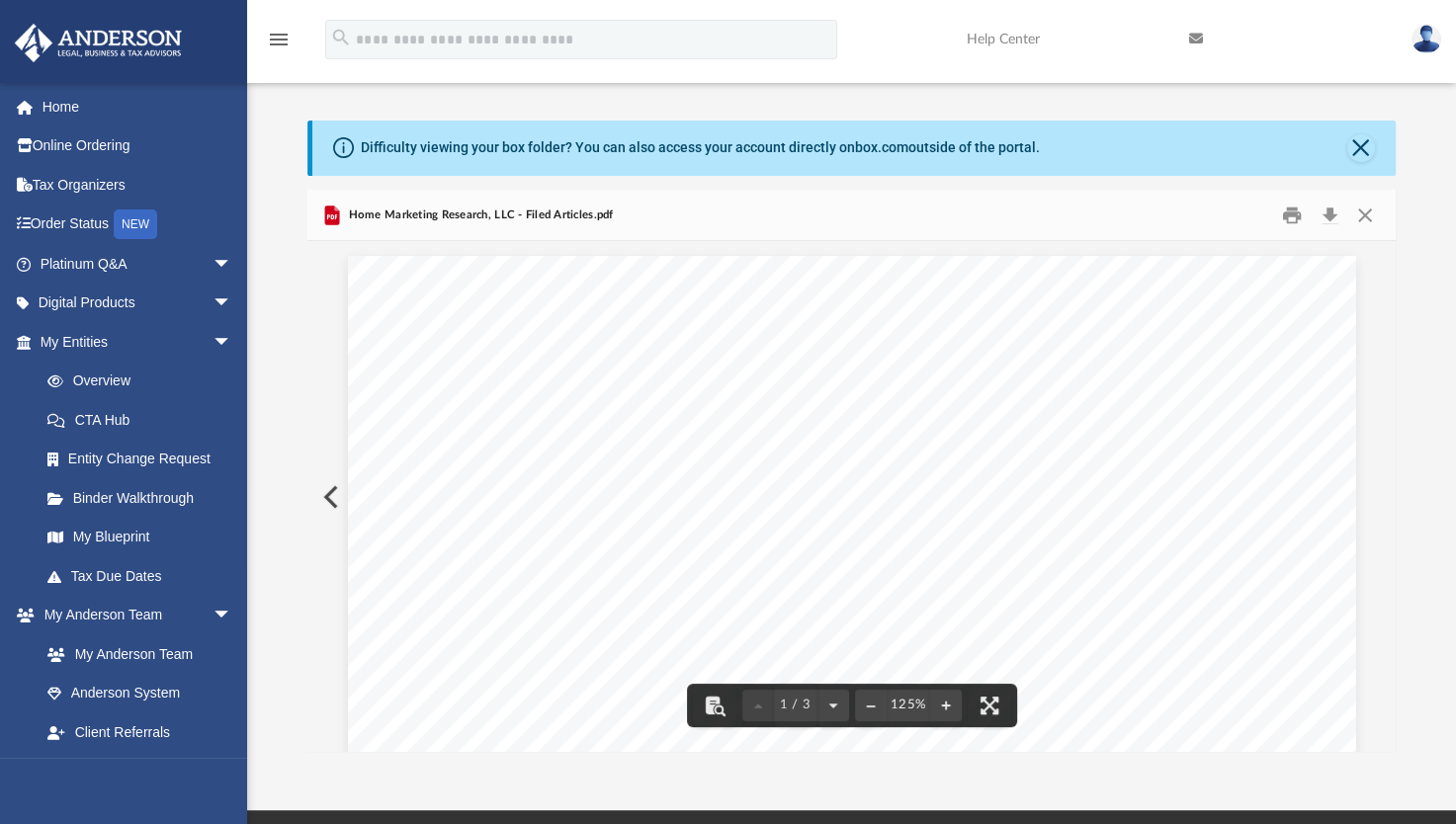 click at bounding box center (852, 908) 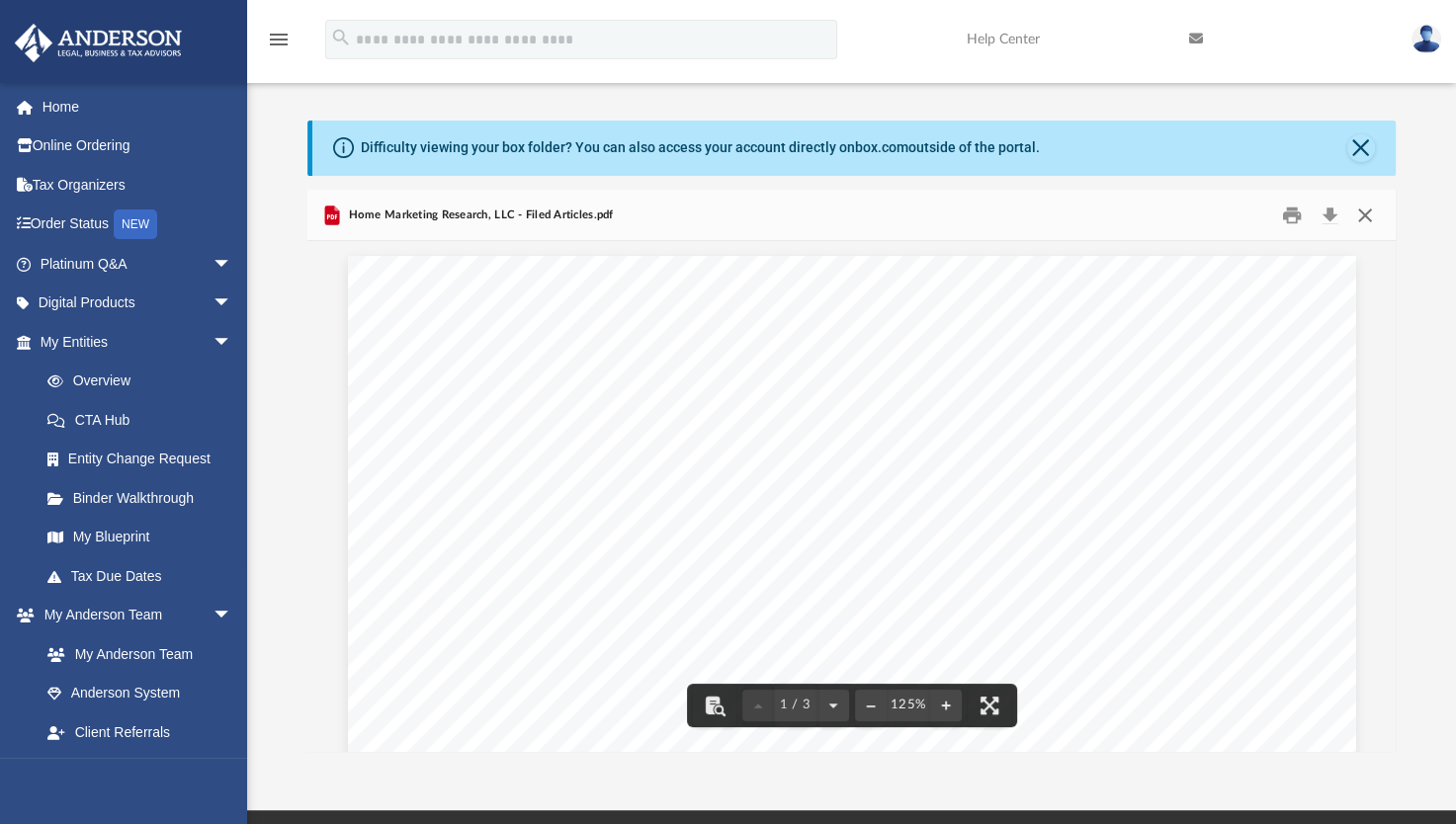 click at bounding box center [1364, 214] 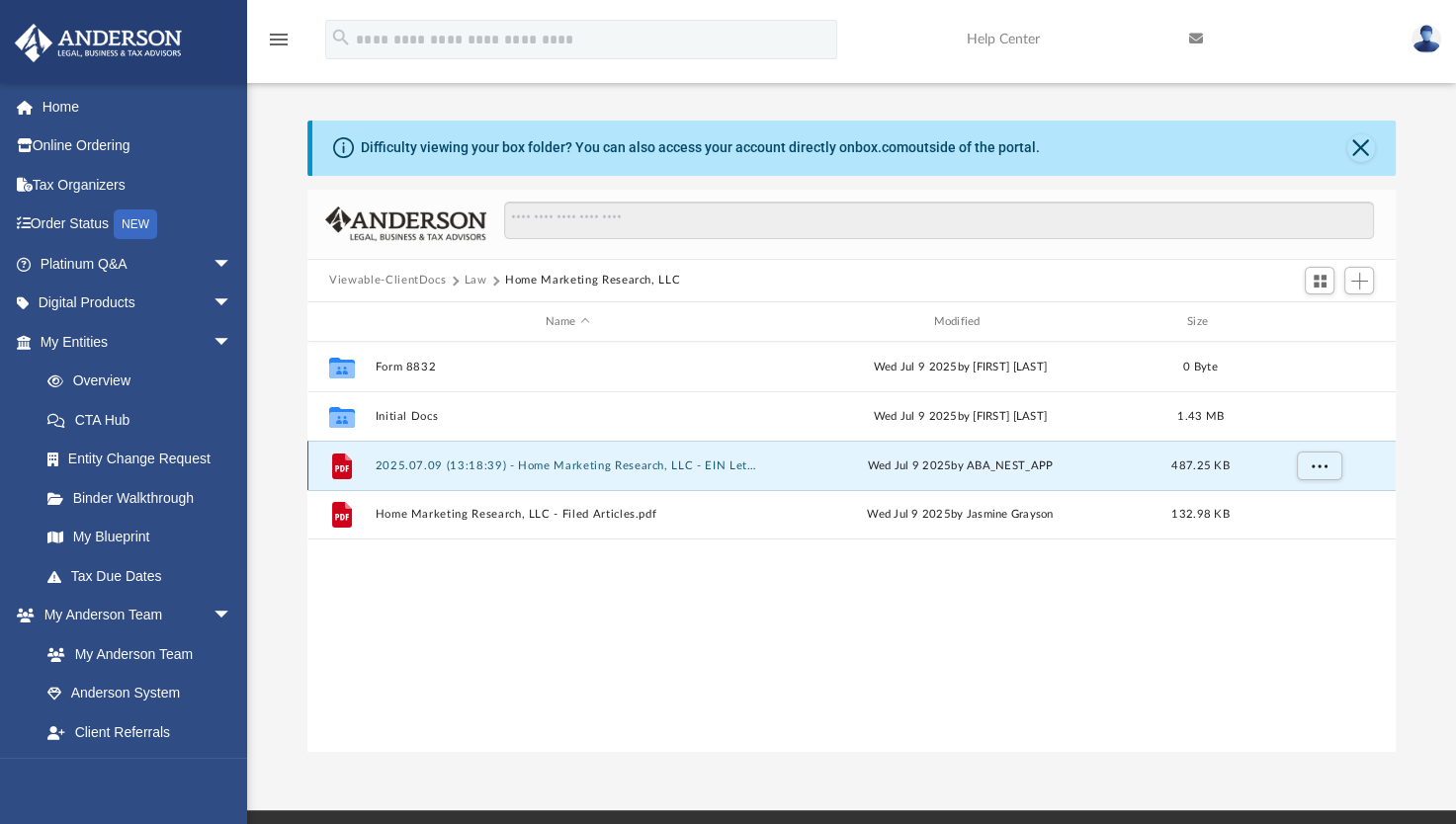 click on "2025.07.09 (13:18:39) - Home Marketing Research, LLC - EIN Letter from IRS.pdf" at bounding box center [567, 465] 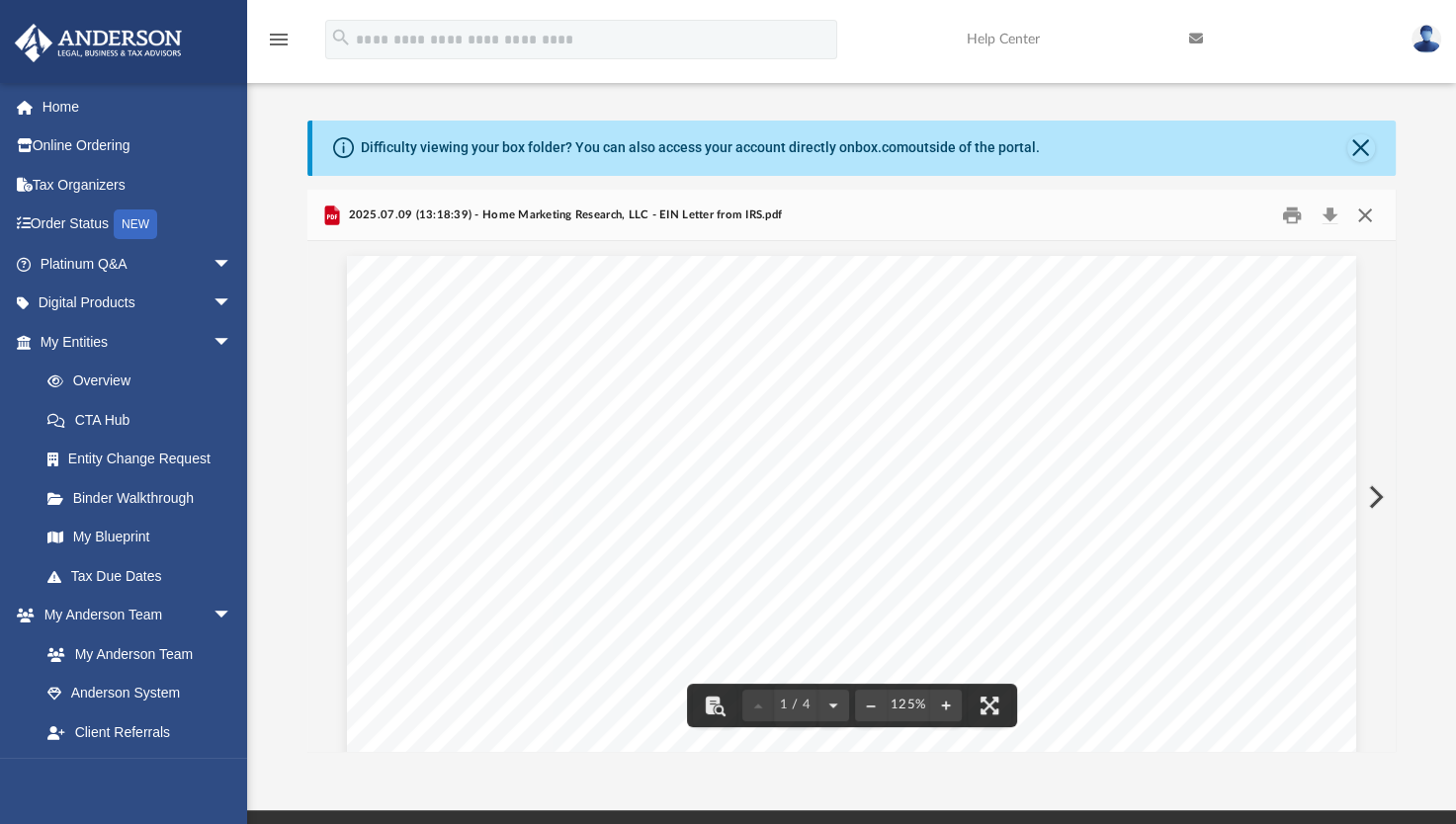 click at bounding box center [1364, 214] 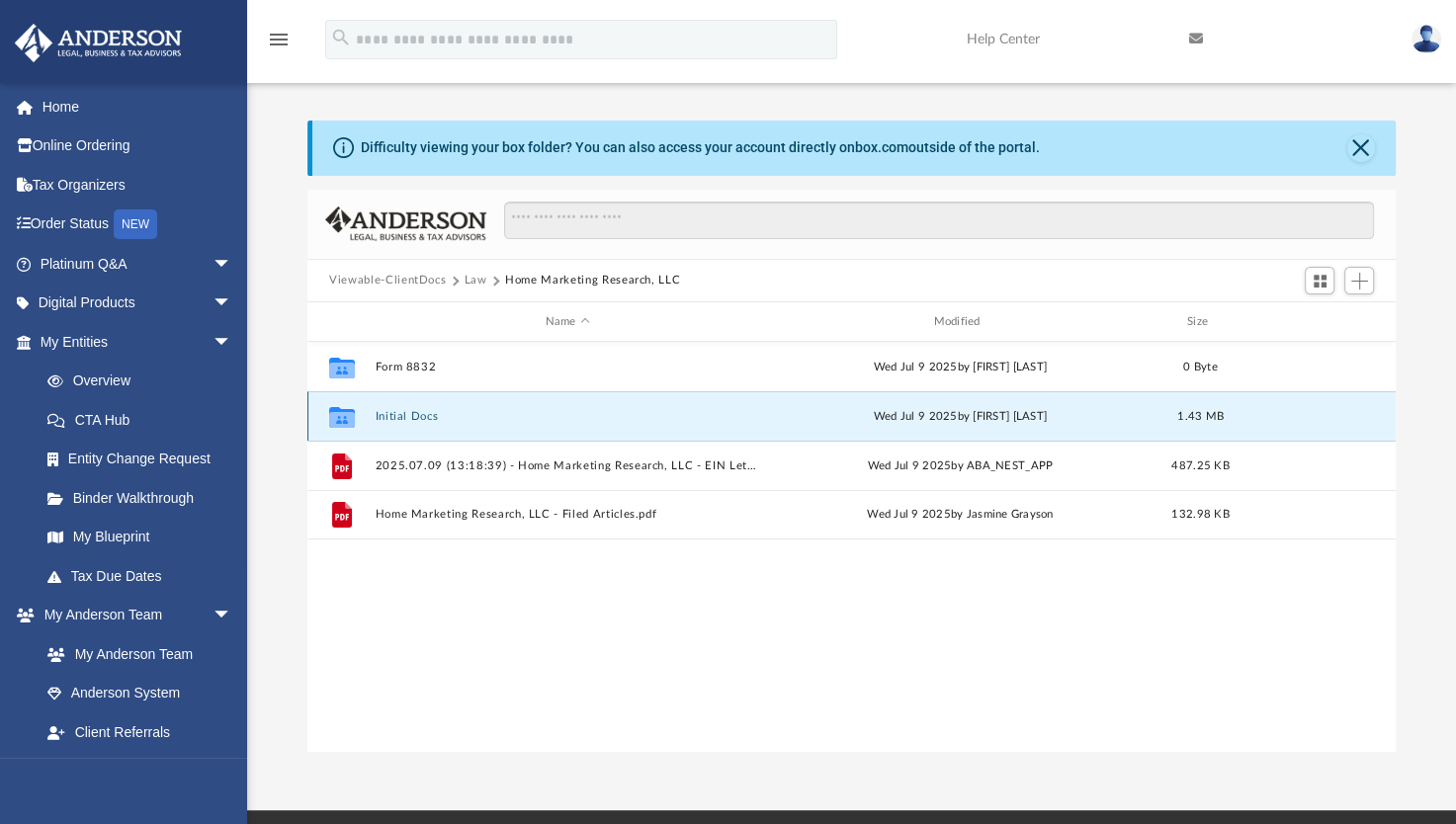 click on "Initial Docs" at bounding box center [567, 416] 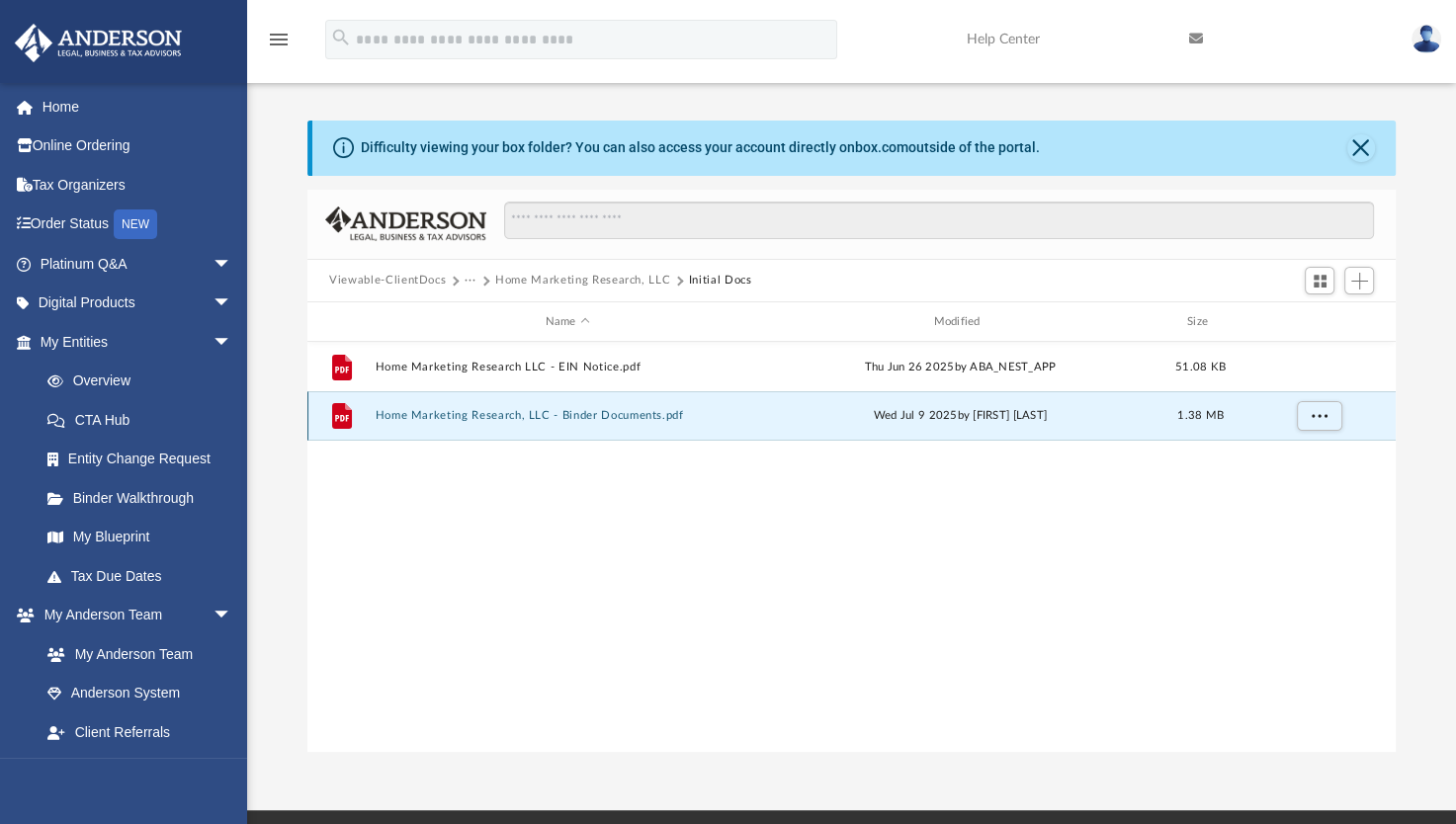click on "Home Marketing Research, LLC - Binder Documents.pdf" at bounding box center (567, 416) 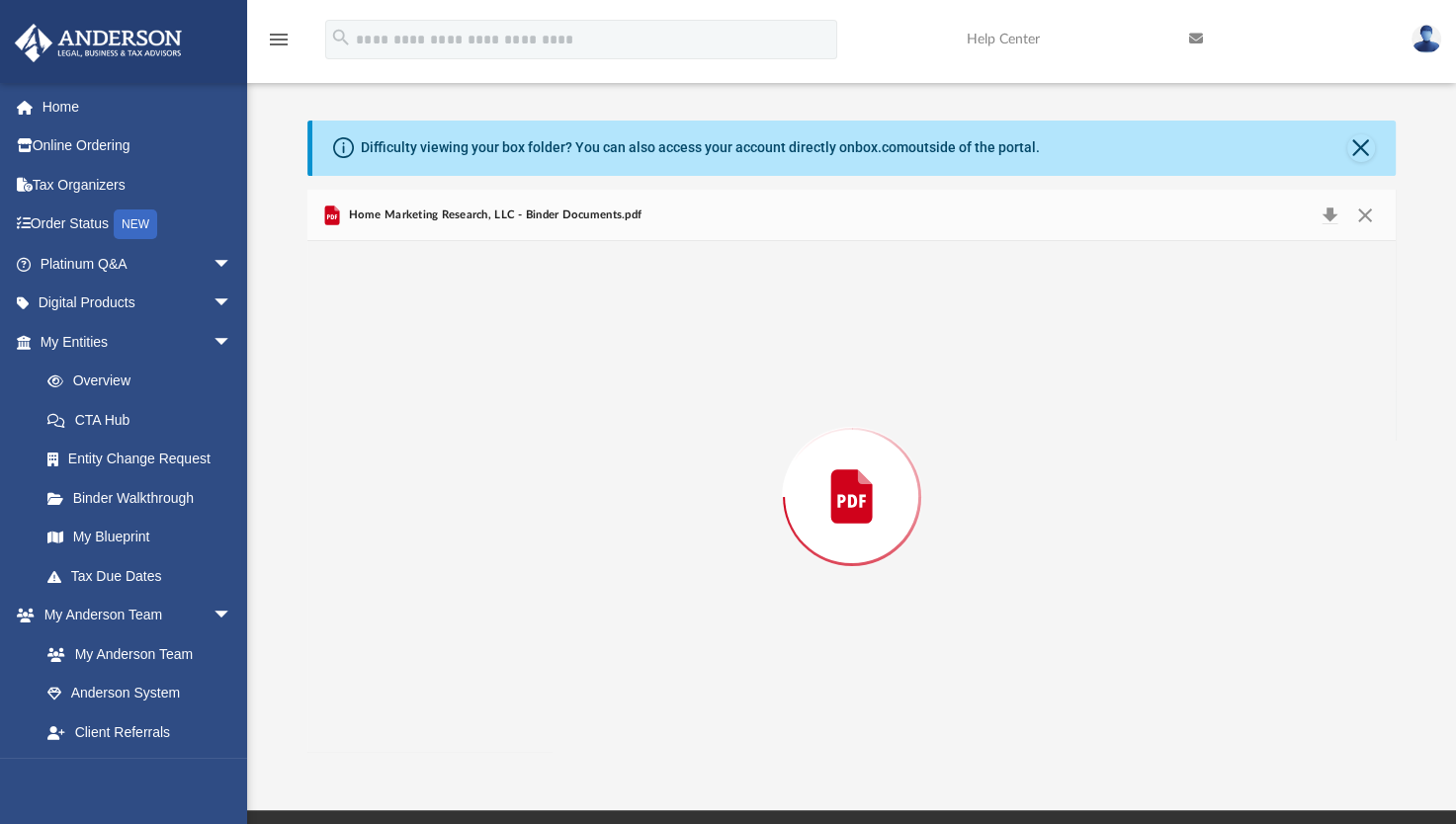 scroll, scrollTop: 2668, scrollLeft: 0, axis: vertical 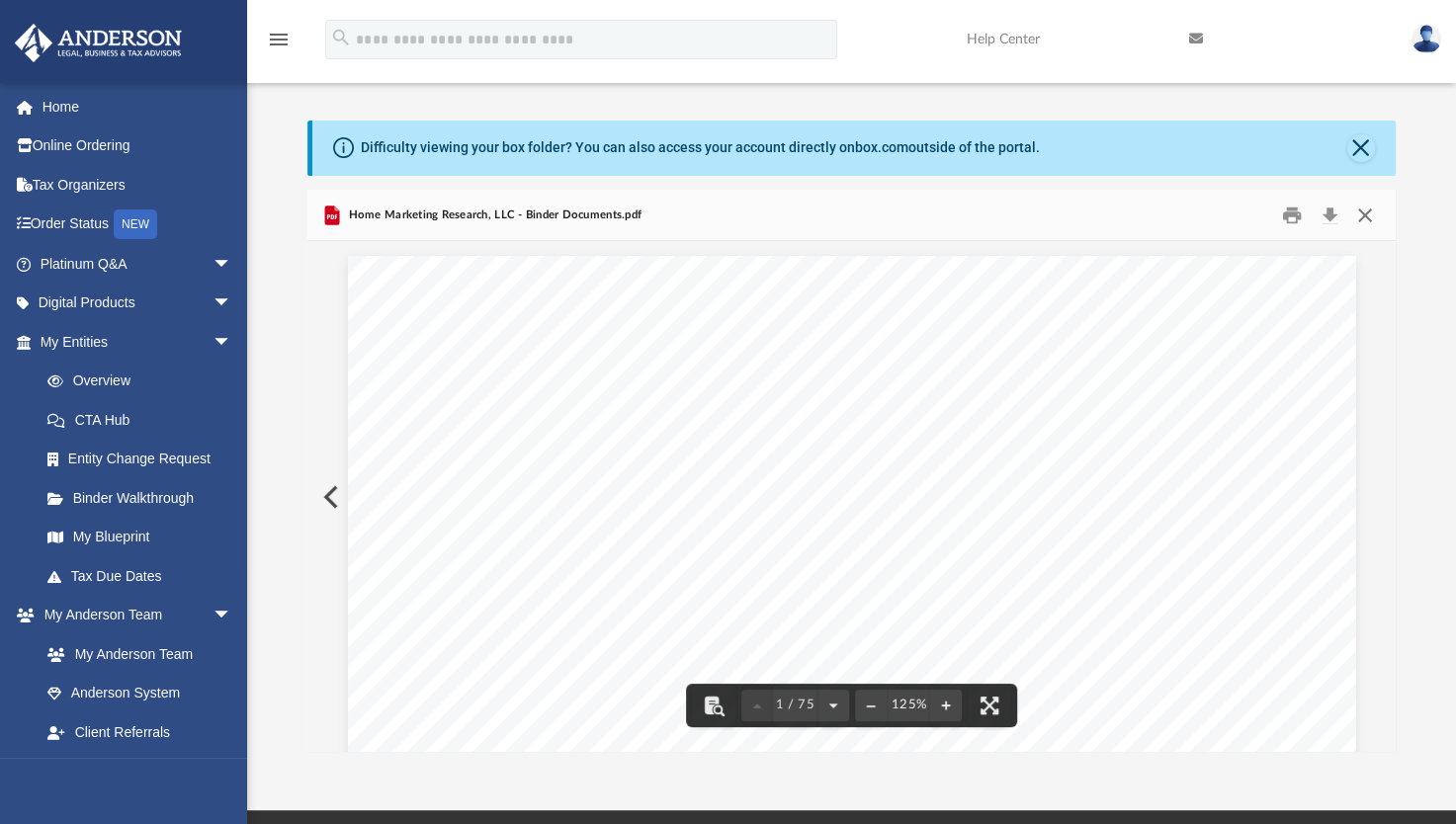 click at bounding box center [1364, 214] 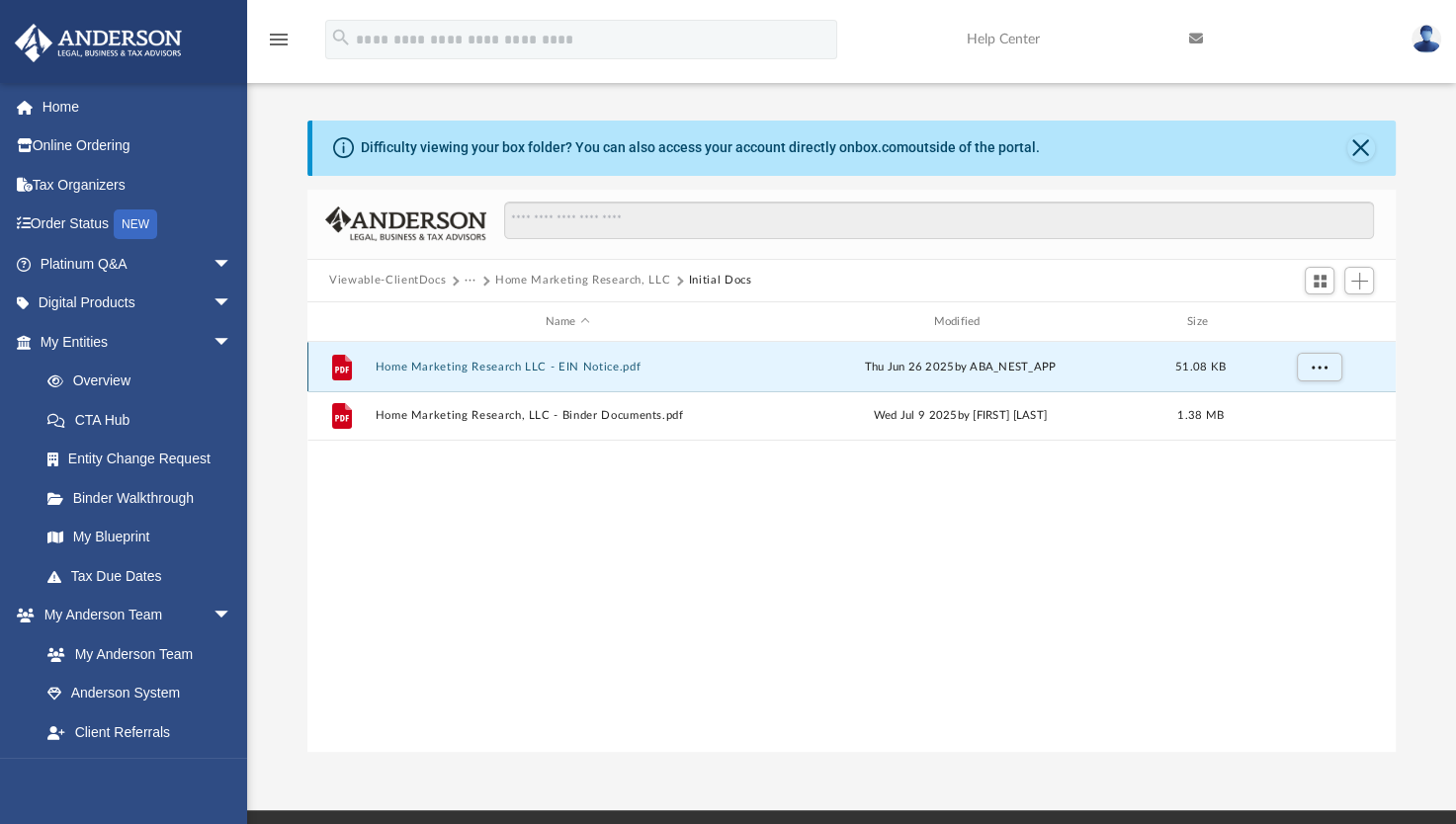 click on "Home Marketing Research LLC - EIN Notice.pdf" at bounding box center [567, 367] 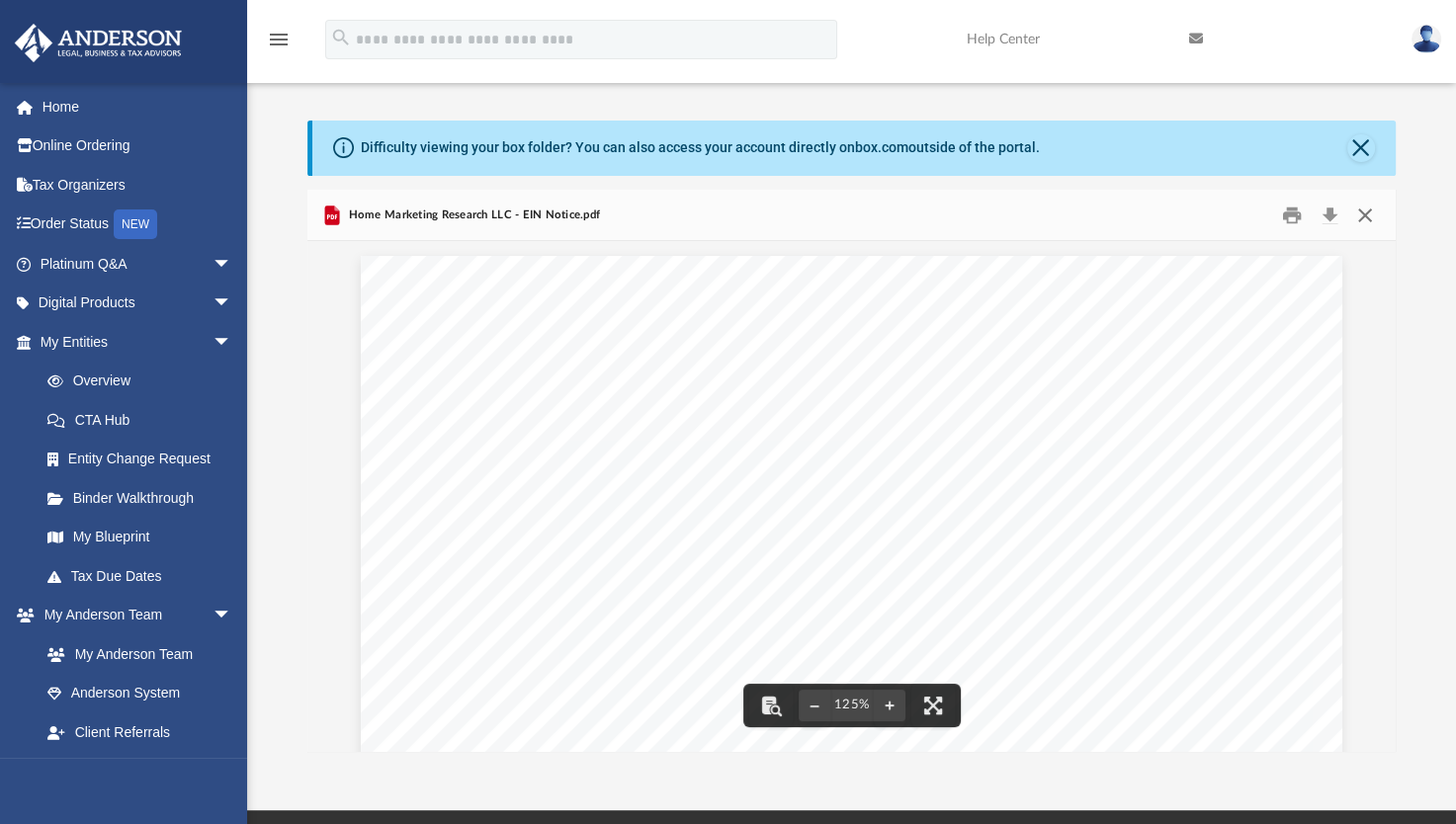 click at bounding box center (1364, 214) 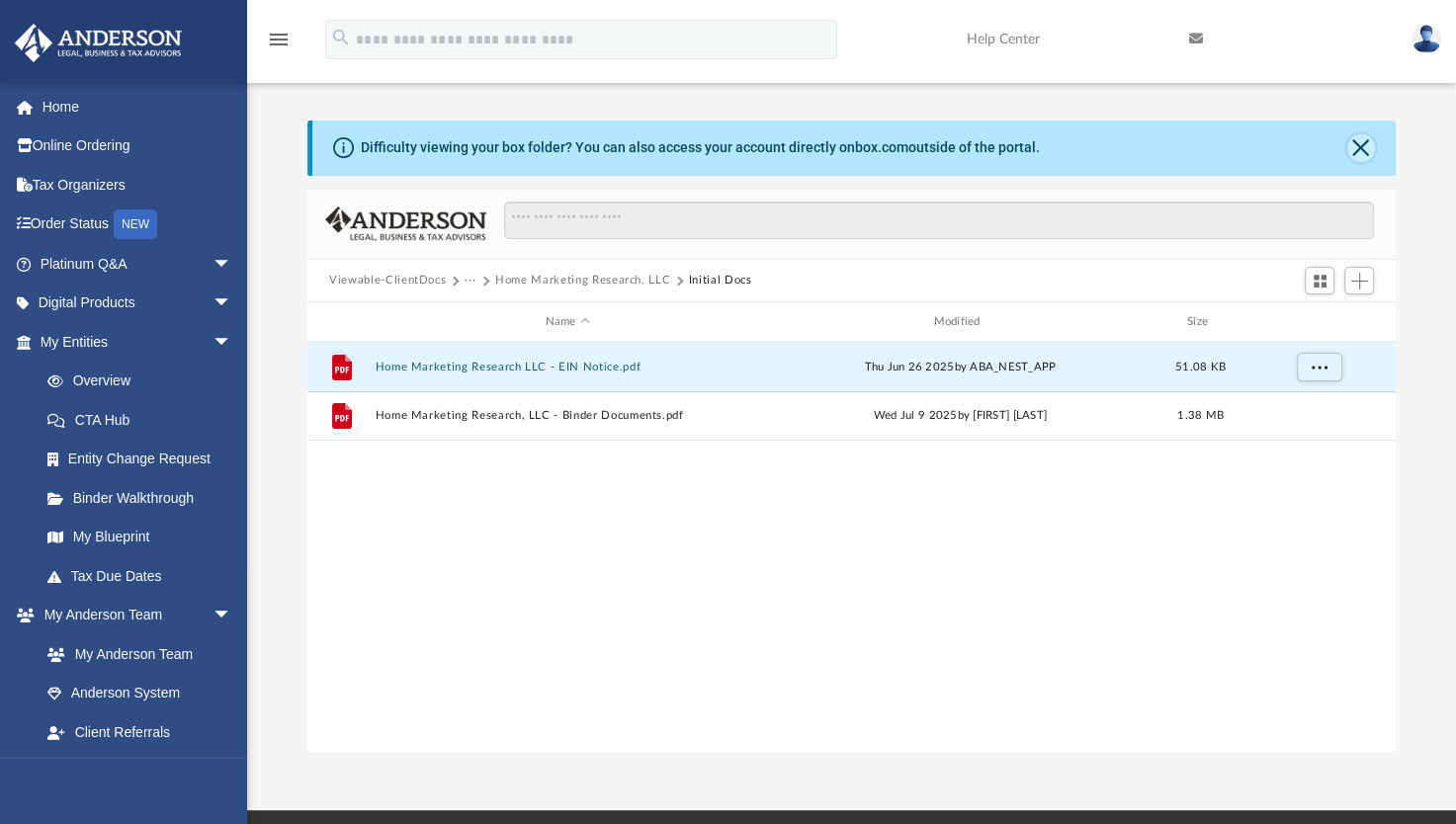 click 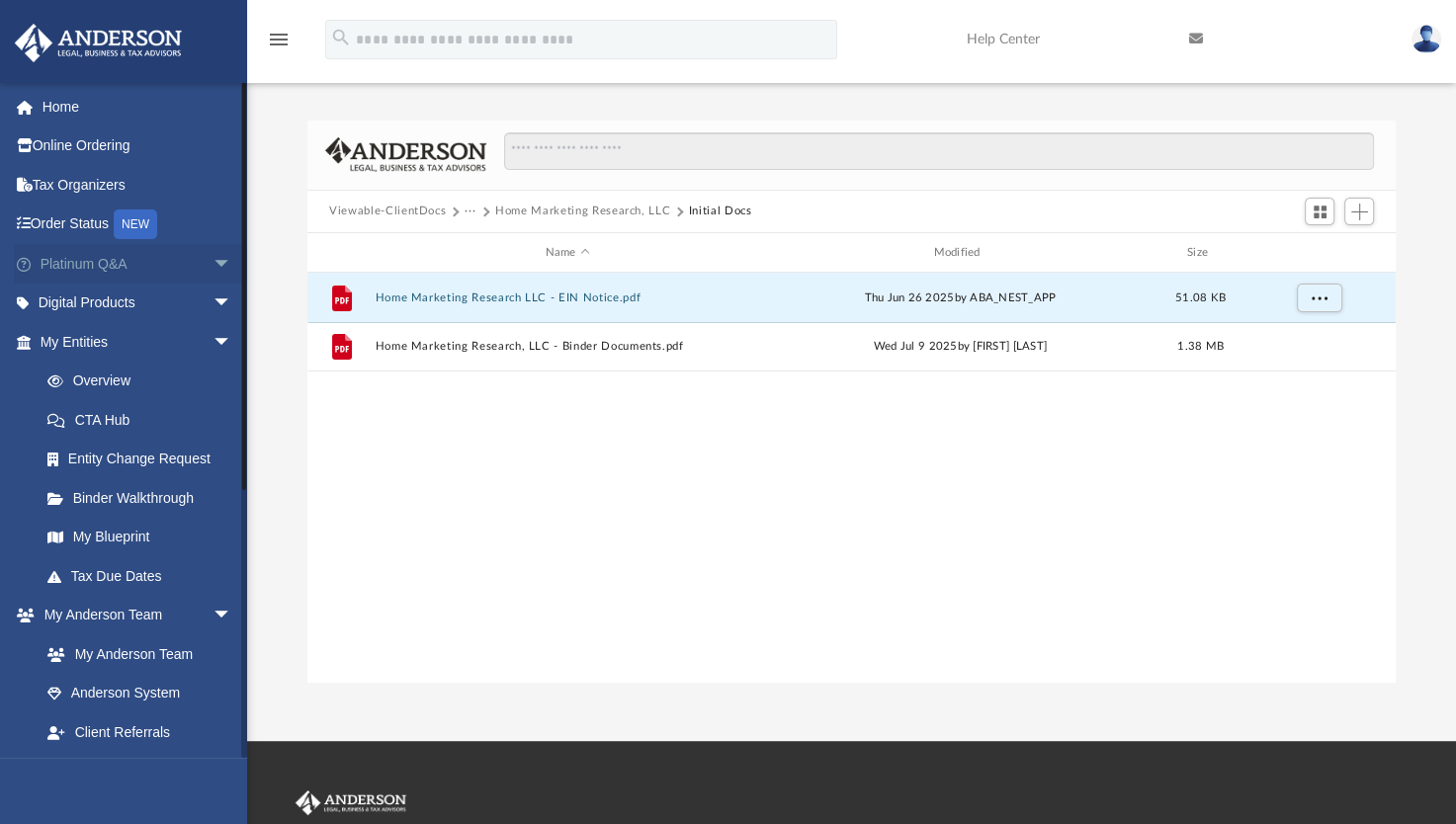 click on "arrow_drop_down" at bounding box center (232, 264) 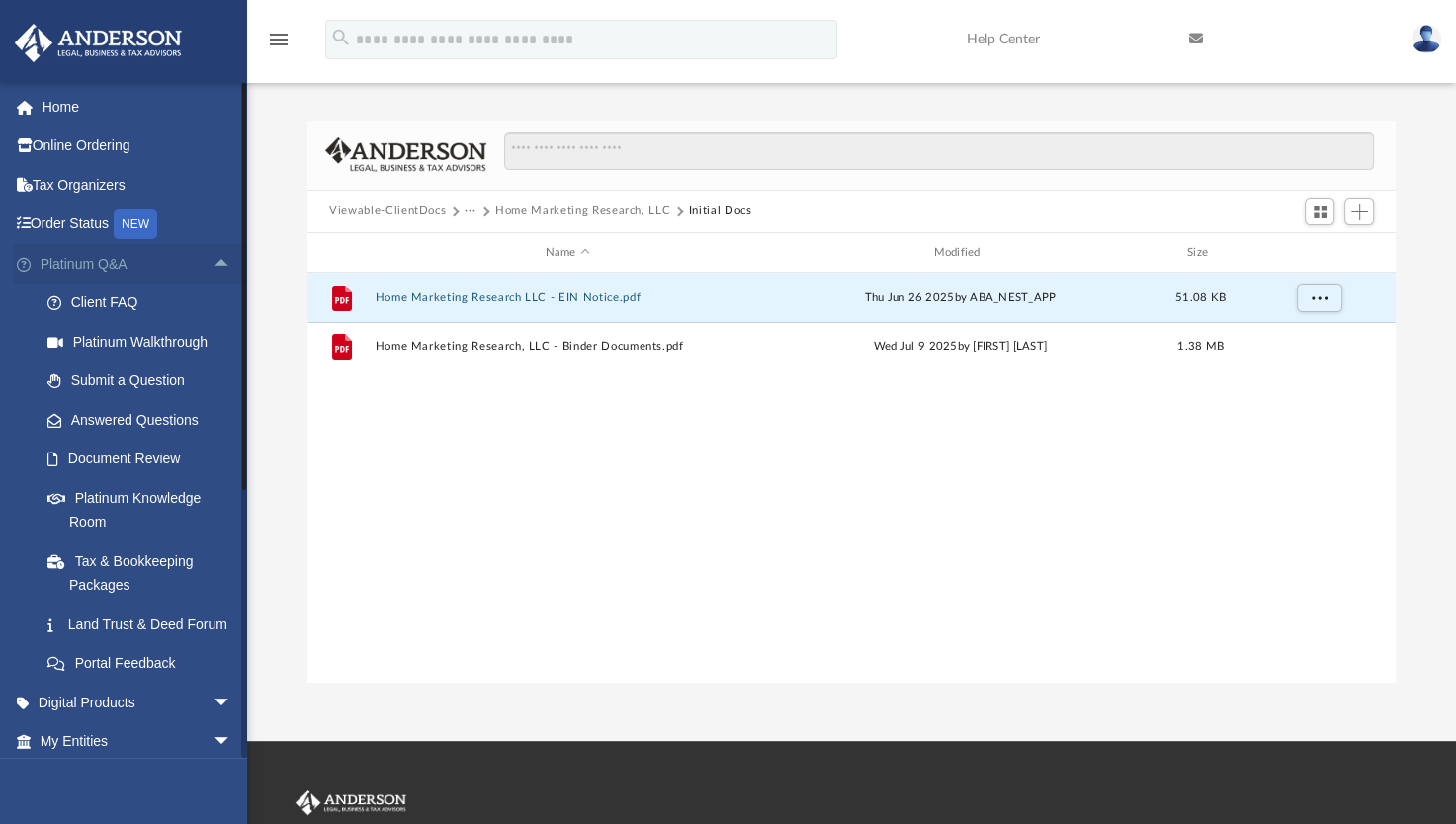 click on "arrow_drop_up" at bounding box center [232, 264] 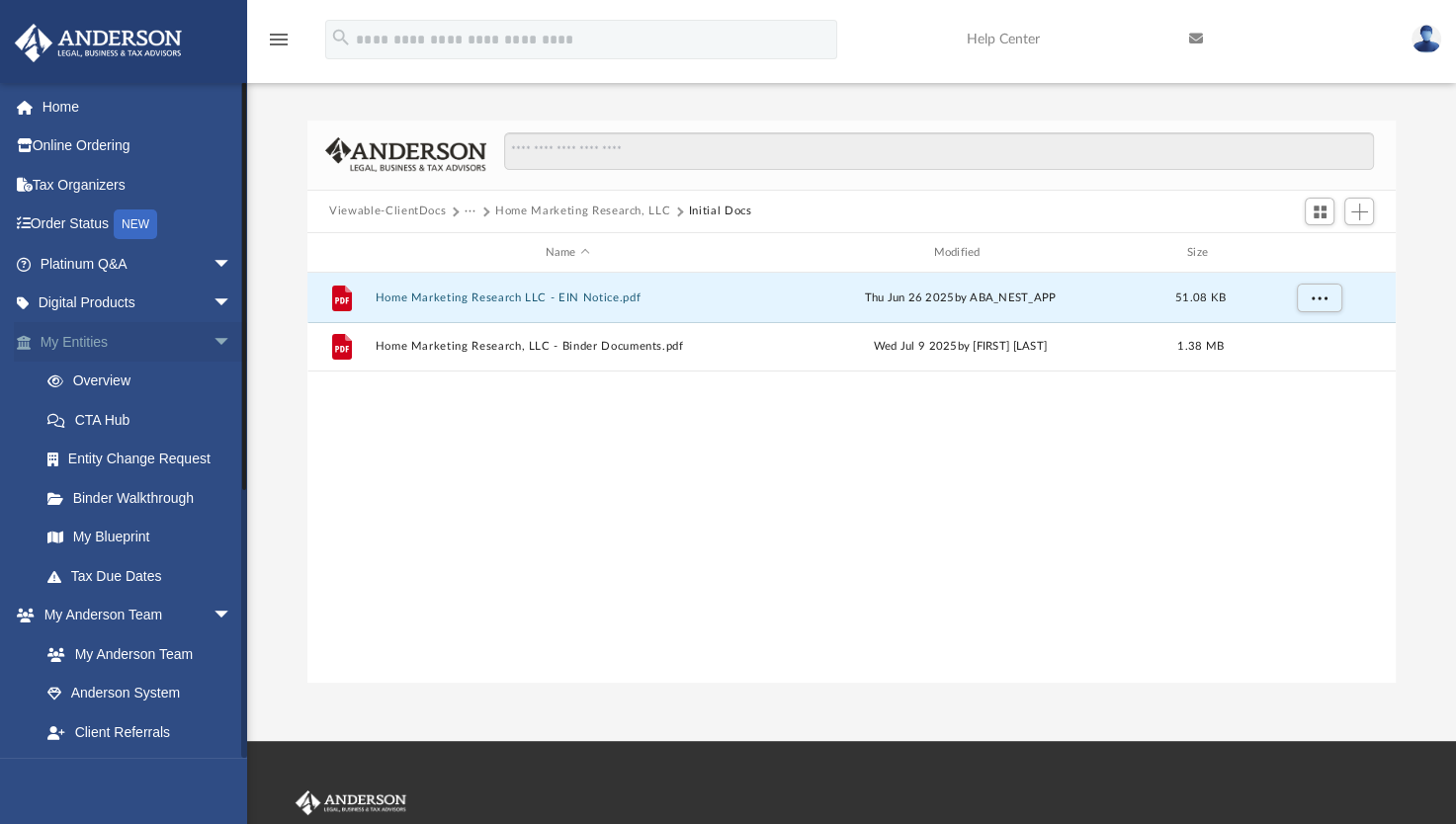click on "arrow_drop_down" at bounding box center [232, 342] 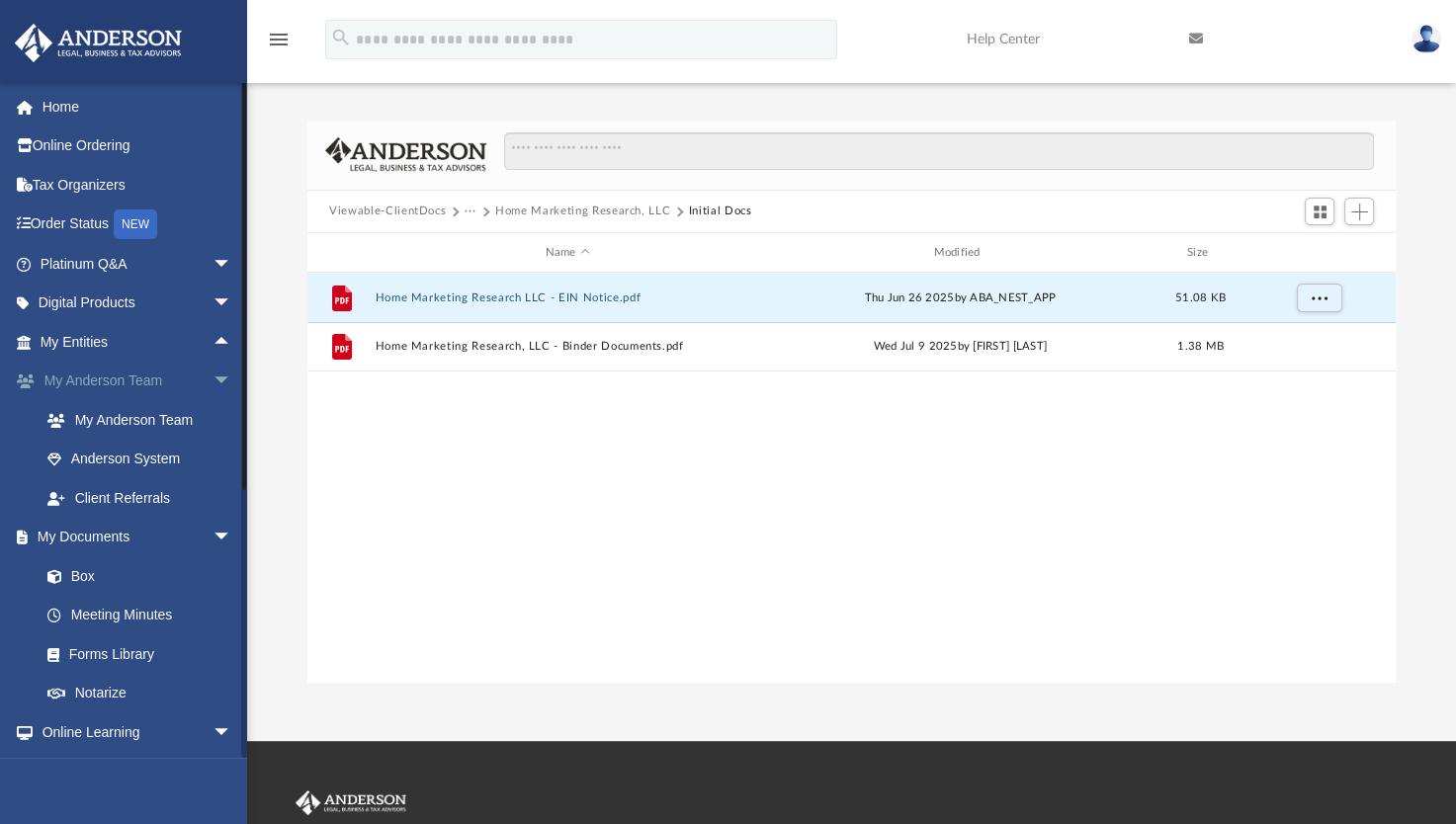 click on "arrow_drop_down" at bounding box center [232, 381] 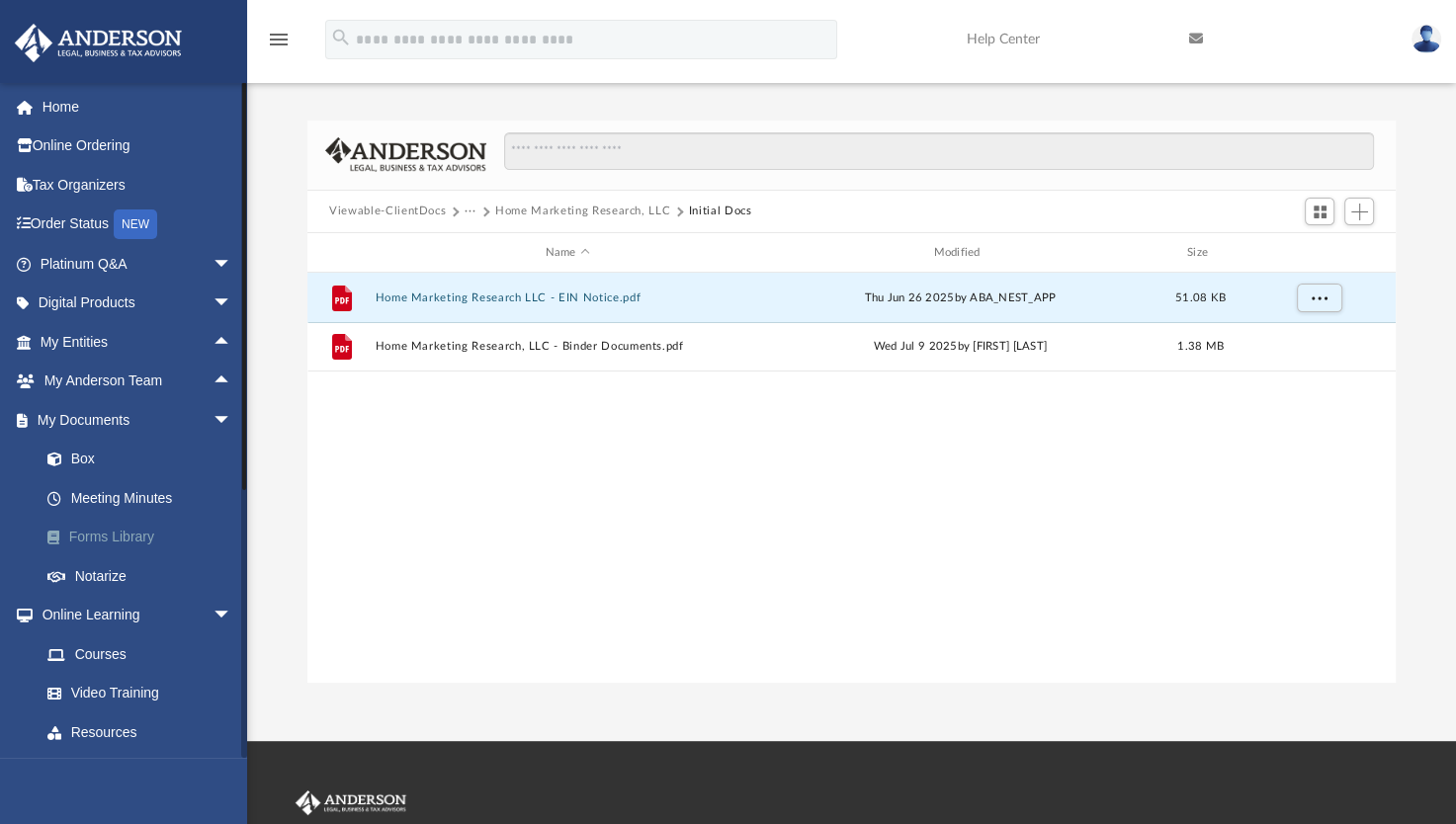 click on "Forms Library" at bounding box center [144, 537] 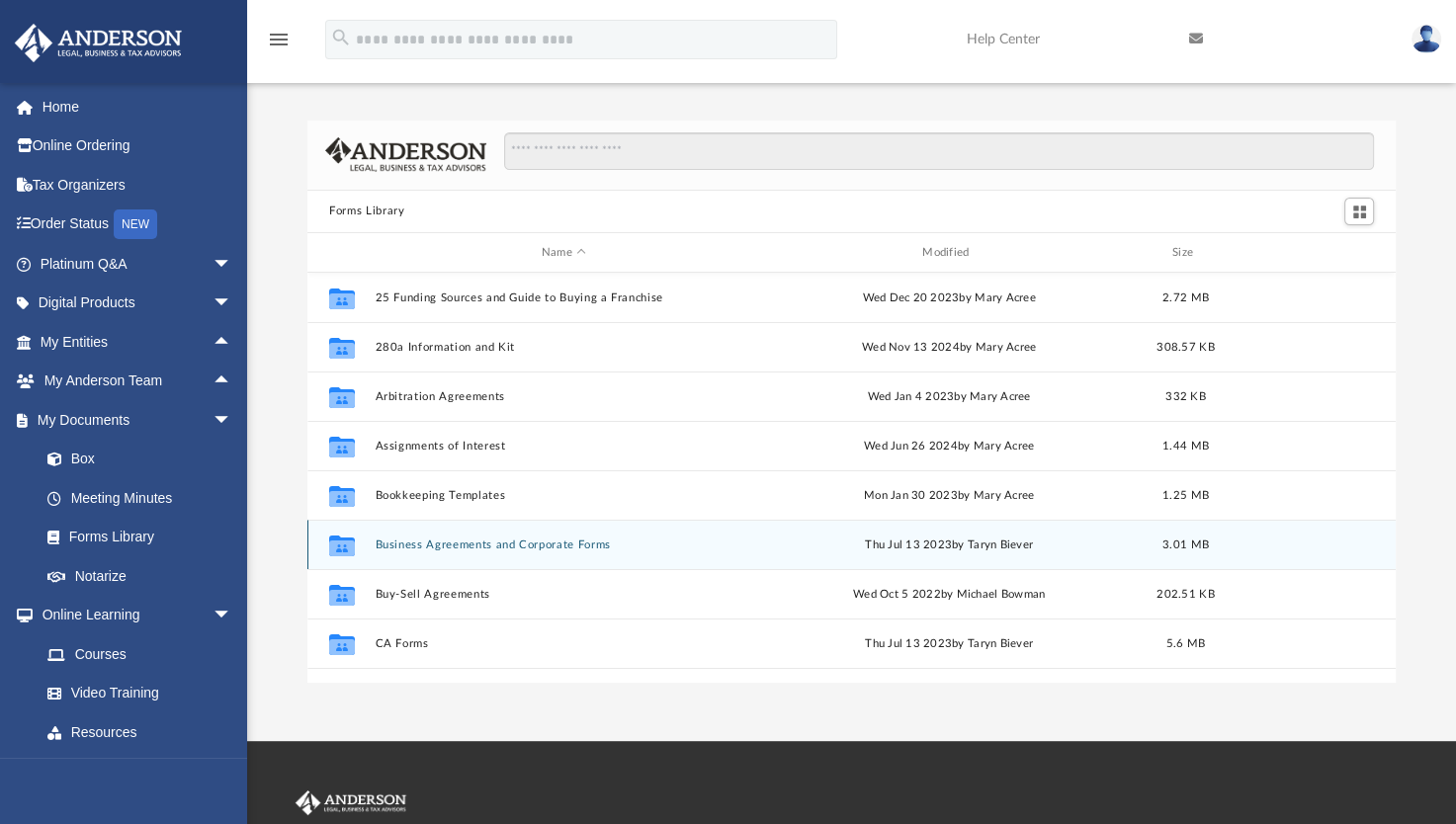 scroll, scrollTop: 16, scrollLeft: 16, axis: both 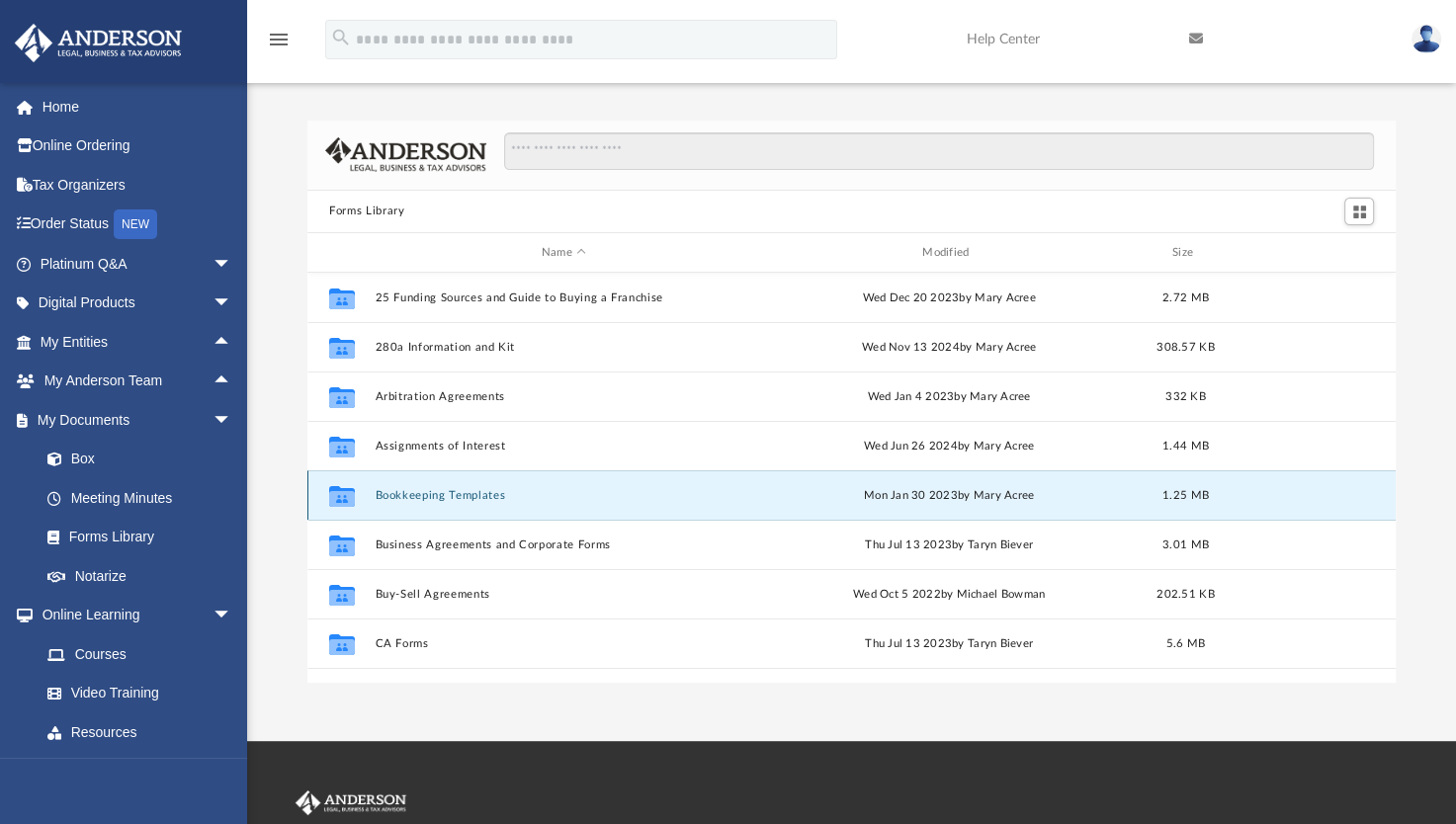 click on "Bookkeeping Templates" at bounding box center [563, 495] 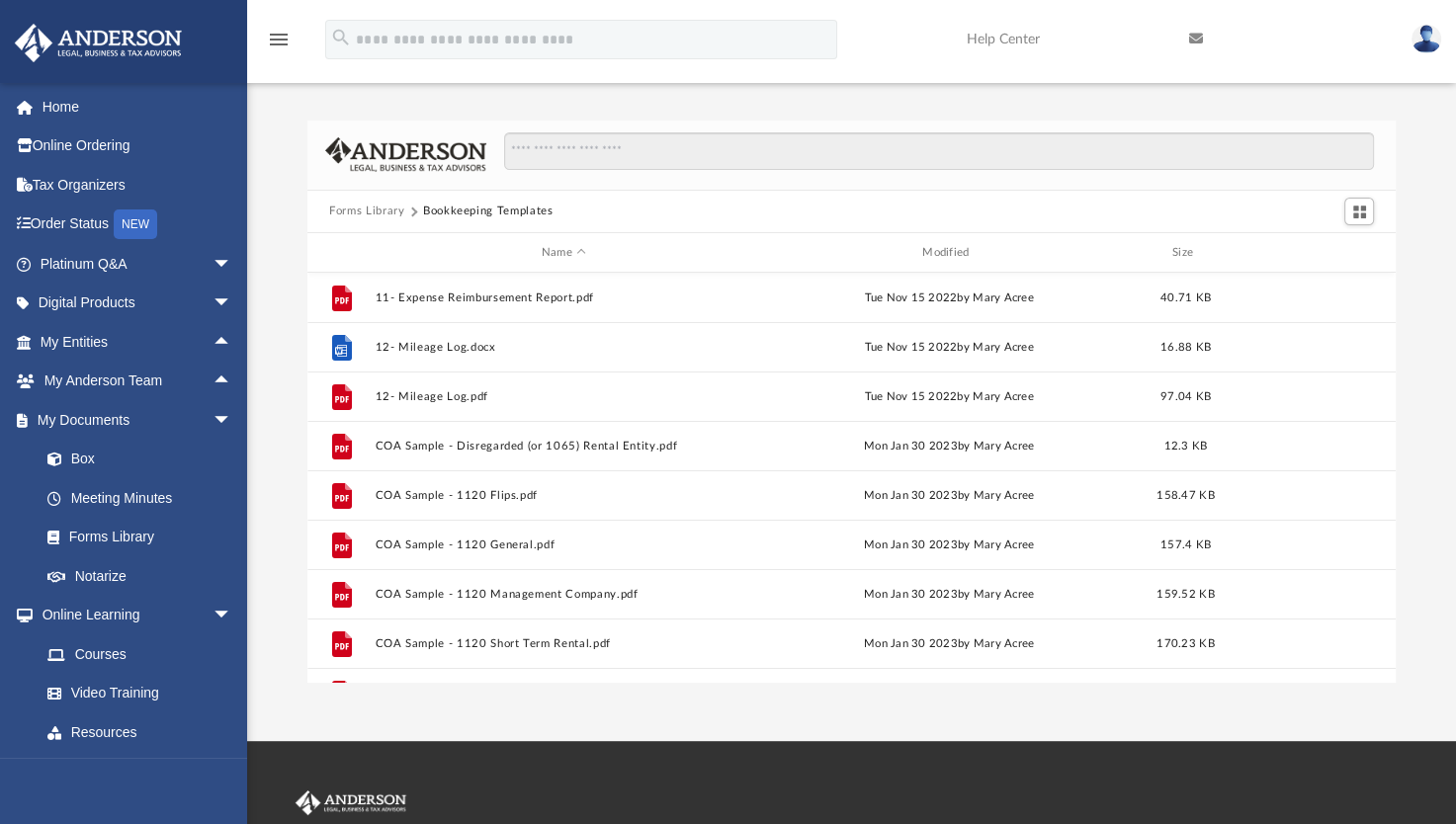 click on "Bookkeeping Templates" at bounding box center (488, 211) 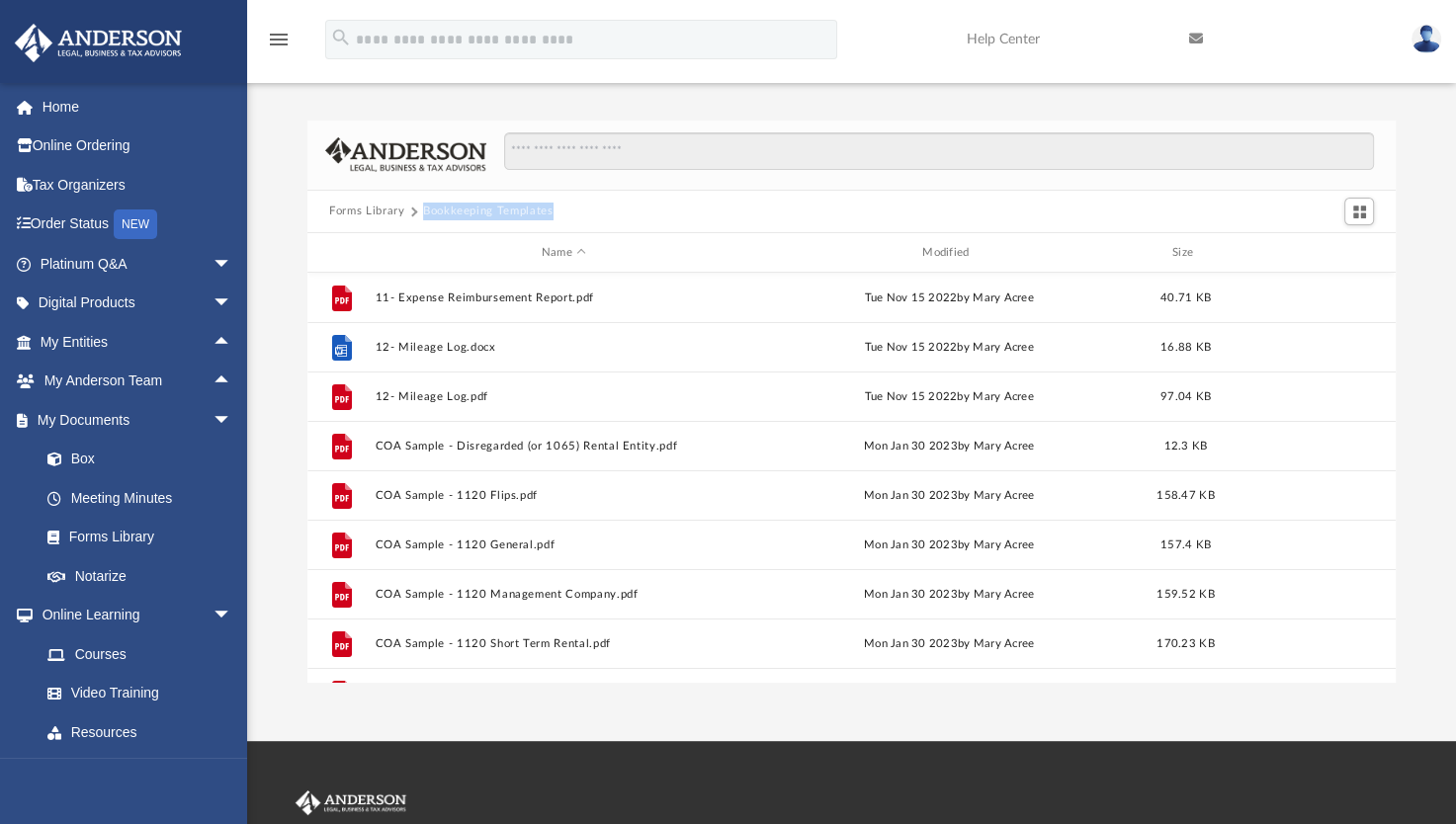 drag, startPoint x: 563, startPoint y: 221, endPoint x: 423, endPoint y: 208, distance: 140.60228 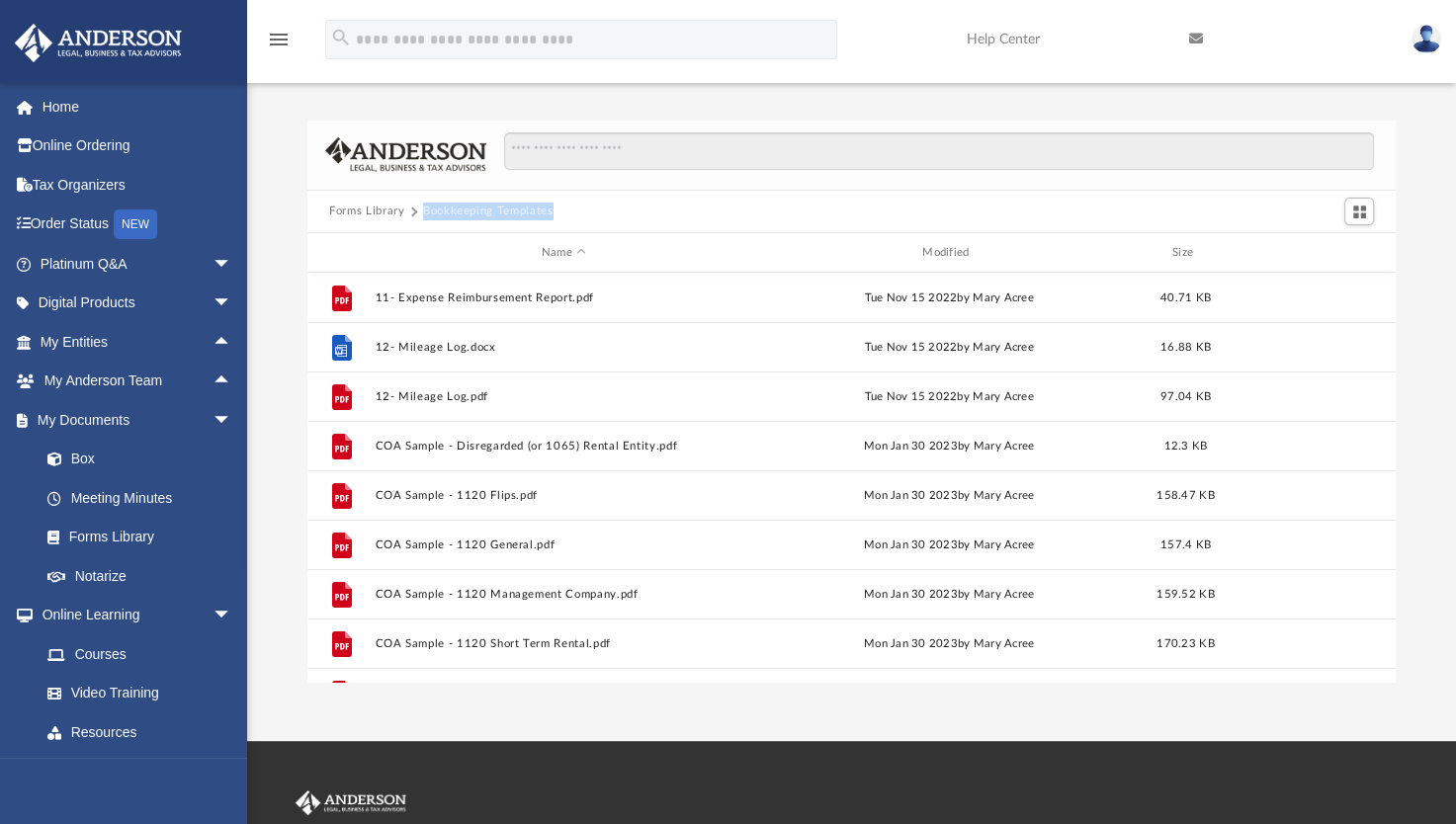 click on "Forms Library Bookkeeping Templates" at bounding box center [851, 212] 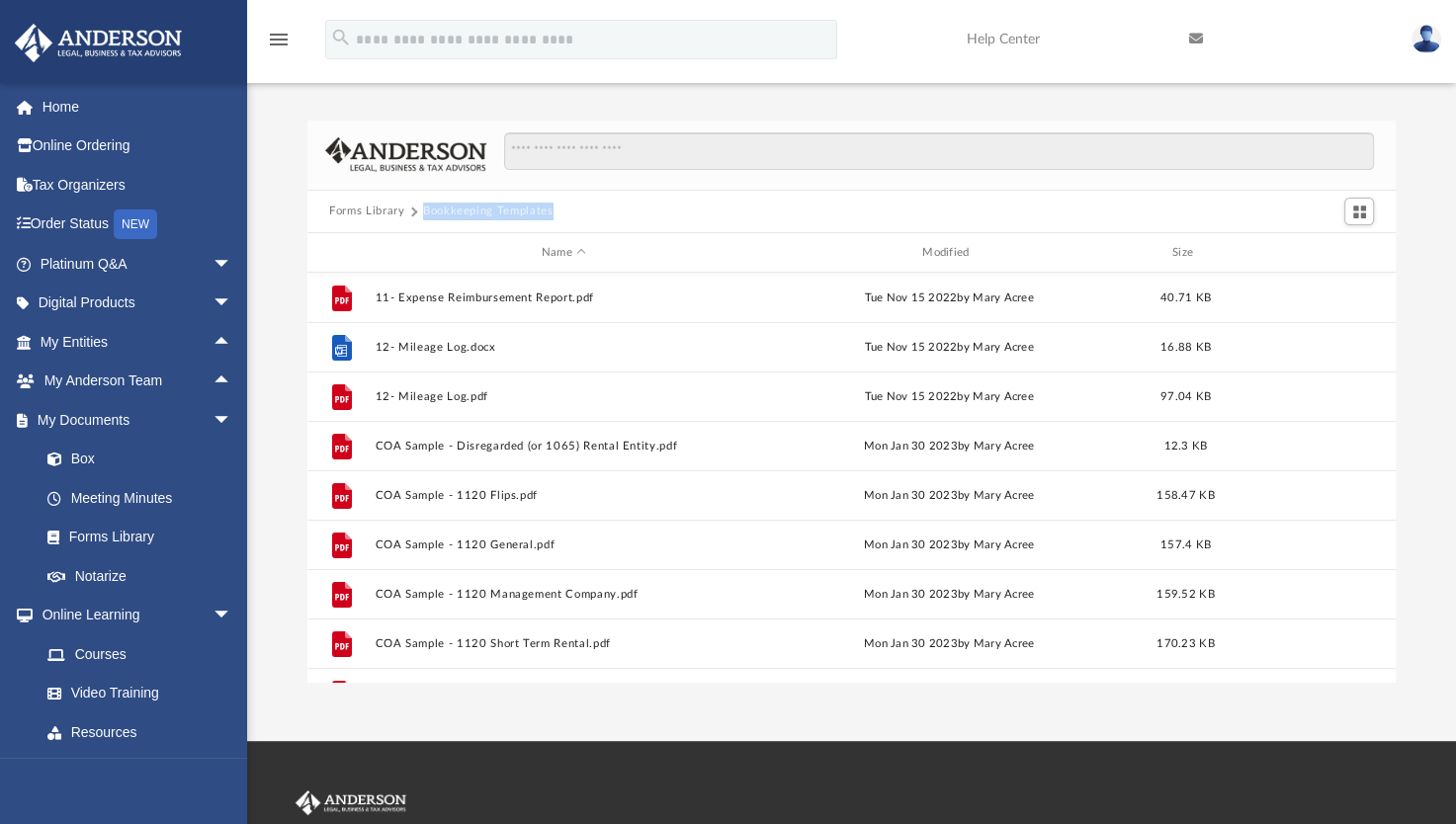 copy on "Bookkeeping Templates" 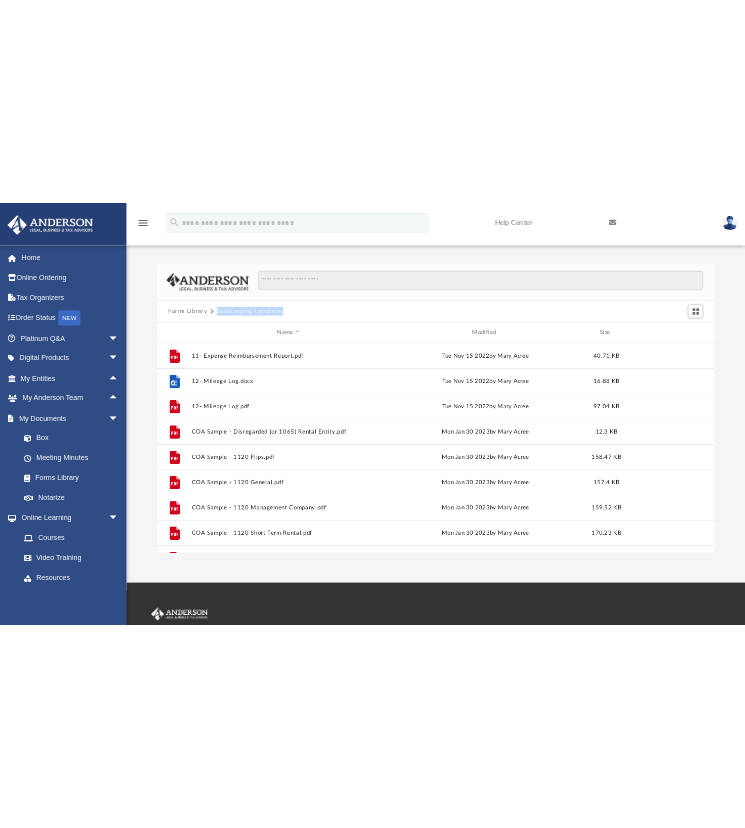 scroll, scrollTop: 439, scrollLeft: 518, axis: both 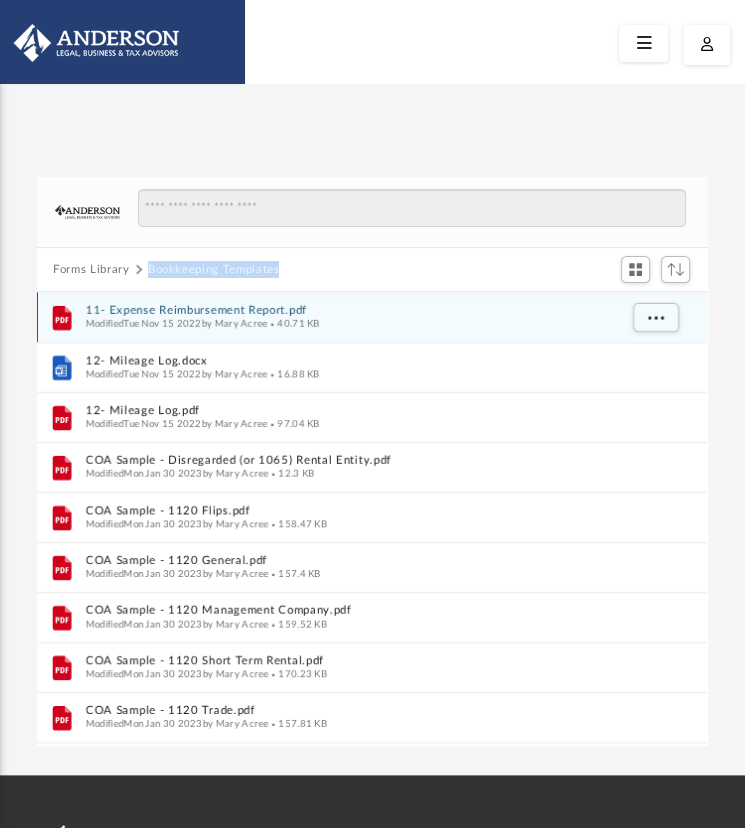 click on "11- Expense Reimbursement Report.pdf" at bounding box center (351, 311) 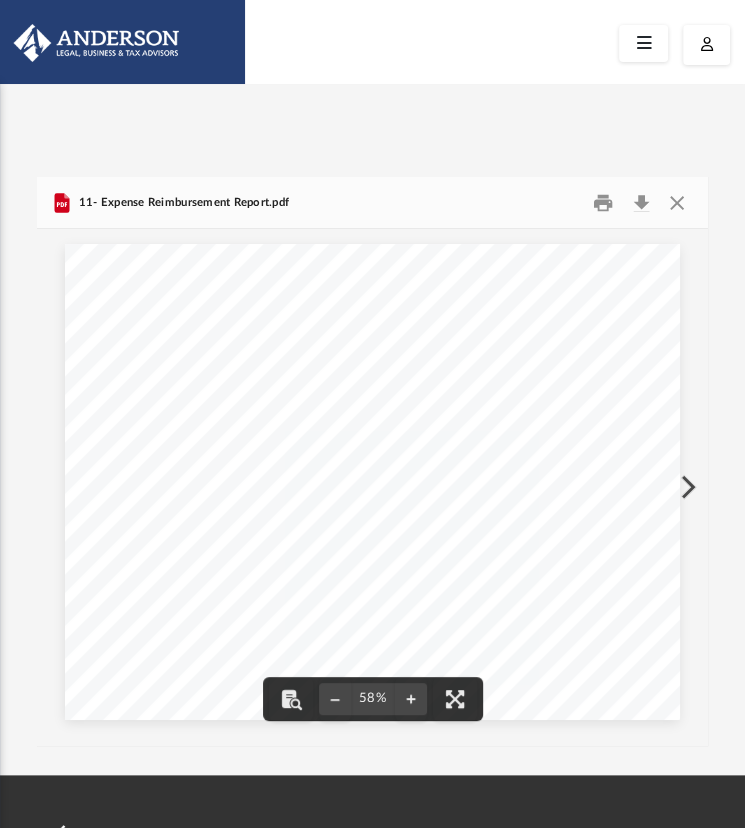 click at bounding box center [372, 41] 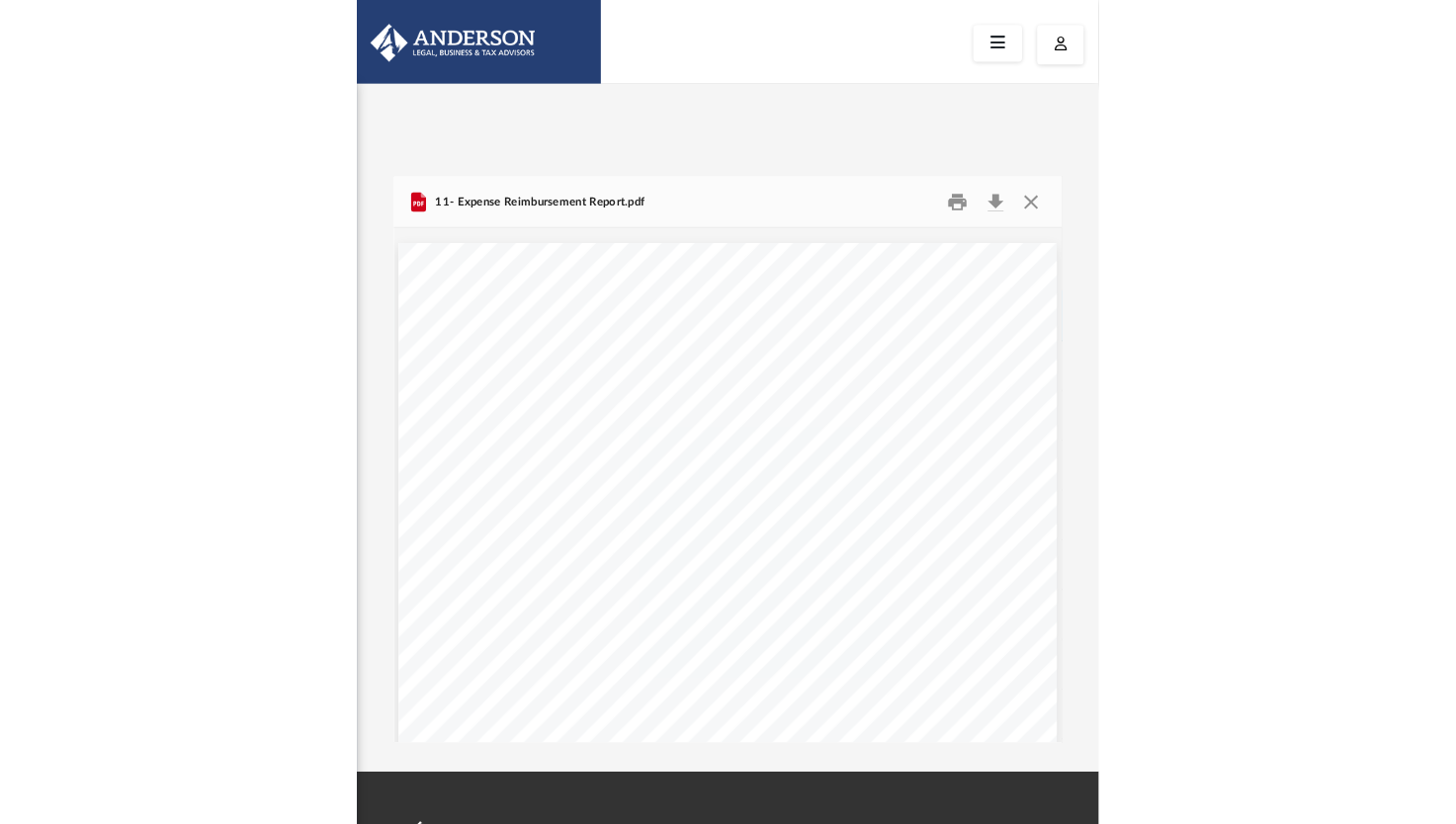scroll, scrollTop: 16, scrollLeft: 16, axis: both 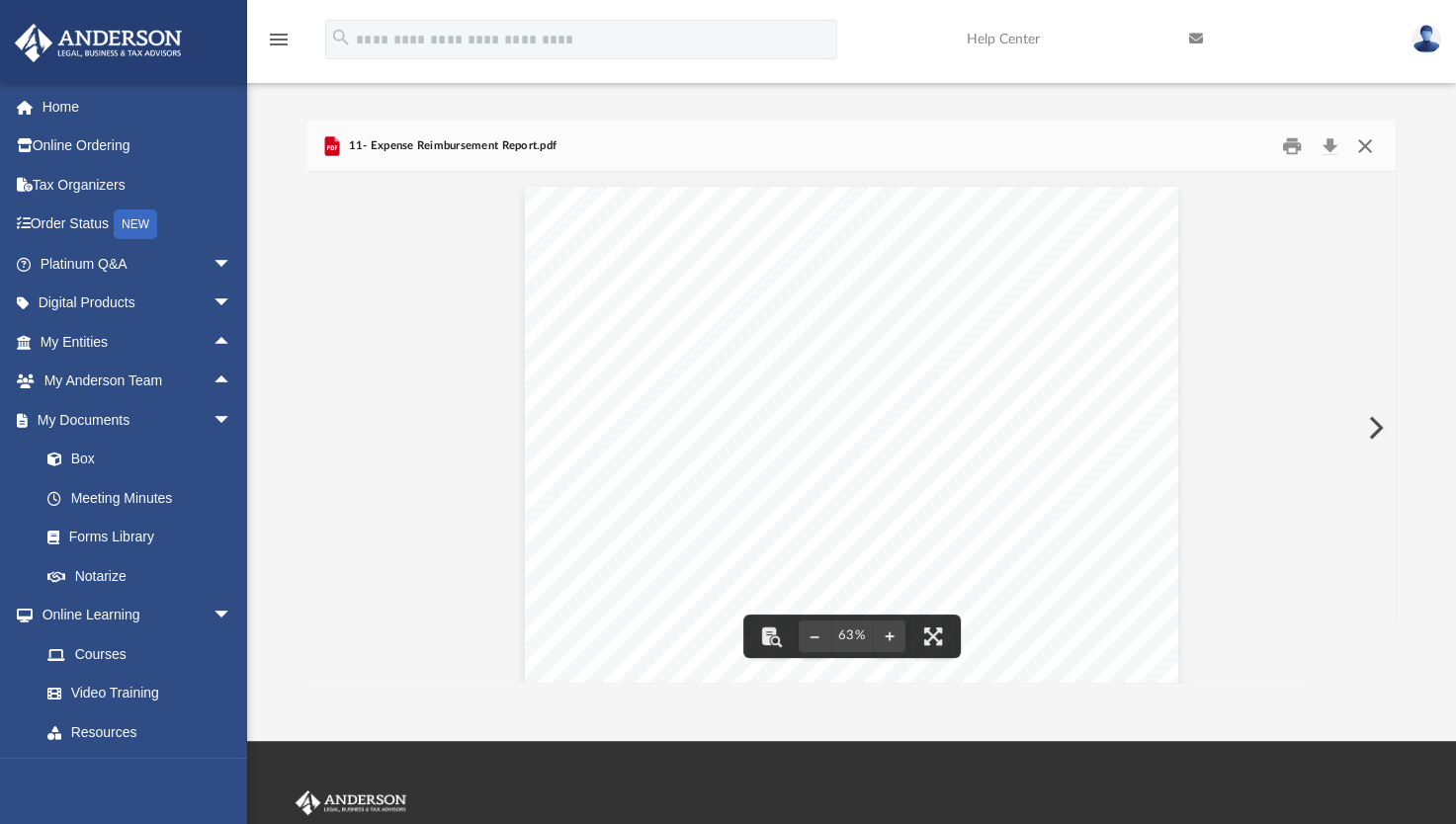click at bounding box center [1364, 145] 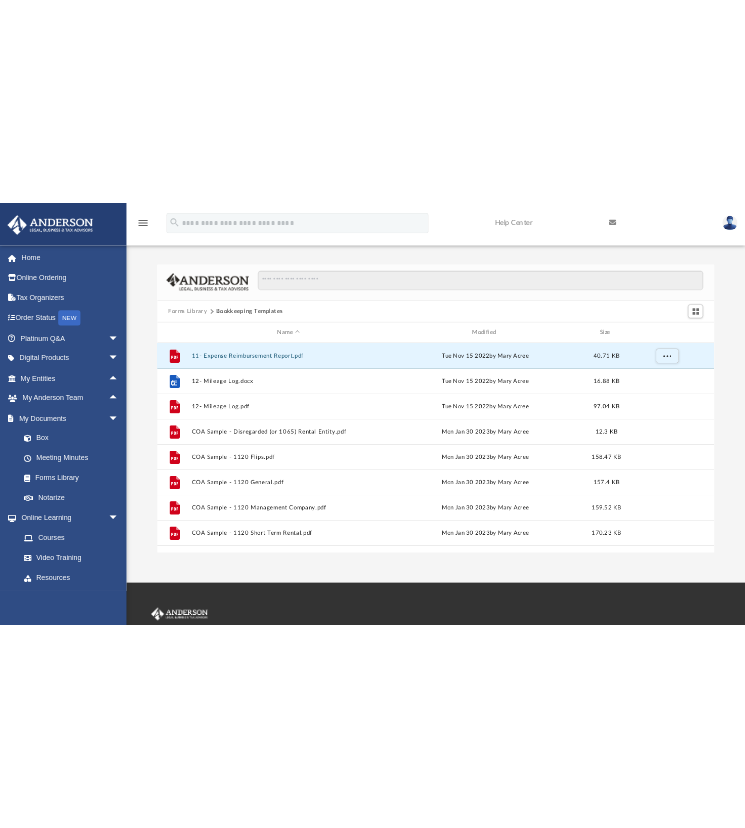 scroll, scrollTop: 439, scrollLeft: 533, axis: both 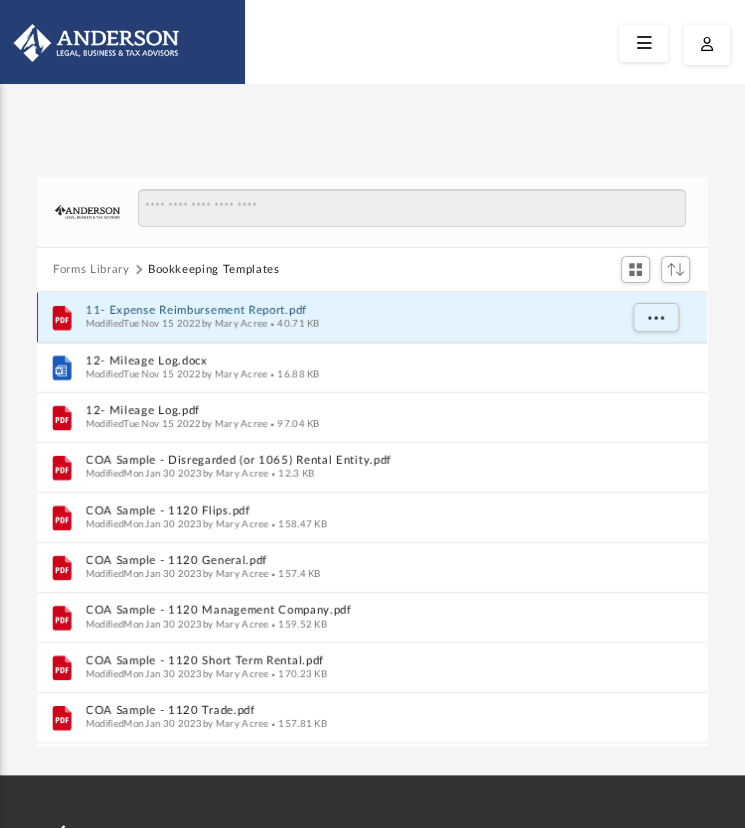 click on "Modified [DATE] by [FIRST] [LAST] [SIZE]" at bounding box center [351, 324] 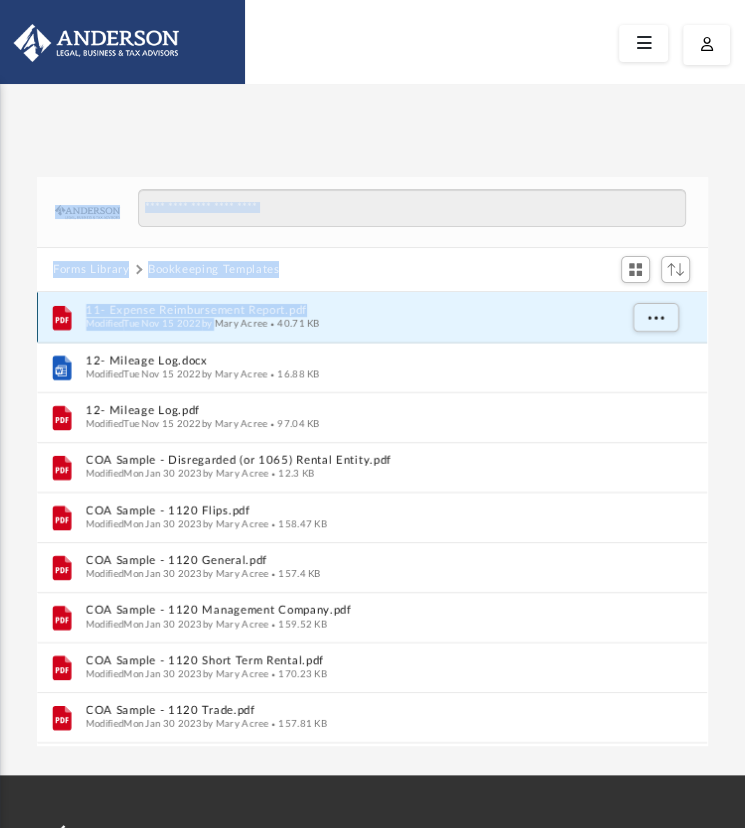 drag, startPoint x: 220, startPoint y: 317, endPoint x: -208, endPoint y: 172, distance: 451.8949 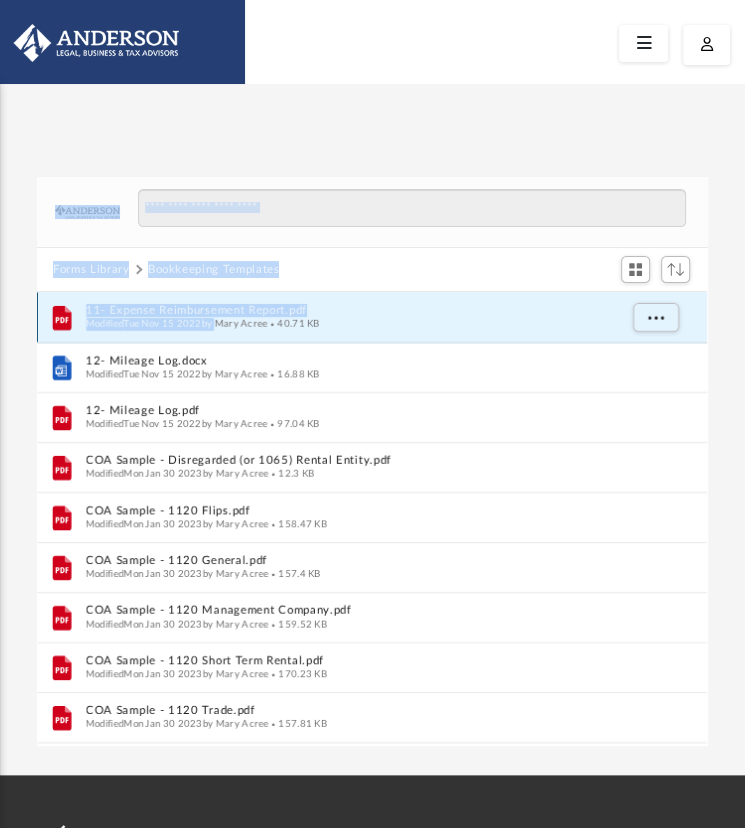 click on "X
Get a chance to win 6 months of Platinum for free just by filling out this
survey" at bounding box center [372, 565] 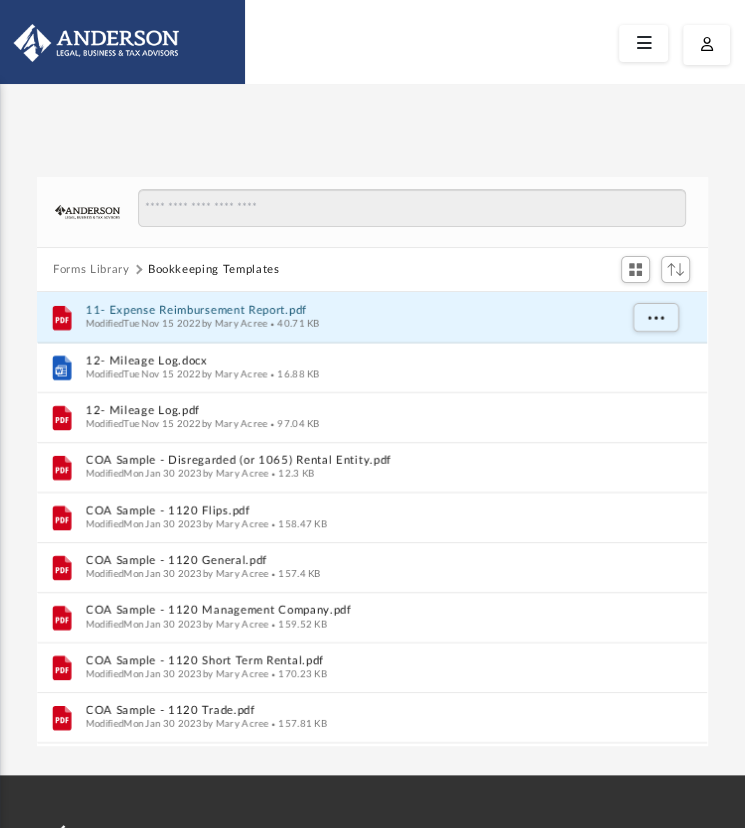 click on "App
yulio@[EXAMPLE.COM]
Sign Out
yulio@[EXAMPLE.COM]
Home
Online Ordering
Tax Organizers
Order Status  NEW
Platinum Q&A arrow_drop_down
Client FAQ
Platinum Walkthrough
Submit a Question
Answered Questions
Document Review
Platinum Knowledge Room
Tax & Bookkeeping Packages
Land Trust & Deed Forum
Portal Feedback
Digital Products arrow_drop_down
Tax Toolbox
Virtual Bookkeeping
Land Trust Kit
Wholesale Trust Kit
My Entities" at bounding box center (372, 430) 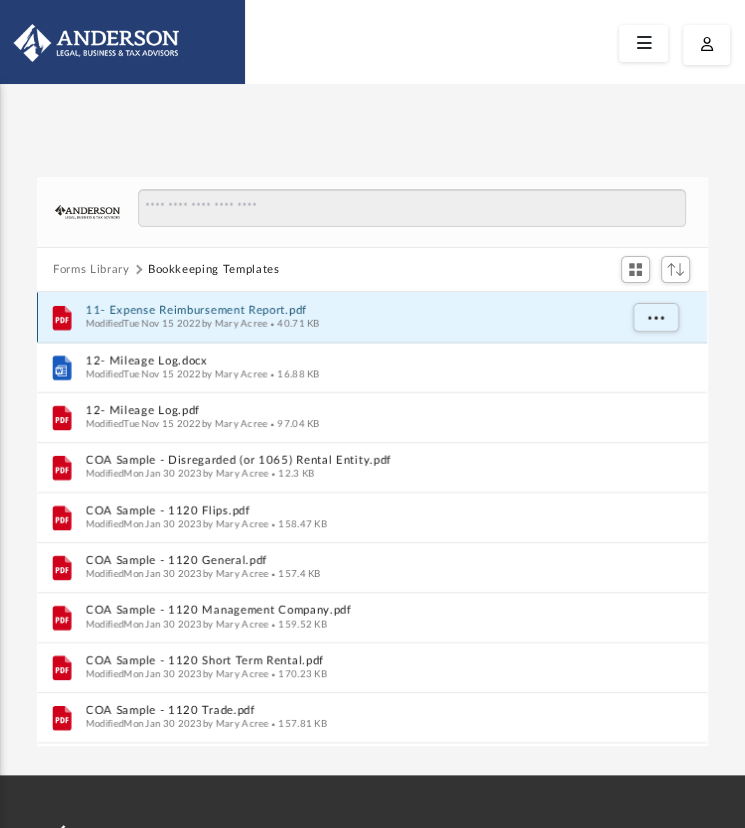 drag, startPoint x: 148, startPoint y: 316, endPoint x: -112, endPoint y: 261, distance: 265.75363 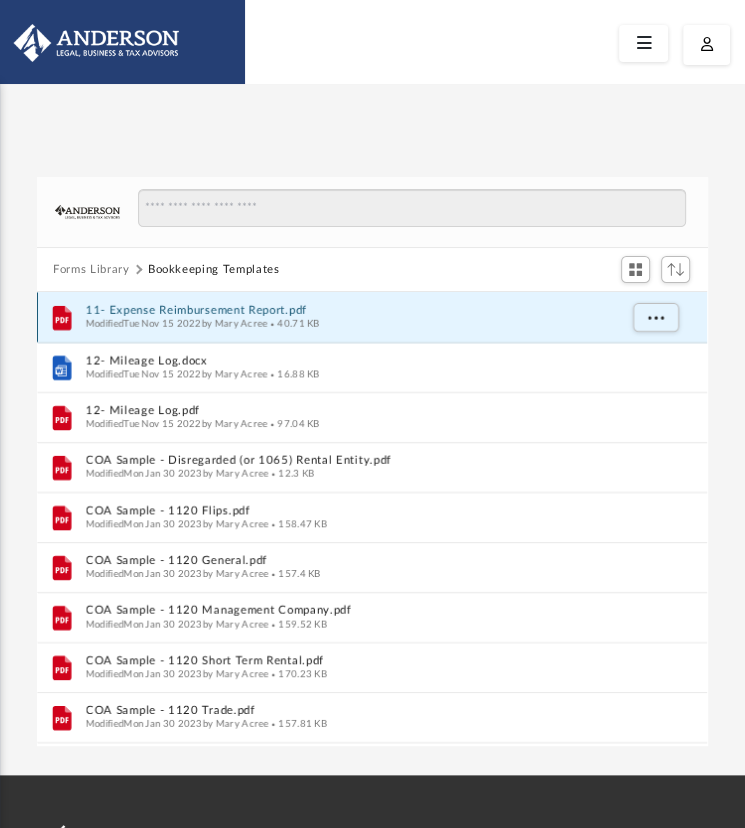 click on "X
Get a chance to win 6 months of Platinum for free just by filling out this
survey" at bounding box center (372, 565) 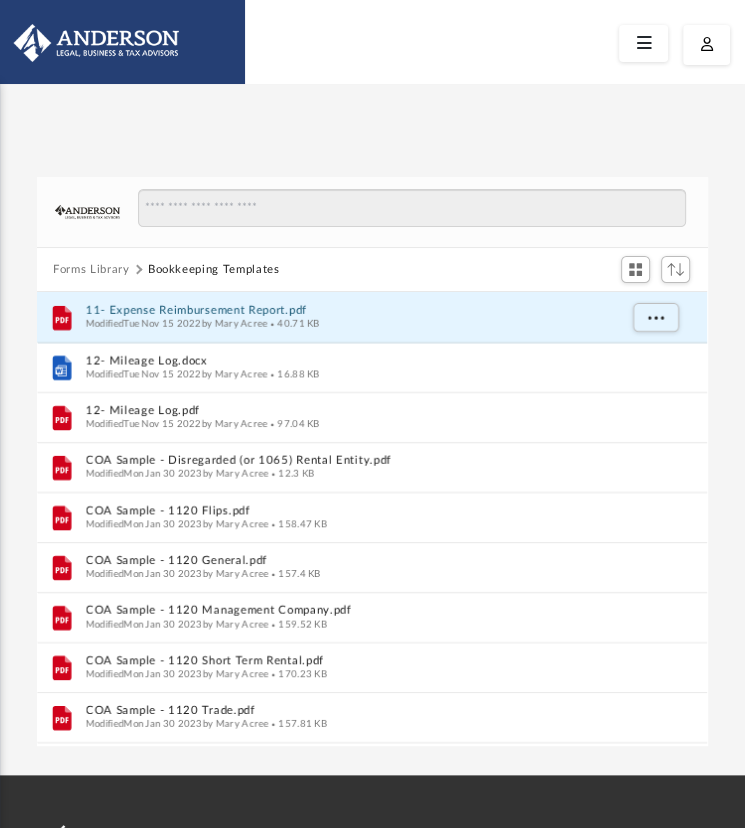 drag, startPoint x: 144, startPoint y: 315, endPoint x: -118, endPoint y: 259, distance: 267.9179 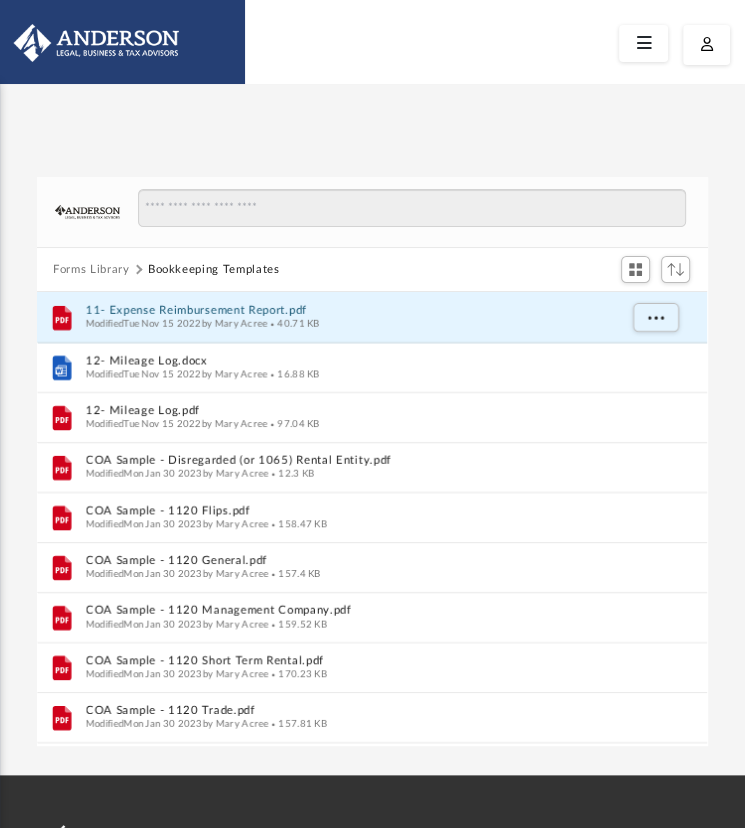 click on "X
Get a chance to win 6 months of Platinum for free just by filling out this
survey" at bounding box center (372, 565) 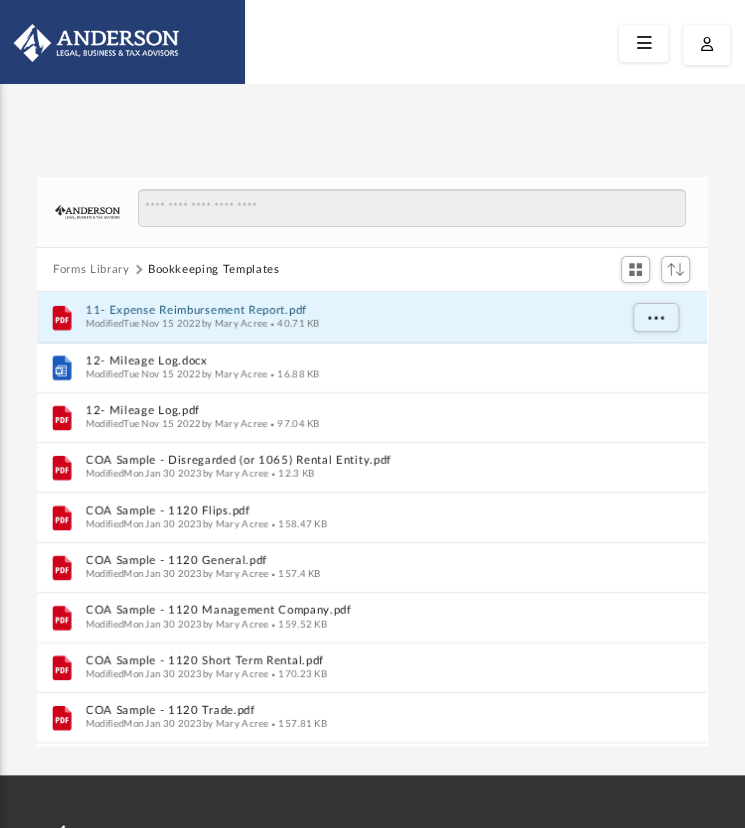 drag, startPoint x: 564, startPoint y: 315, endPoint x: -54, endPoint y: 319, distance: 618.01294 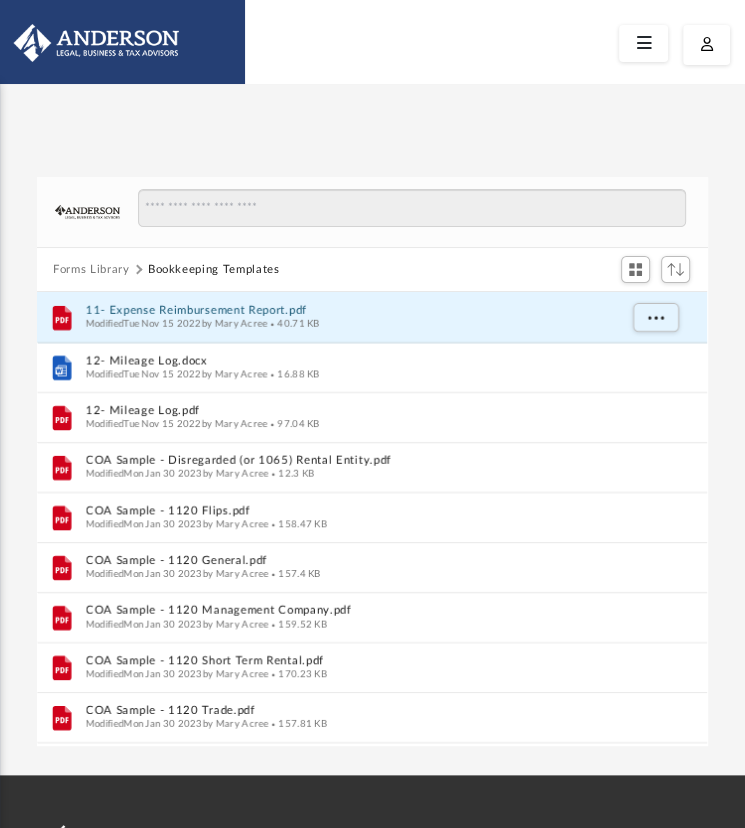 click on "X
Get a chance to win 6 months of Platinum for free just by filling out this
survey" at bounding box center [372, 565] 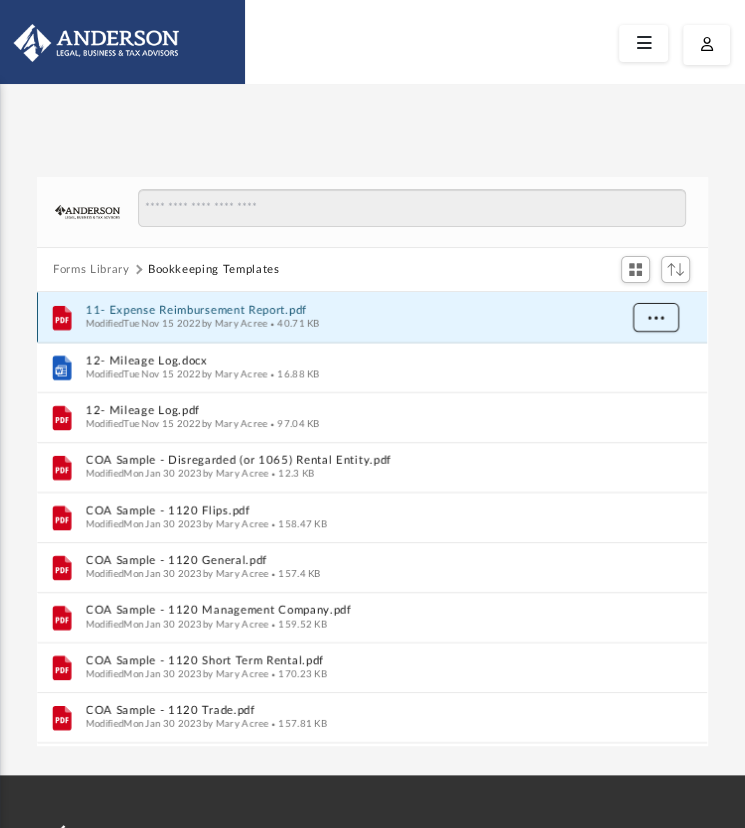 click at bounding box center [656, 317] 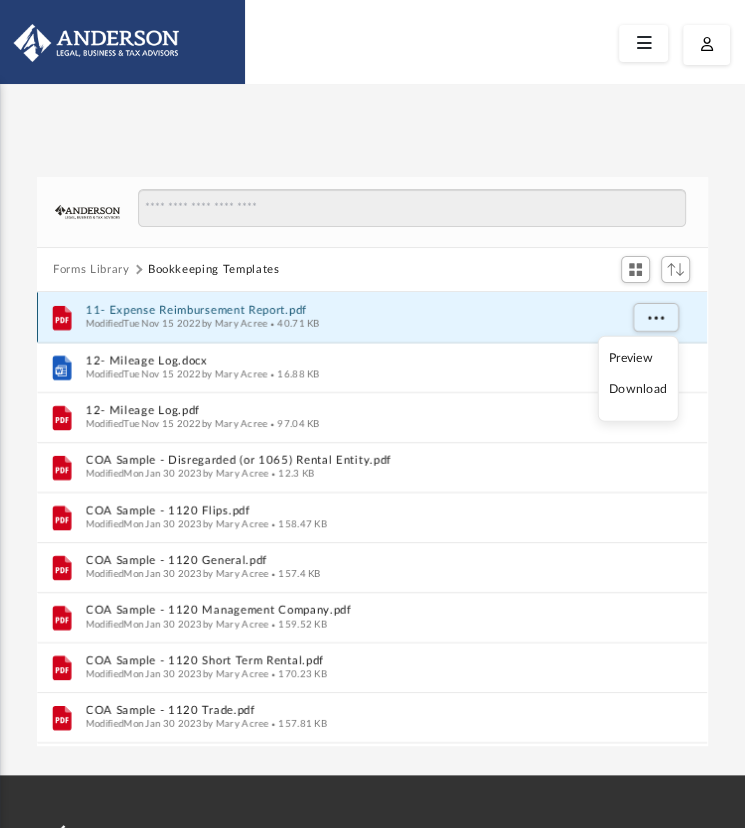 click on "Modified [DATE] by [FIRST] [LAST]" at bounding box center [177, 324] 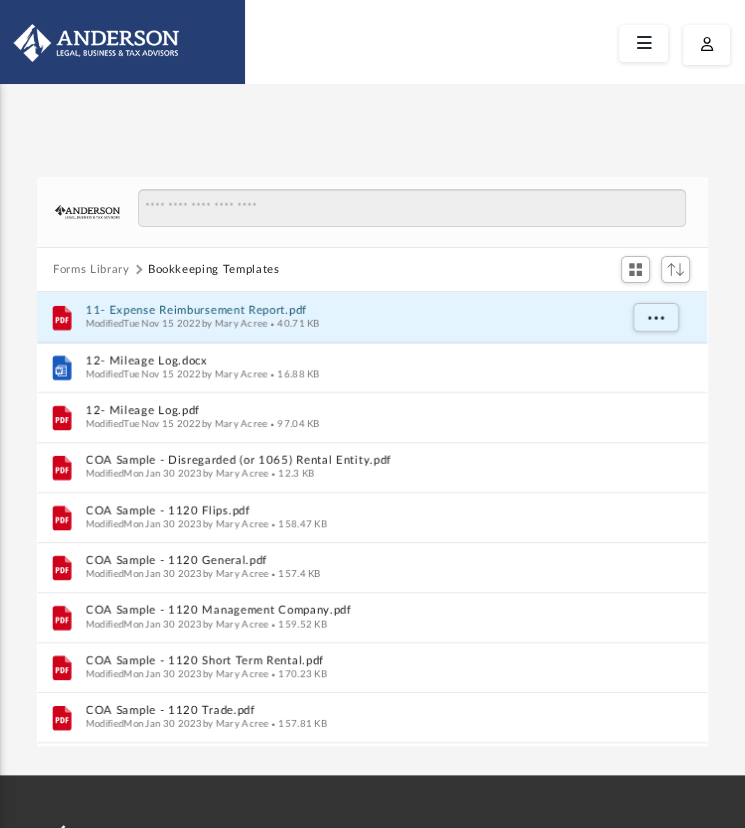 click on "App
yulio@[EXAMPLE.COM]
Sign Out
yulio@[EXAMPLE.COM]
Home
Online Ordering
Tax Organizers
Order Status  NEW
Platinum Q&A arrow_drop_down
Client FAQ
Platinum Walkthrough
Submit a Question
Answered Questions
Document Review
Platinum Knowledge Room
Tax & Bookkeeping Packages
Land Trust & Deed Forum
Portal Feedback
Digital Products arrow_drop_down
Tax Toolbox
Virtual Bookkeeping
Land Trust Kit
Wholesale Trust Kit
My Entities" at bounding box center [372, 430] 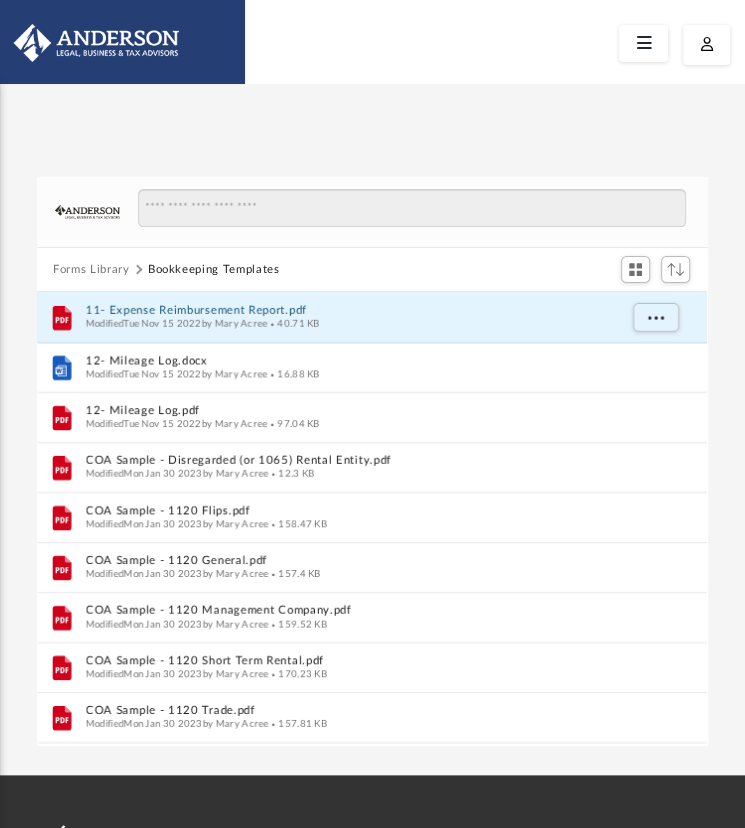drag, startPoint x: 95, startPoint y: 311, endPoint x: -474, endPoint y: 450, distance: 585.732 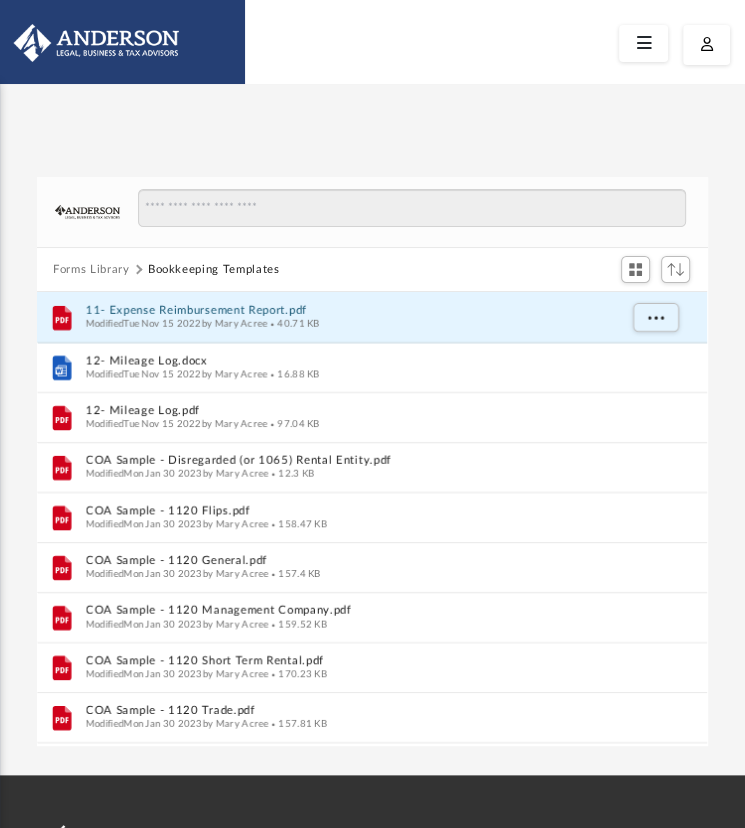 click on "X
Get a chance to win 6 months of Platinum for free just by filling out this
survey" at bounding box center (372, 565) 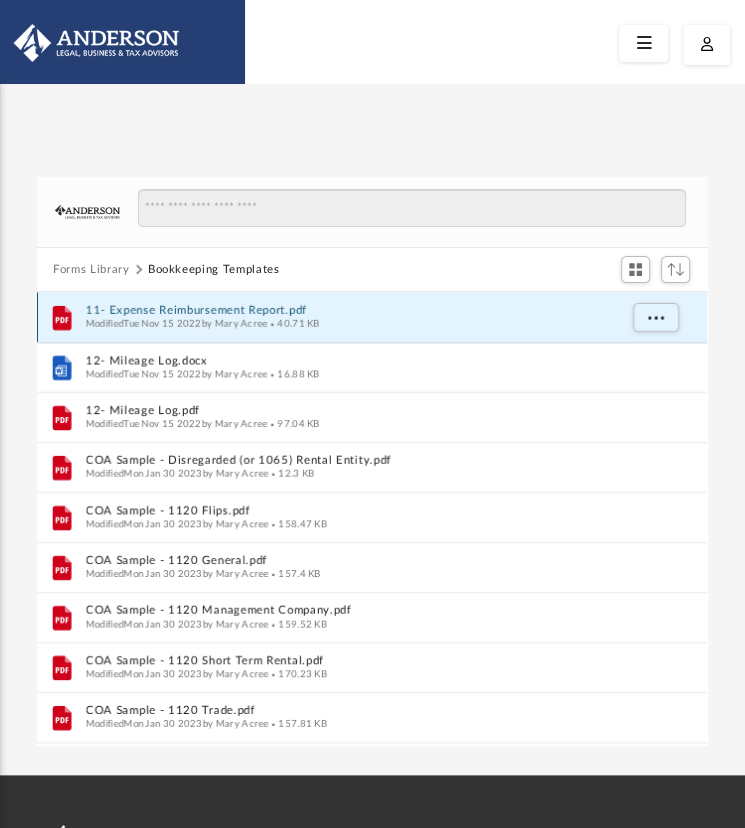 click on "11- Expense Reimbursement Report.pdf" at bounding box center [351, 311] 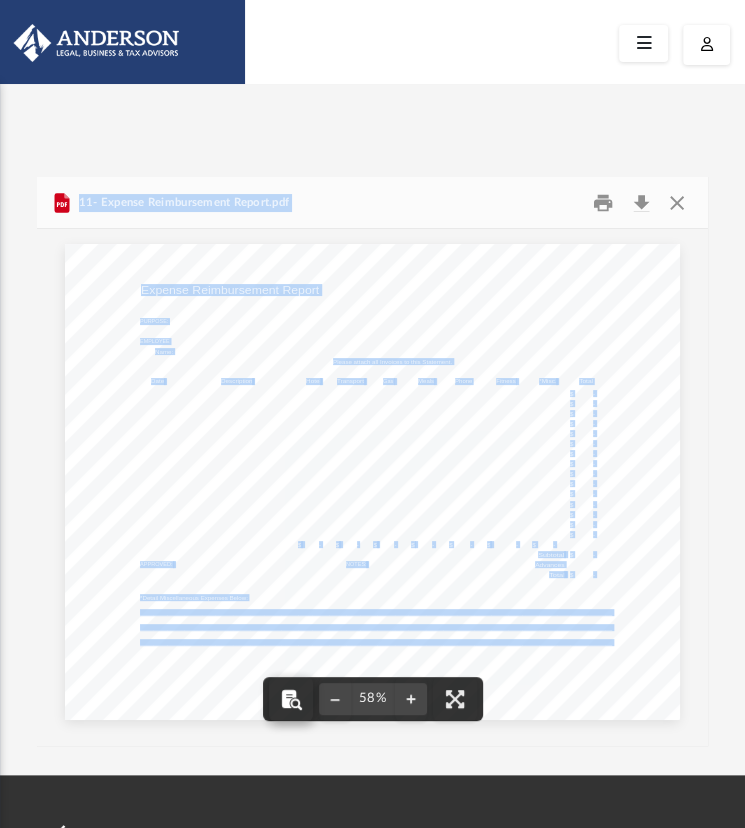 click at bounding box center (291, 699) 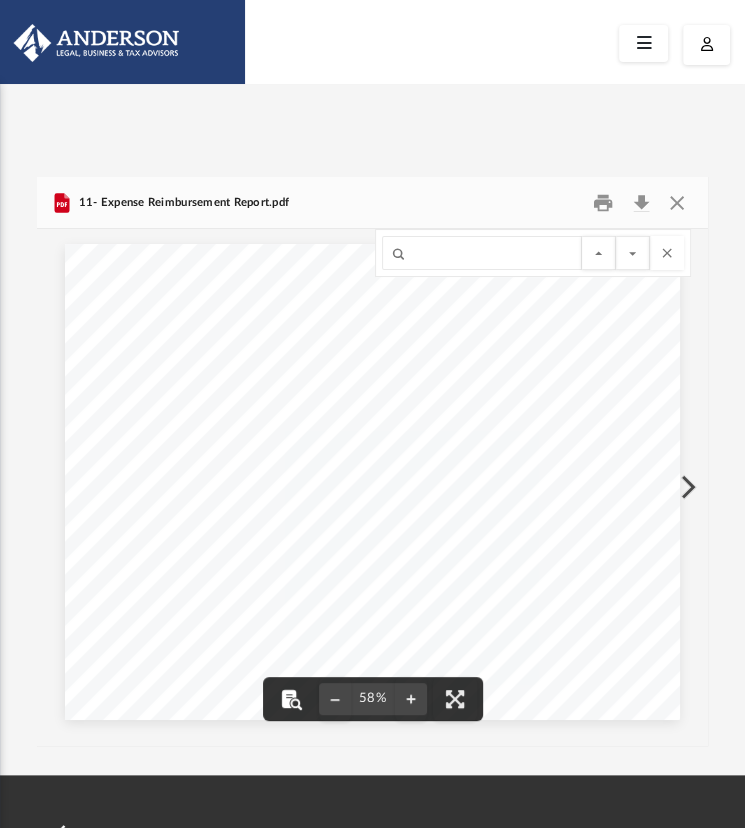 drag, startPoint x: 287, startPoint y: 697, endPoint x: -125, endPoint y: 663, distance: 413.40054 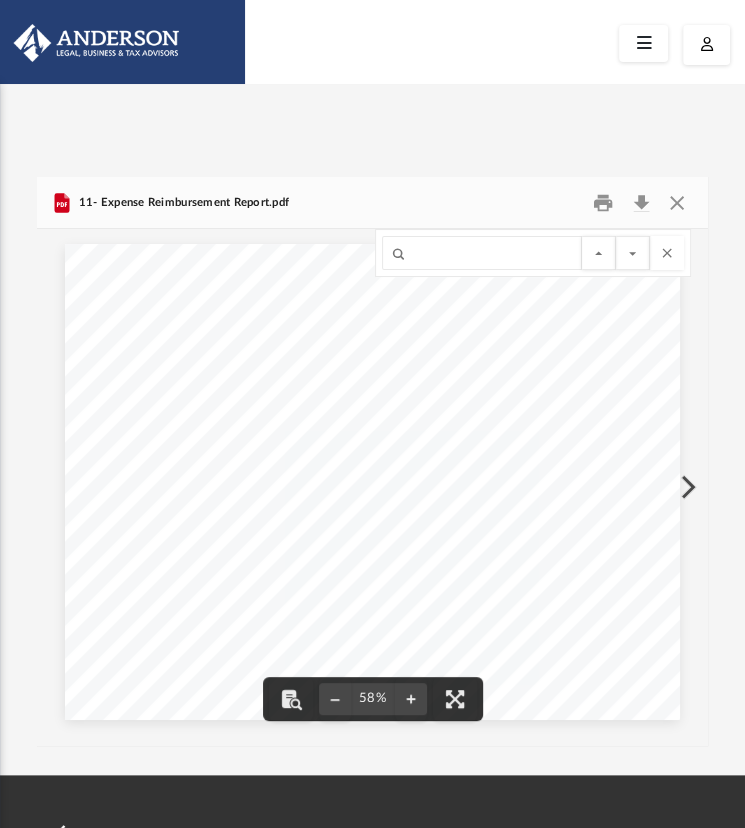 drag, startPoint x: 126, startPoint y: 441, endPoint x: -206, endPoint y: 412, distance: 333.26416 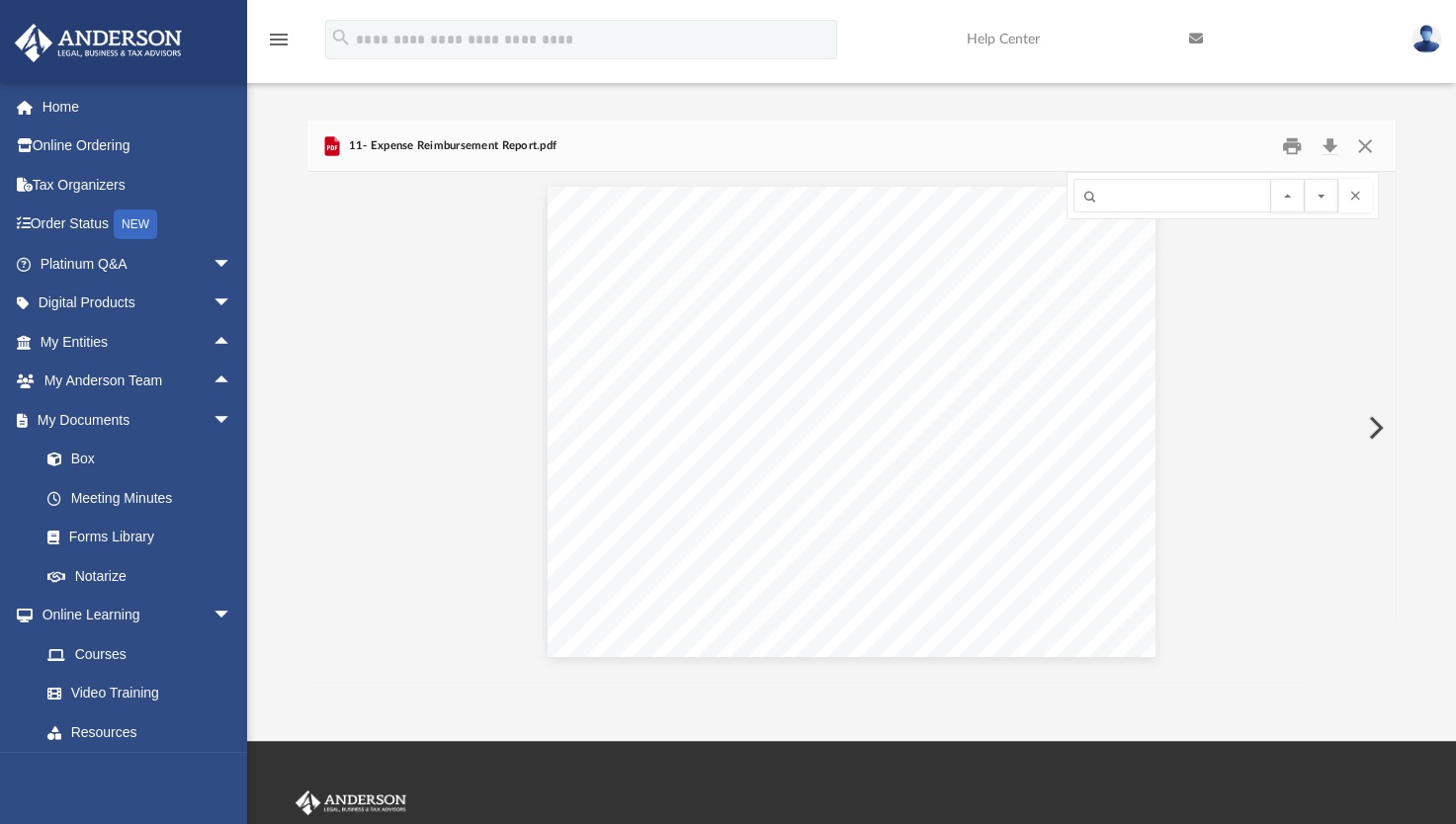 scroll, scrollTop: 16, scrollLeft: 16, axis: both 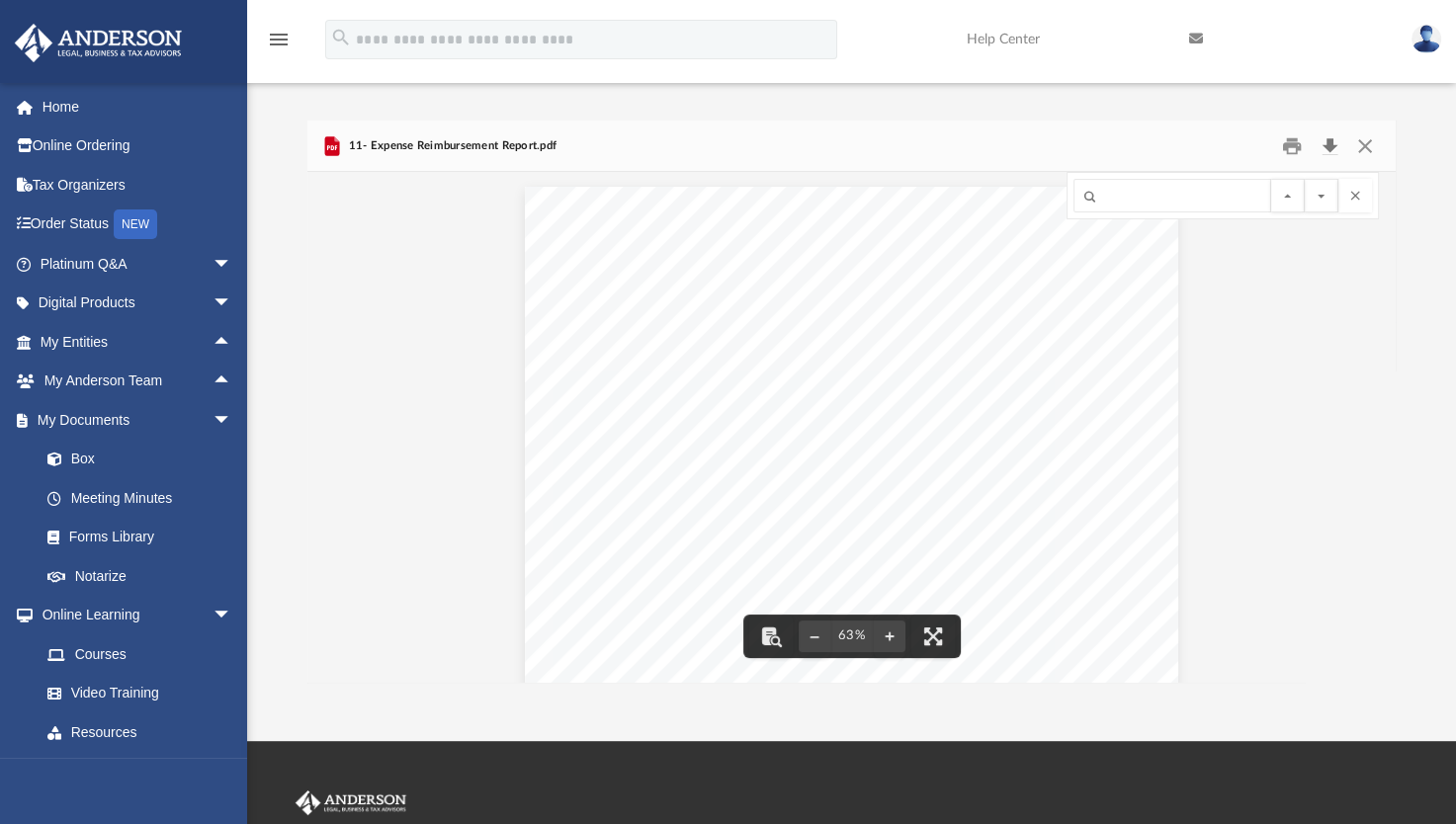 click at bounding box center (1329, 145) 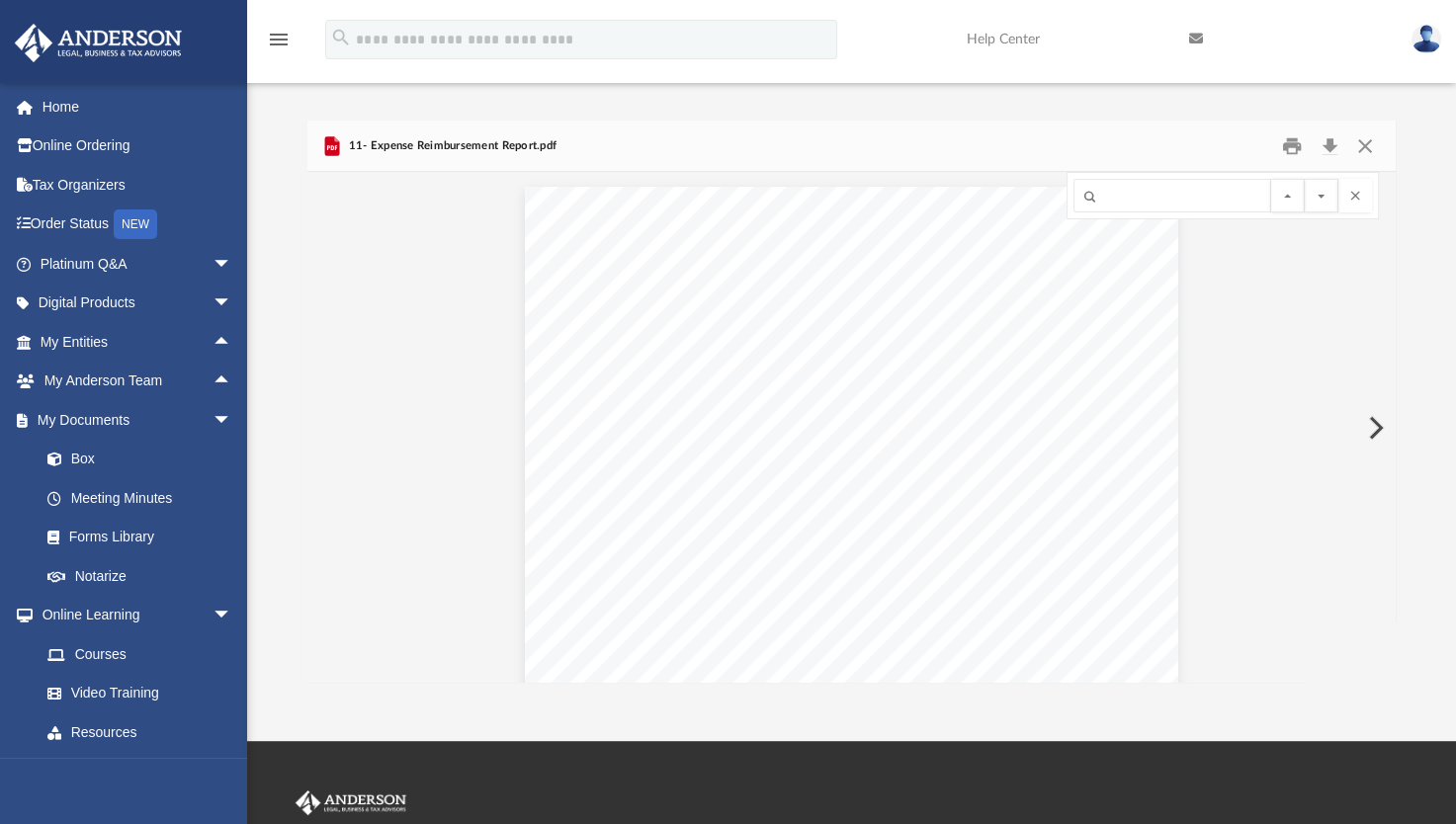 click at bounding box center (1374, 428) 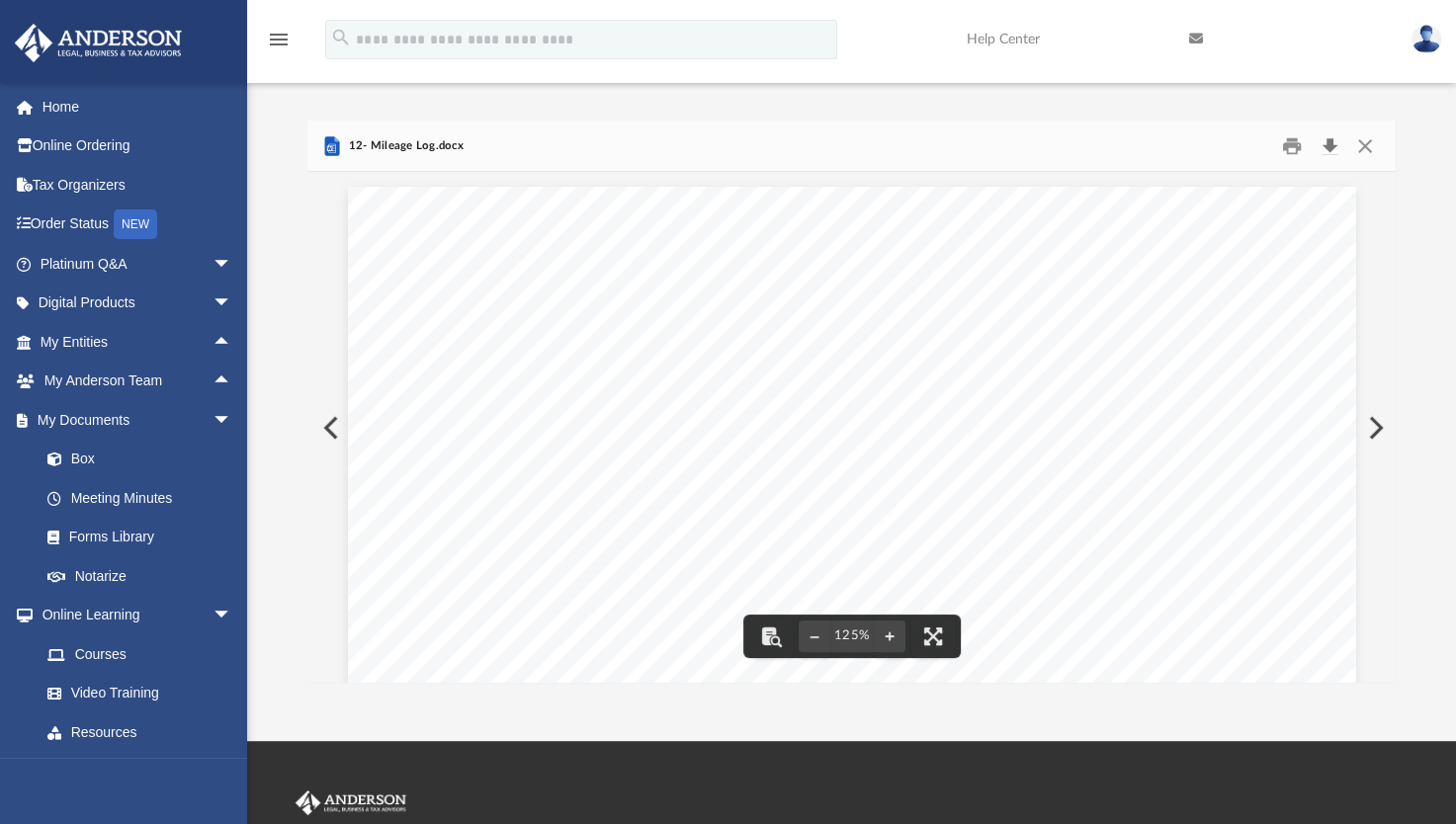 click at bounding box center (1329, 145) 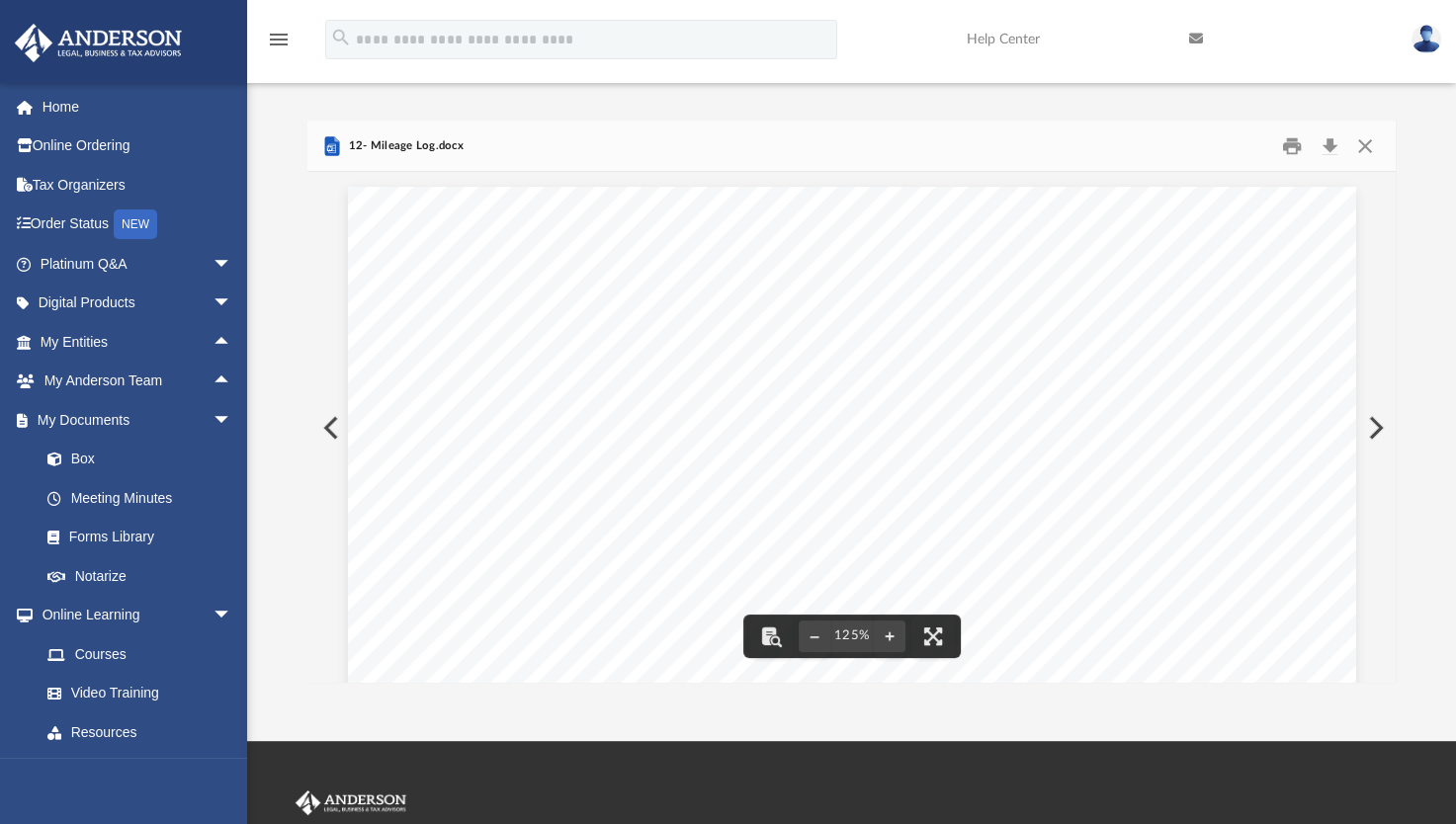 click at bounding box center (1374, 428) 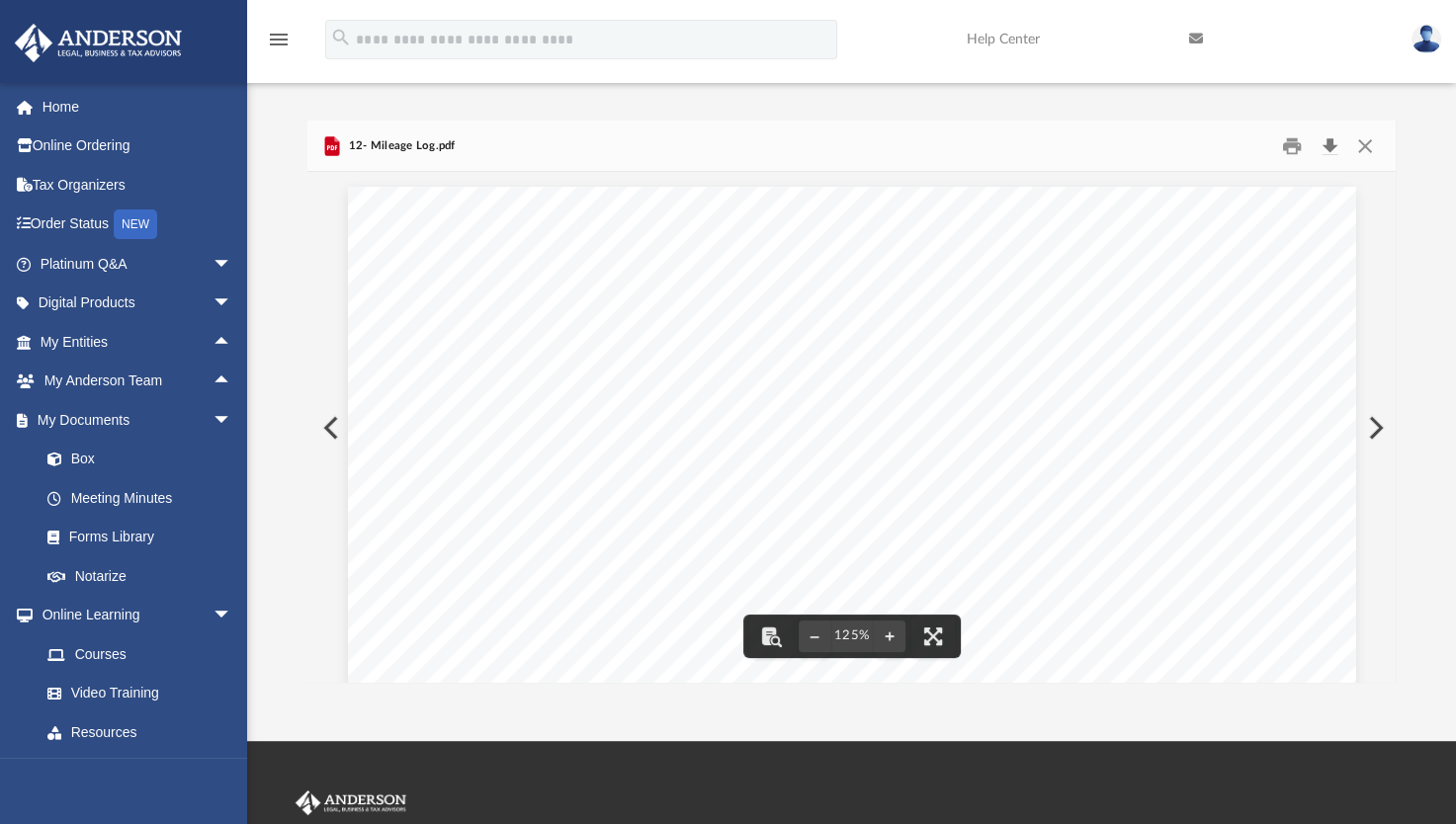 click at bounding box center [1329, 145] 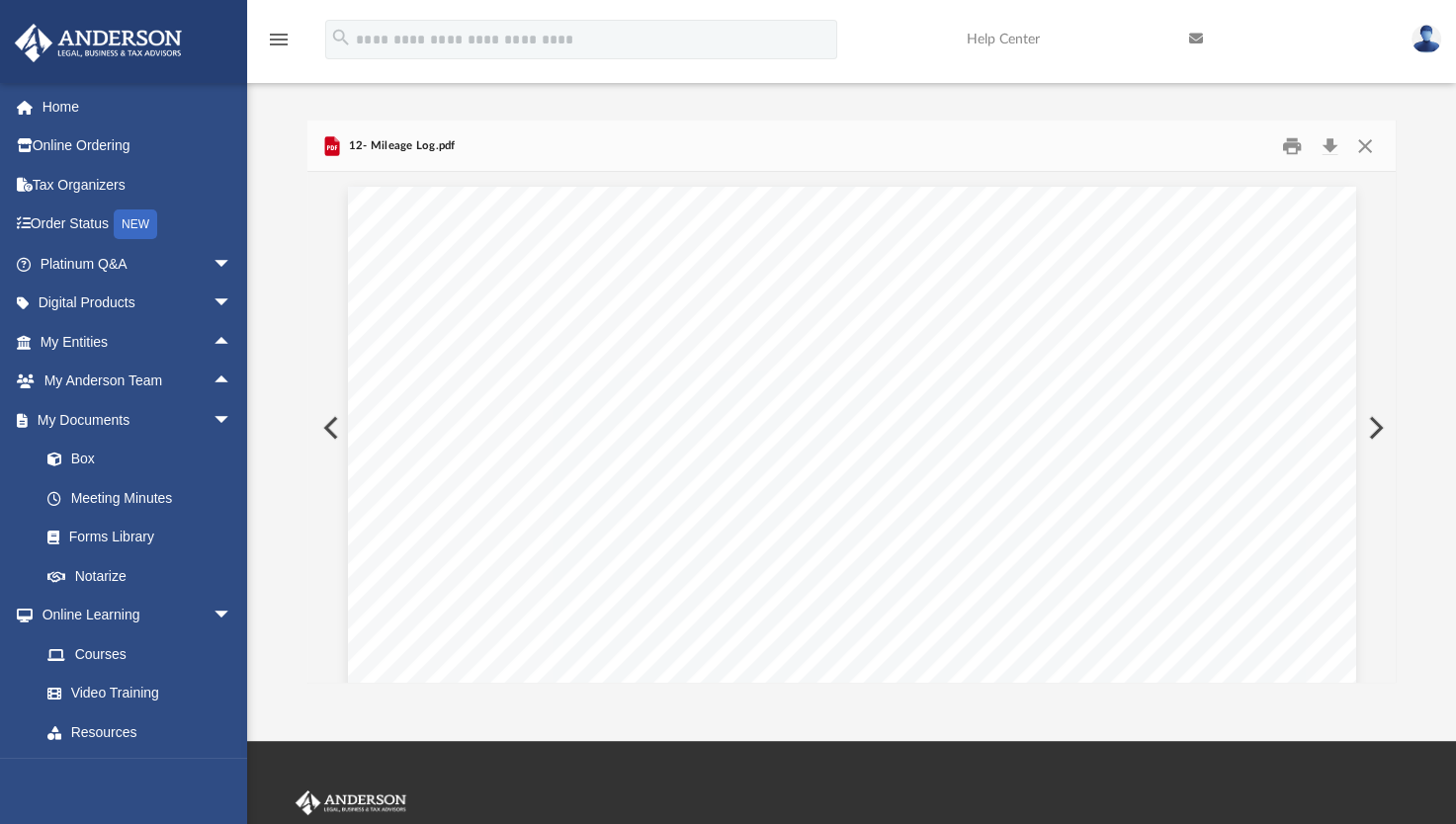 click at bounding box center (1374, 428) 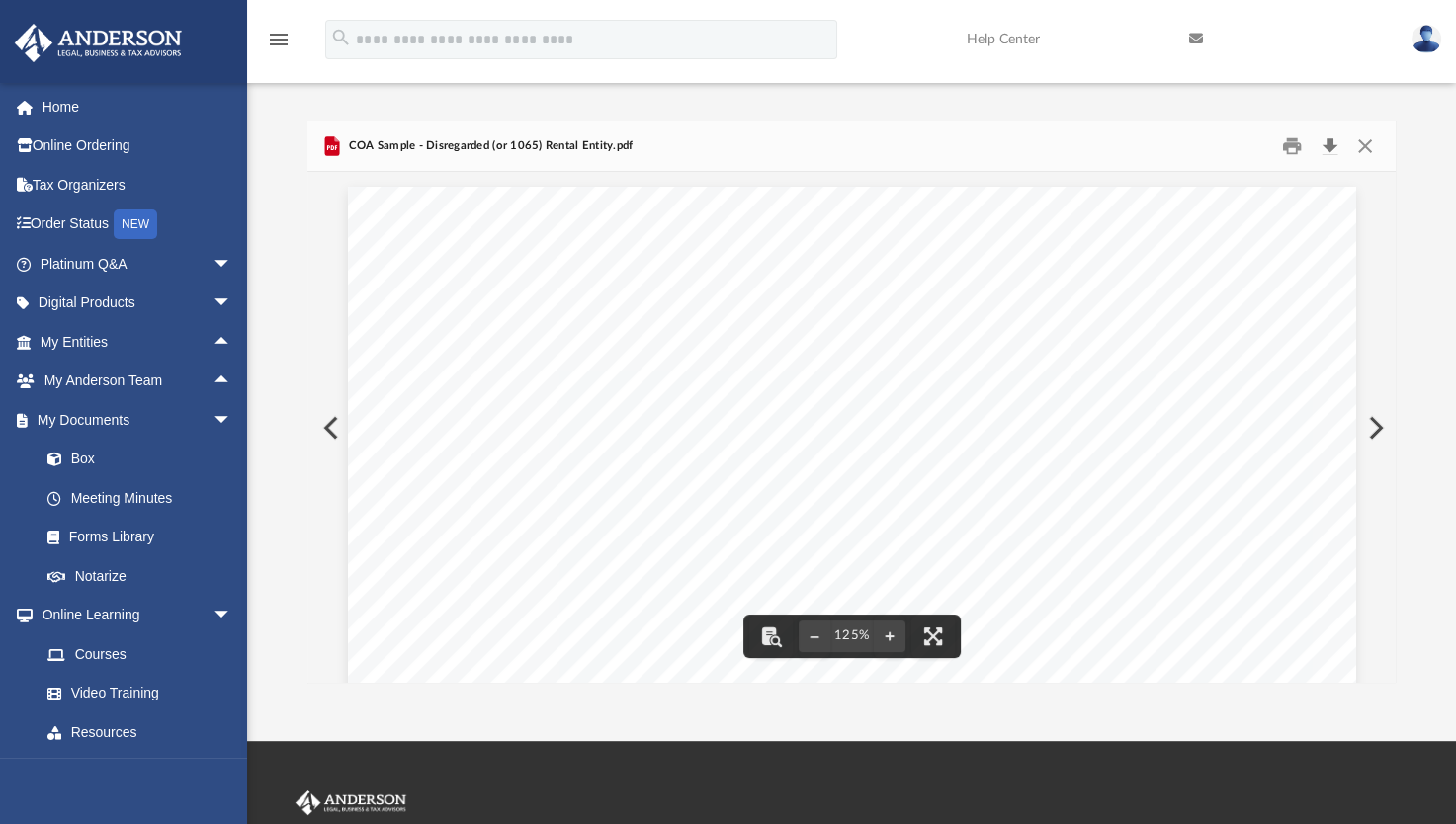 click at bounding box center [1329, 145] 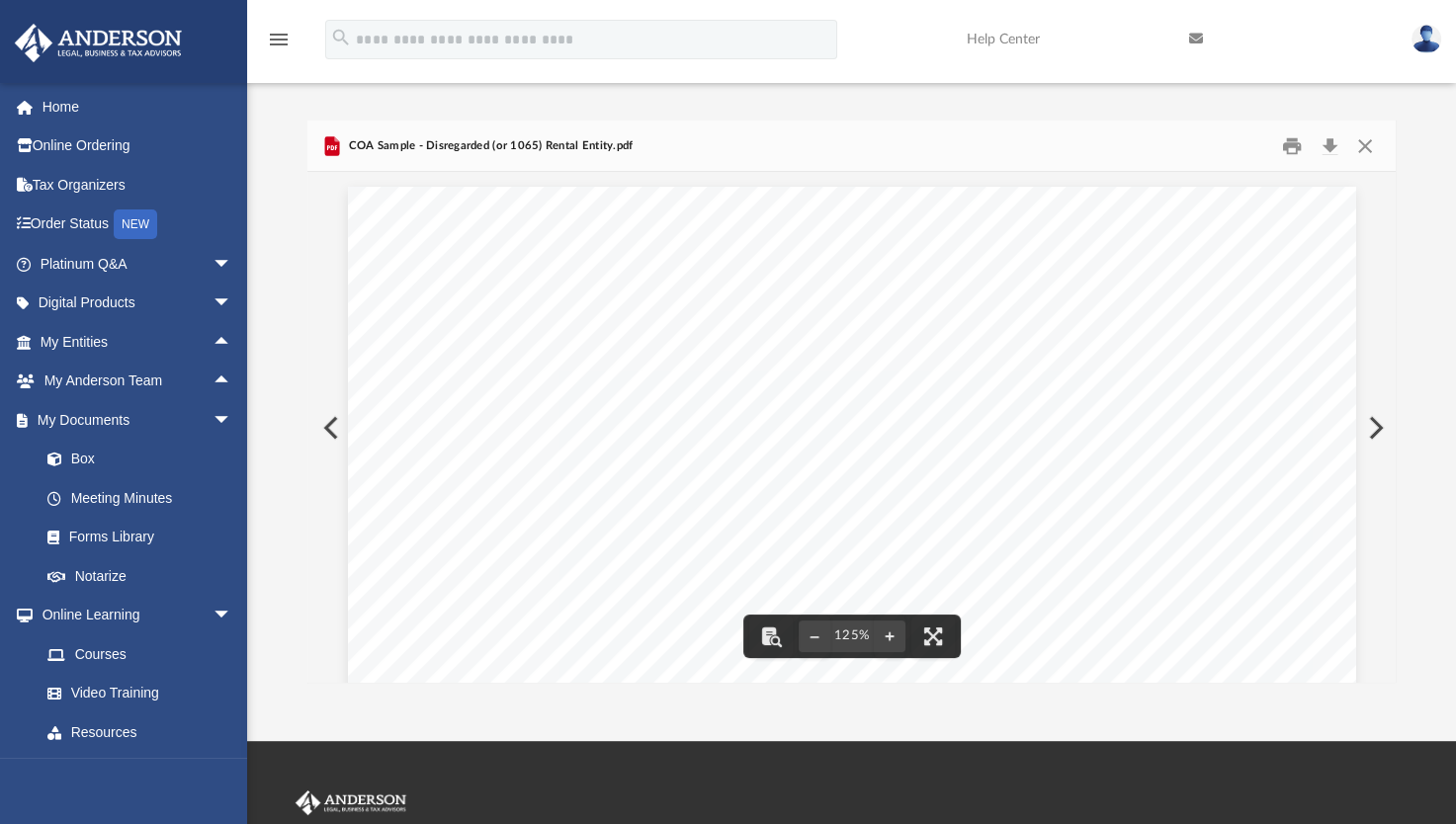 click at bounding box center (1374, 428) 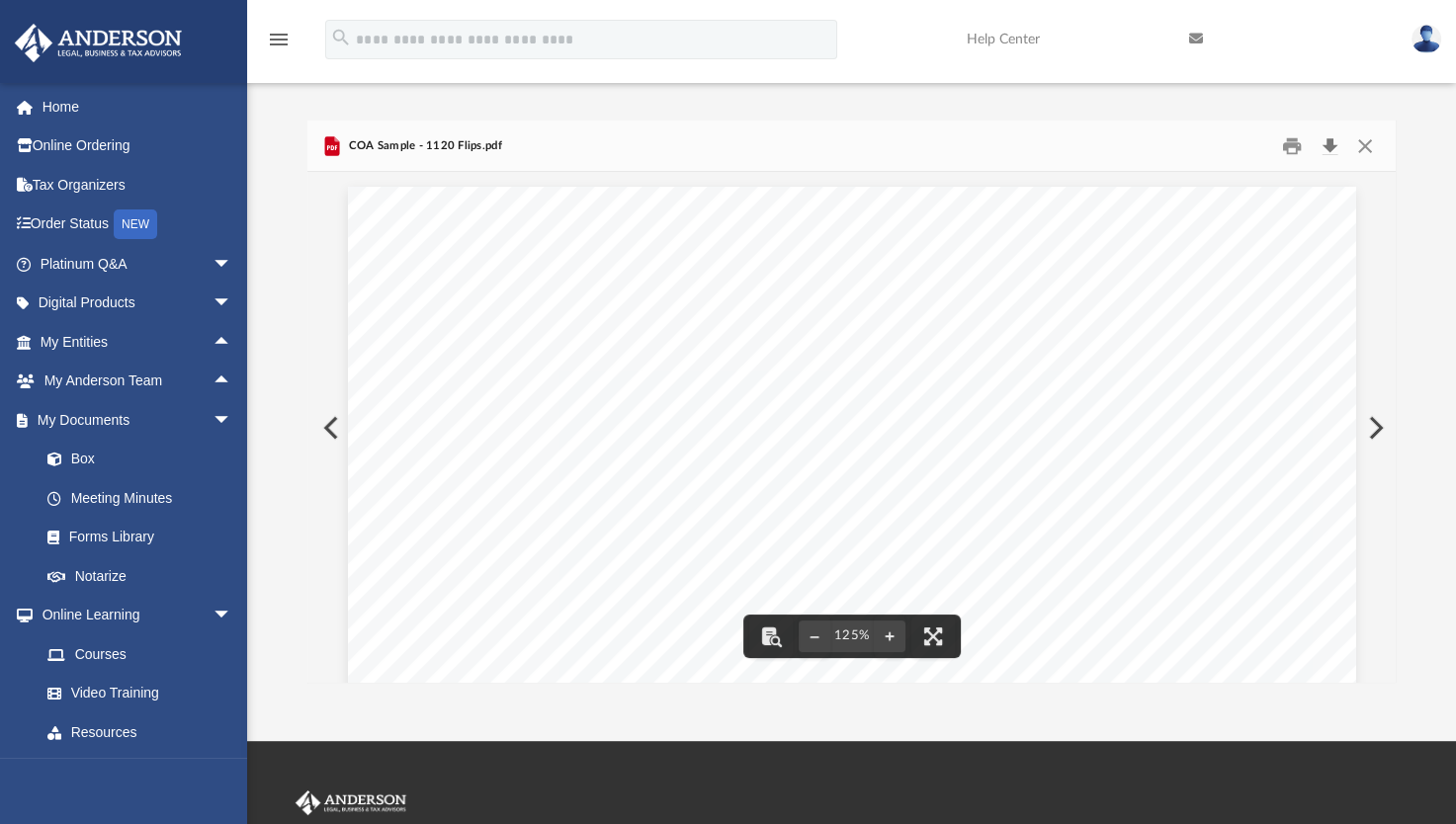 click at bounding box center [1329, 145] 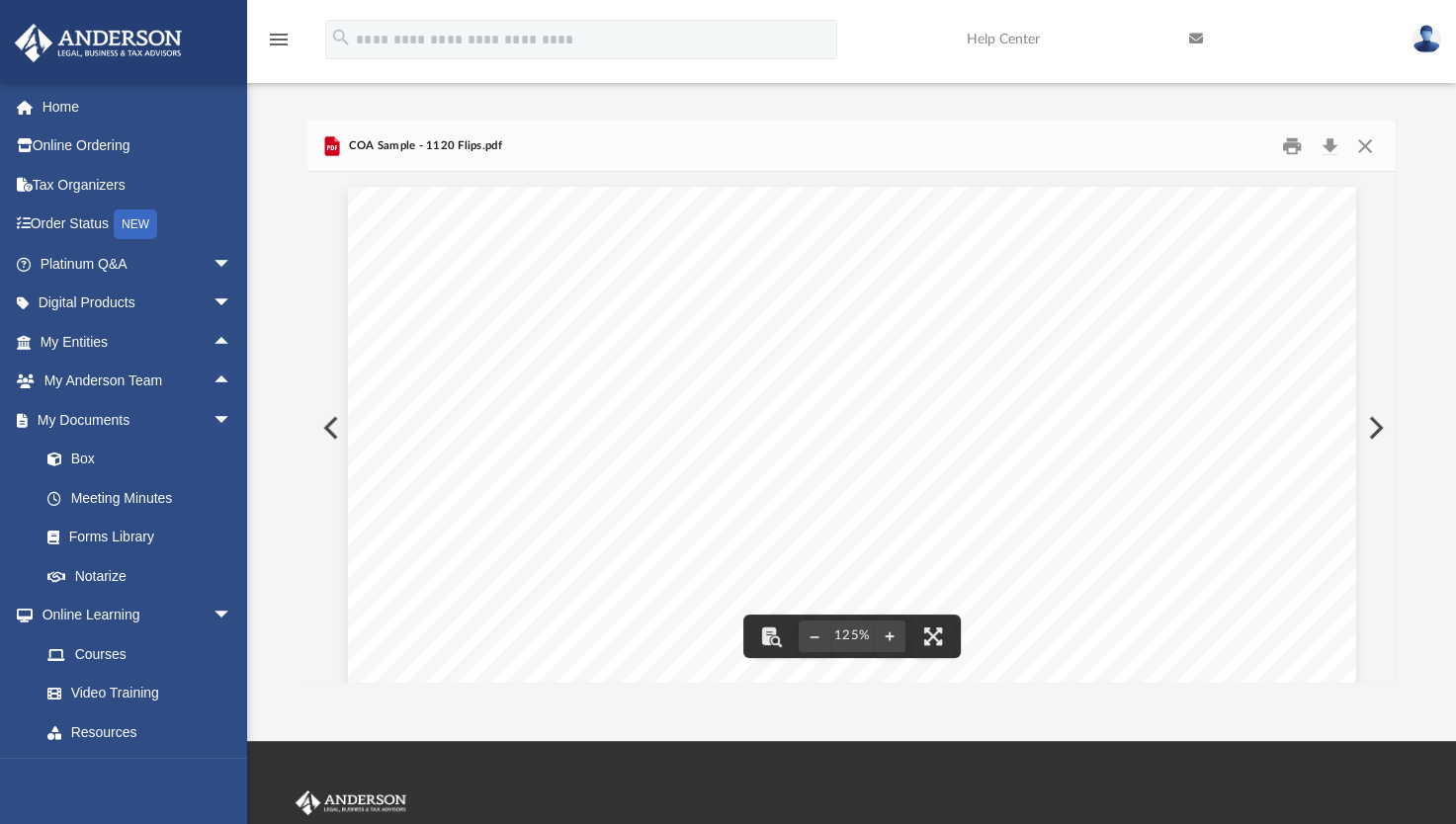 click at bounding box center [1374, 428] 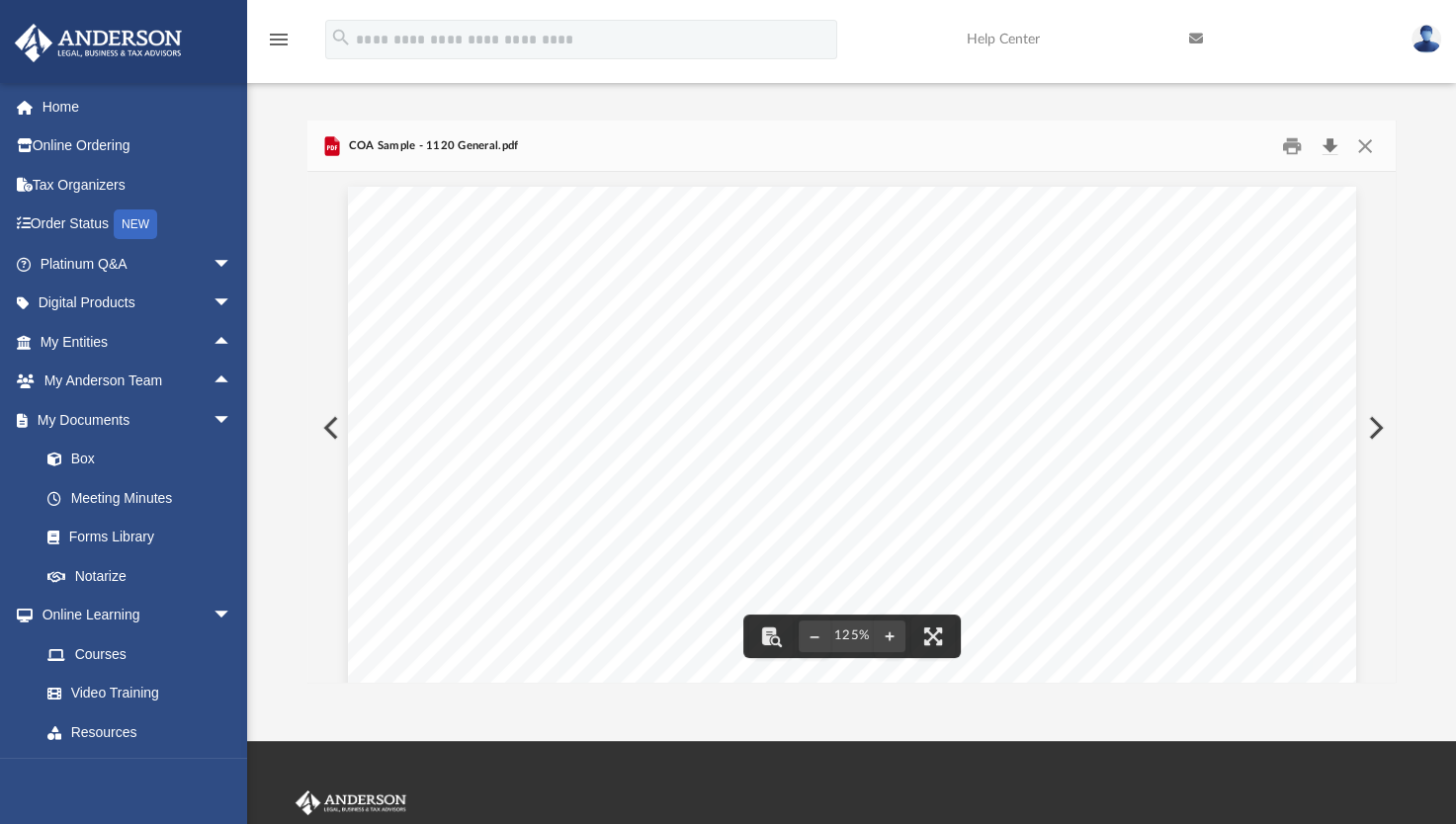 click at bounding box center (1329, 145) 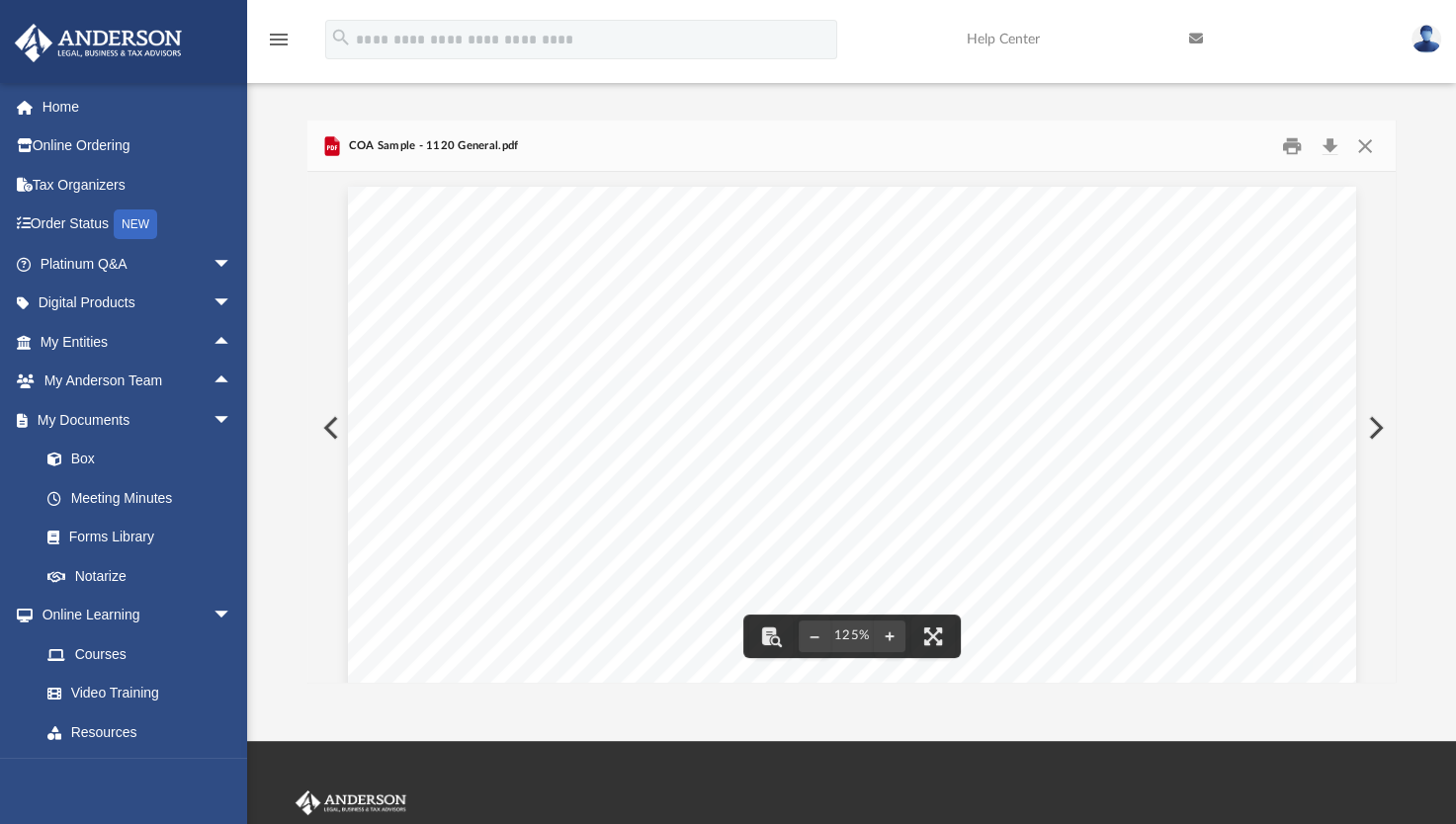 click at bounding box center (1374, 428) 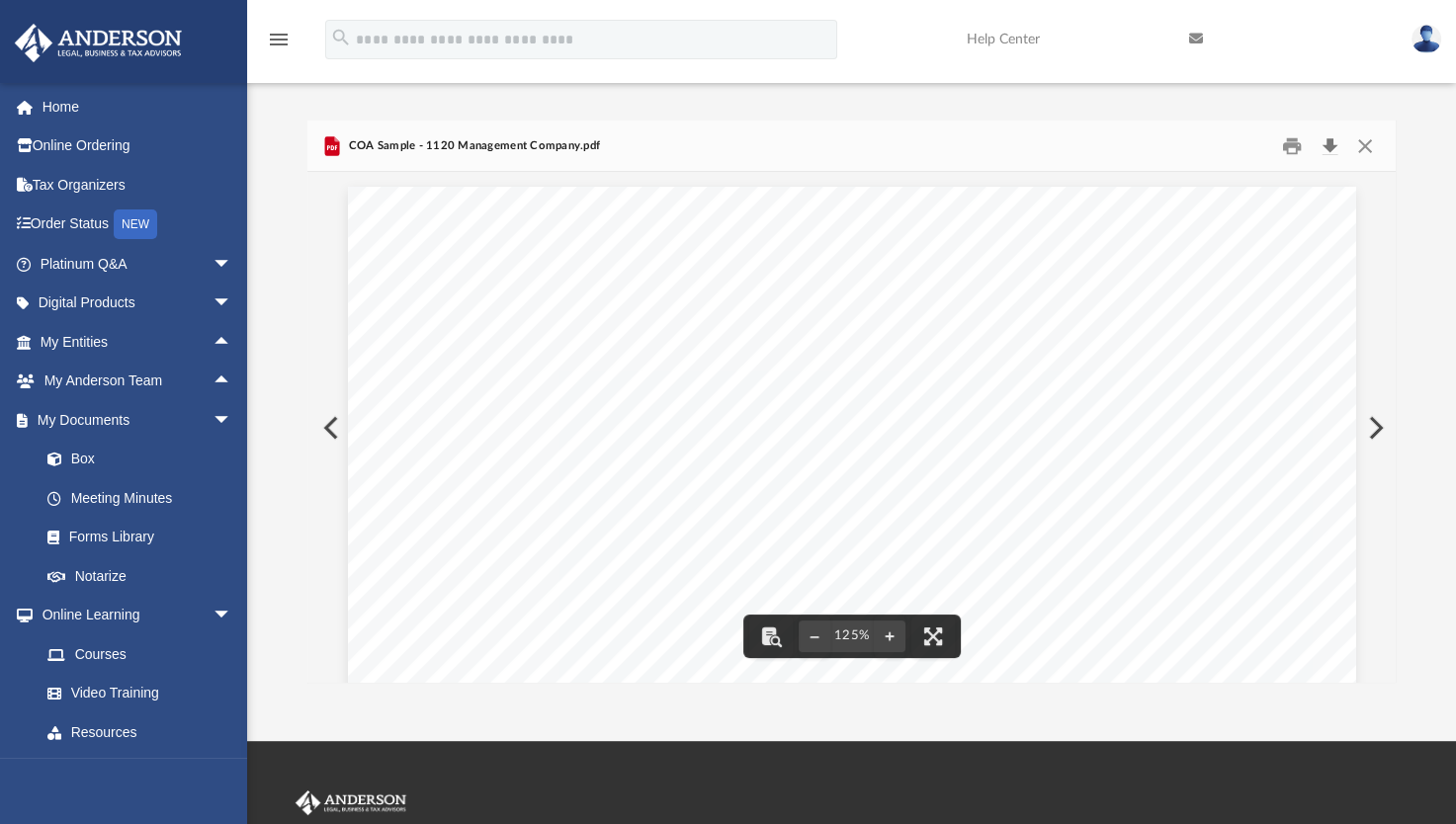 click at bounding box center (1329, 145) 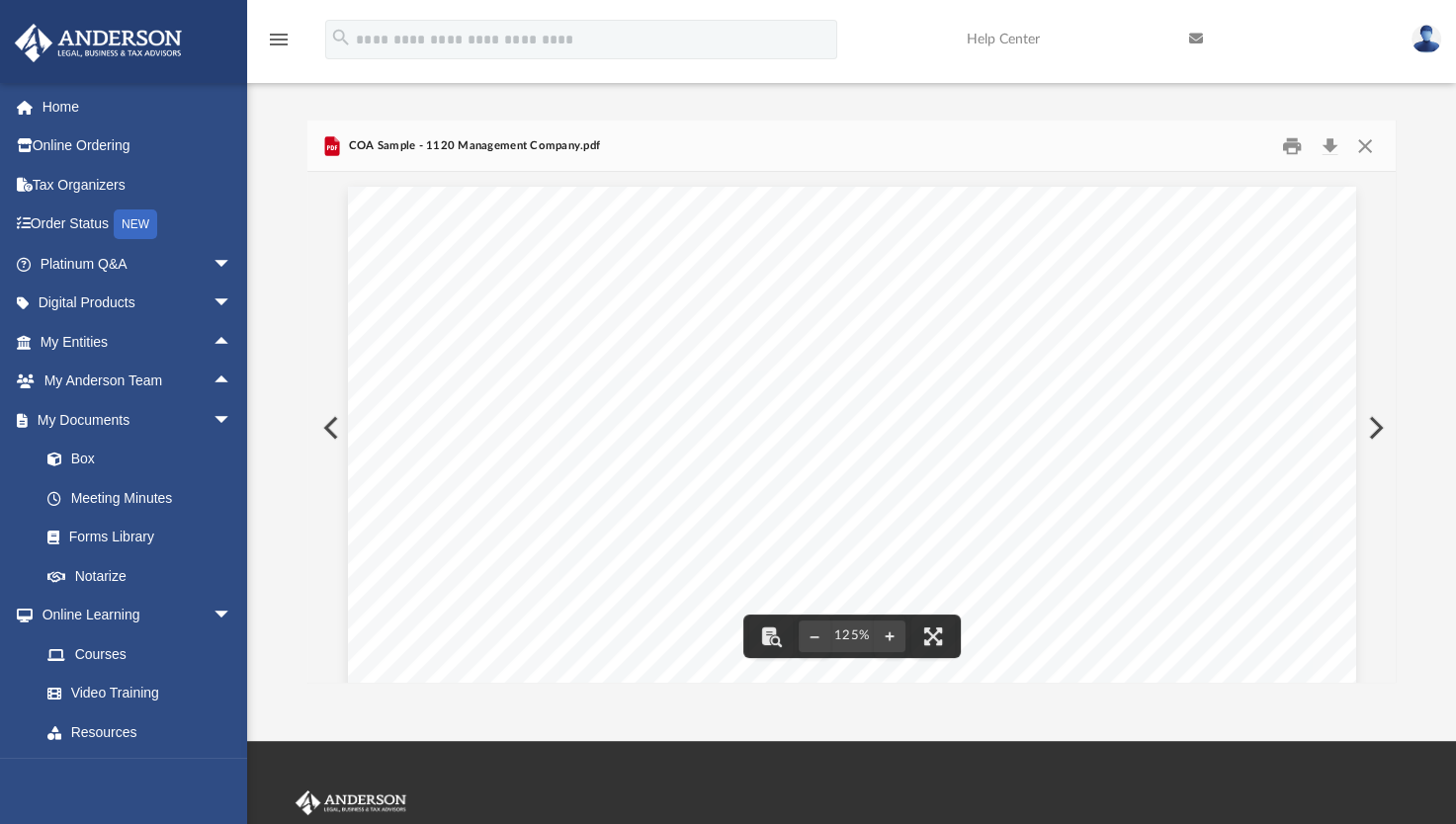 click on "Forms Library Bookkeeping Templates Name    Modified    Size    File 11- Expense Reimbursement Report.pdf Tue Nov 15 2022  by [FIRST] [LAST] 40.71 KB File 12-Mileage Log.docx Tue Nov 15 2022  by [FIRST] [LAST] 16.88 KB File 12-Mileage Log.pdf Tue Nov 15 2022  by [FIRST] [LAST] 97.04 KB File COA Sample -  Disregarded (or 1065) Rental Entity.pdf Mon Jan 30 2023  by [FIRST] [LAST] 12.3 KB File COA Sample - 1120 Flips.pdf Mon Jan 30 2023  by [FIRST] [LAST] 158.47 KB File COA Sample - 1120 General.pdf Mon Jan 30 2023  by [FIRST] [LAST] 157.4 KB File COA Sample - 1120 Management Company.pdf Mon Jan 30 2023  by [FIRST] [LAST] 159.52 KB File COA Sample - 1120 Short Term Rental.pdf Mon Jan 30 2023  by [FIRST] [LAST] 170.23 KB File COA Sample - 1120 Trade.pdf Mon Jan 30 2023  by [FIRST] [LAST] 157.81 KB File Expense Report.xls Tue Nov 15 2022  by [FIRST] [LAST] 277.5 KB File Medical Expense Reimbursement Report.xls Tue Nov 15 2022  by [FIRST] [LAST] 34 KB COA Sample - 1120 Management Company.pdf Chart   of   Accounts   (Sample) 1120 Management Company 1" at bounding box center (851, 401) 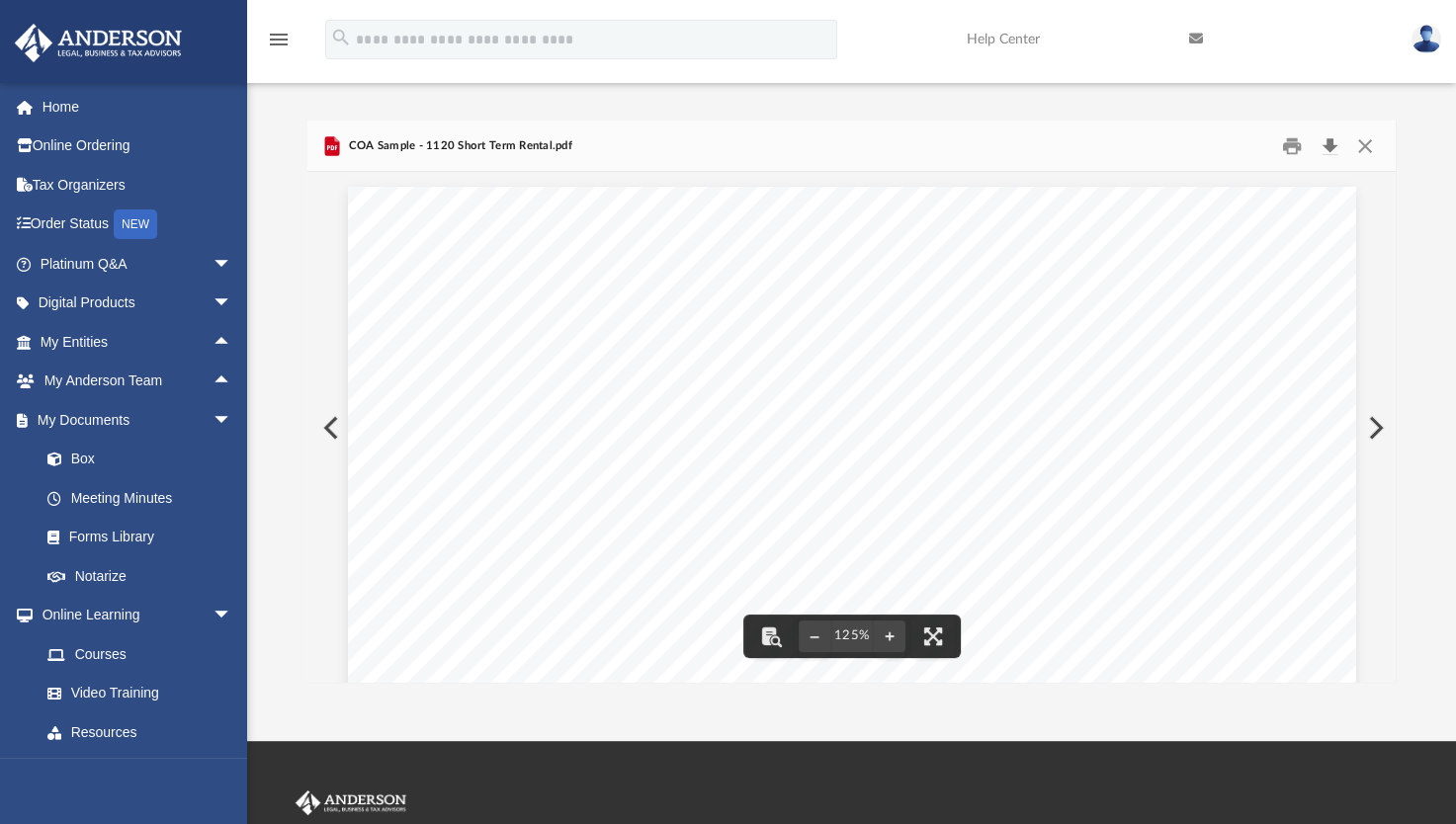 click at bounding box center [1329, 145] 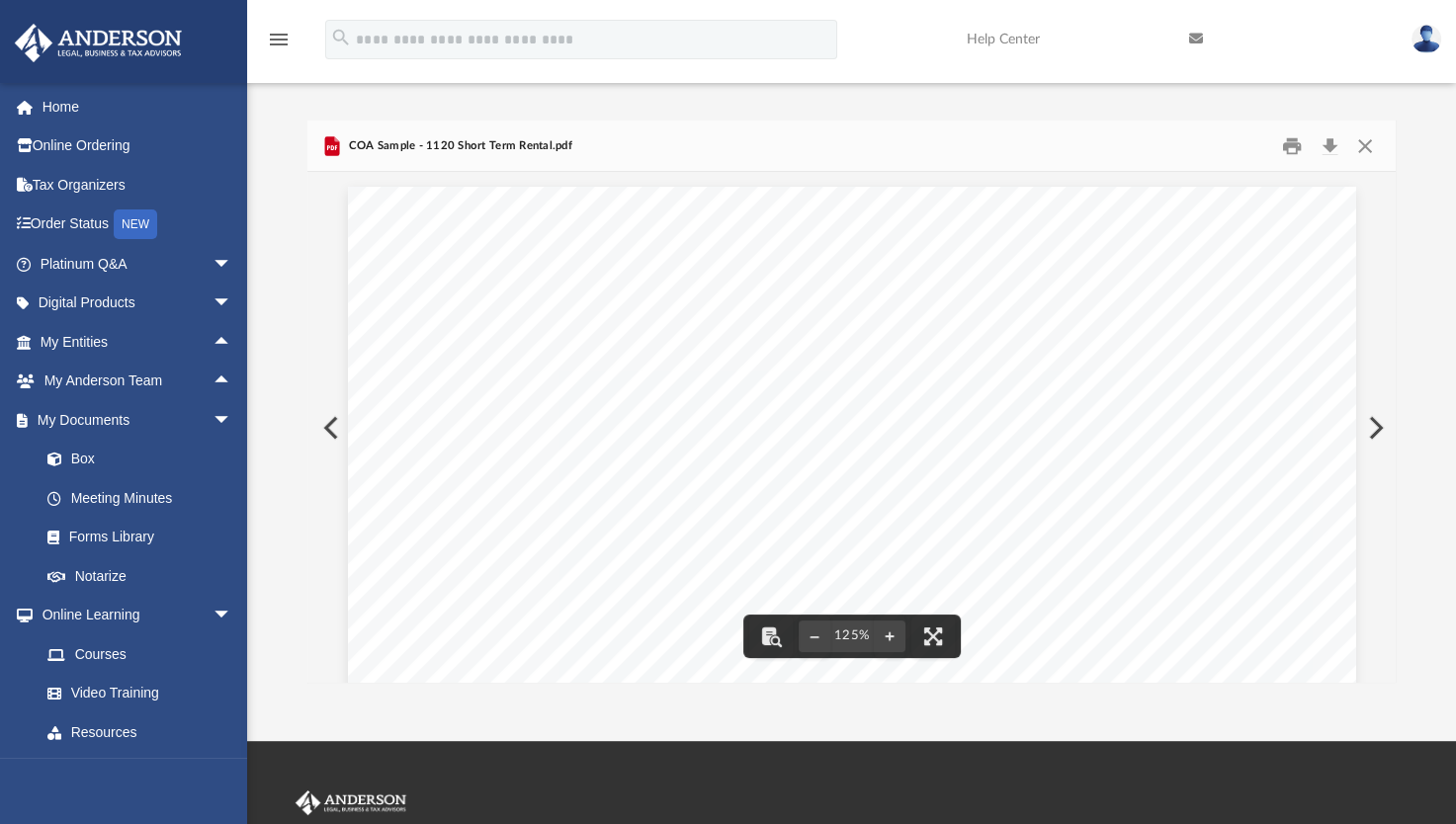 click on "Forms Library Bookkeeping Templates Name Modified Size File 11- Expense Reimbursement Report.pdf [DATE] by [FIRST] [LAST] [SIZE] File 12-Mileage Log.docx [DATE] by [FIRST] [LAST] [SIZE] File 12-Mileage Log.pdf [DATE] by [FIRST] [LAST] [SIZE] File COA Sample - Disregarded (or 1065) Rental Entity.pdf [DATE] by [FIRST] [LAST] [SIZE] File COA Sample - 1120 Flips.pdf [DATE] by [FIRST] [LAST] [SIZE] File COA Sample - 1120 General.pdf [DATE] by [FIRST] [LAST] [SIZE] File COA Sample - 1120 Management Company.pdf [DATE] by [FIRST] [LAST] [SIZE] File COA Sample - 1120 Short Term Rental.pdf [DATE] by [FIRST] [LAST] [SIZE] File COA Sample - 1120 Trade.pdf [DATE] by [FIRST] [LAST] [SIZE] File Expense Report.xls [DATE] by [FIRST] [LAST] [SIZE] File Medical Expense Reimbursement Report.xls [DATE] by [FIRST] [LAST] [SIZE] COA Sample - 1120 Short Term Rental.pdf Chart of Accounts (Sample) 1120 Short Term Rental 1" at bounding box center [851, 401] 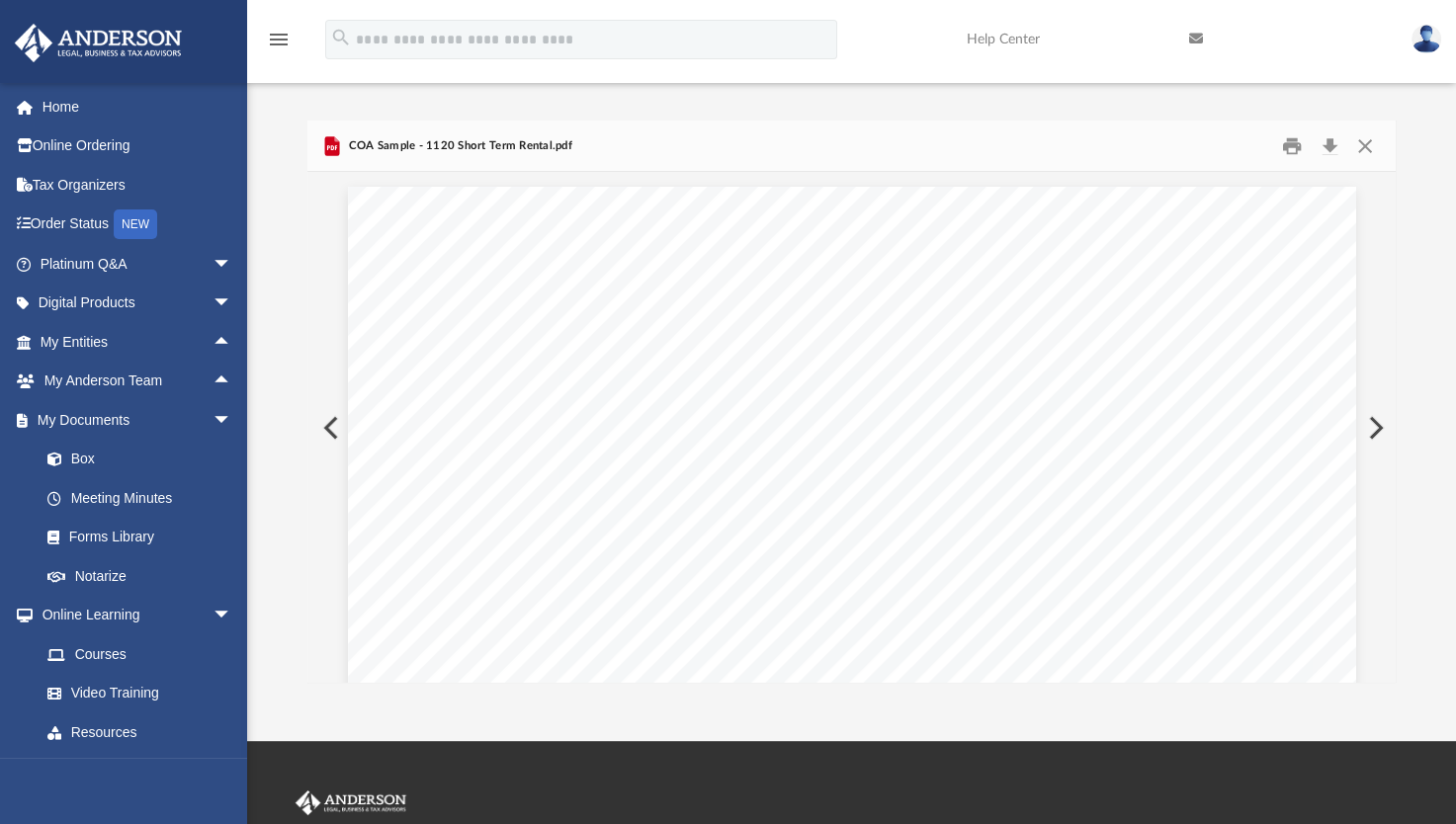 click at bounding box center (1374, 428) 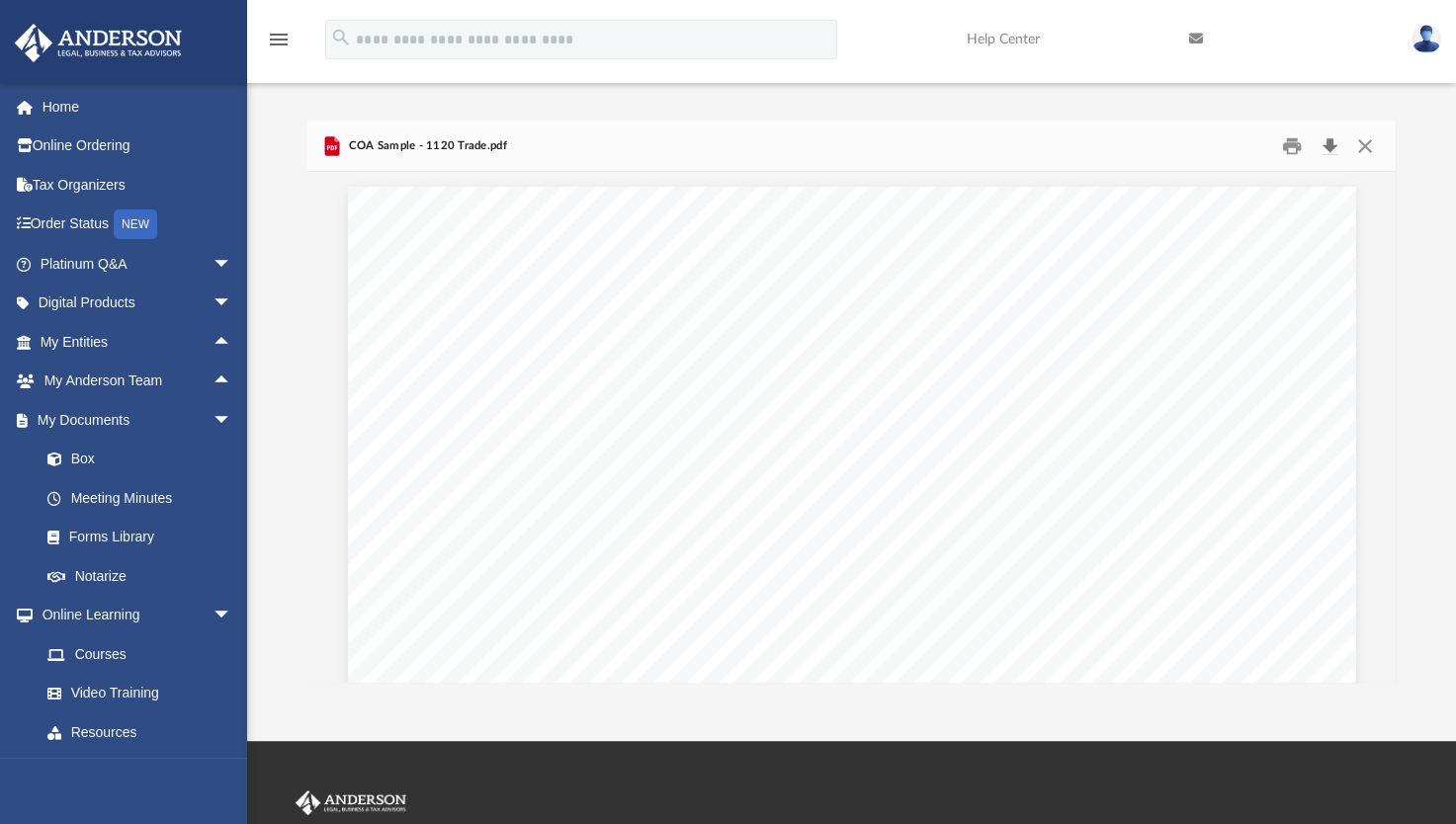 click at bounding box center (1329, 145) 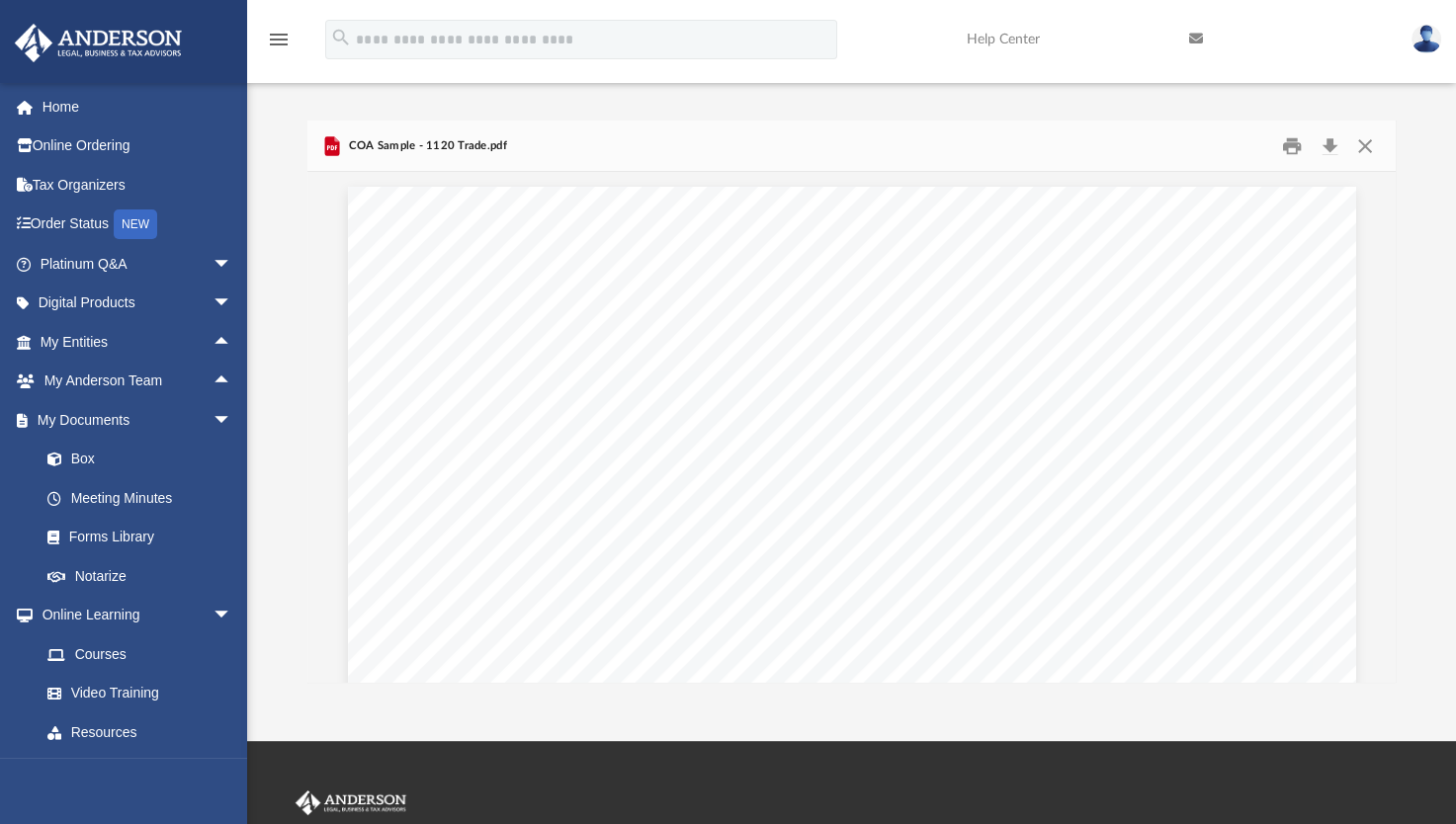 click on "Forms Library Bookkeeping Templates Name    Modified    Size    File 11- Expense Reimbursement Report.pdf Tue Nov 15 2022  by [FIRST] [LAST] 40.71 KB File 12-Mileage Log.docx Tue Nov 15 2022  by [FIRST] [LAST] 16.88 KB File 12-Mileage Log.pdf Tue Nov 15 2022  by [FIRST] [LAST] 97.04 KB File COA Sample -  Disregarded (or 1065) Rental Entity.pdf Mon Jan 30 2023  by [FIRST] [LAST] 12.3 KB File COA Sample - 1120 Flips.pdf Mon Jan 30 2023  by [FIRST] [LAST] 158.47 KB File COA Sample - 1120 General.pdf Mon Jan 30 2023  by [FIRST] [LAST] 157.4 KB File COA Sample - 1120 Management Company.pdf Mon Jan 30 2023  by [FIRST] [LAST] 159.52 KB File COA Sample - 1120 Short Term Rental.pdf Mon Jan 30 2023  by [FIRST] [LAST] 170.23 KB File COA Sample - 1120 Trade.pdf Mon Jan 30 2023  by [FIRST] [LAST] 157.81 KB File Expense Report.xls Tue Nov 15 2022  by [FIRST] [LAST] 277.5 KB File Medical Expense Reimbursement Report.xls Tue Nov 15 2022  by [FIRST] [LAST] 34 KB COA Sample - 1120 Trade.pdf Chart   of   Accounts   (Sample) 1120 Trade 1 Account   Name   QBD" at bounding box center (851, 401) 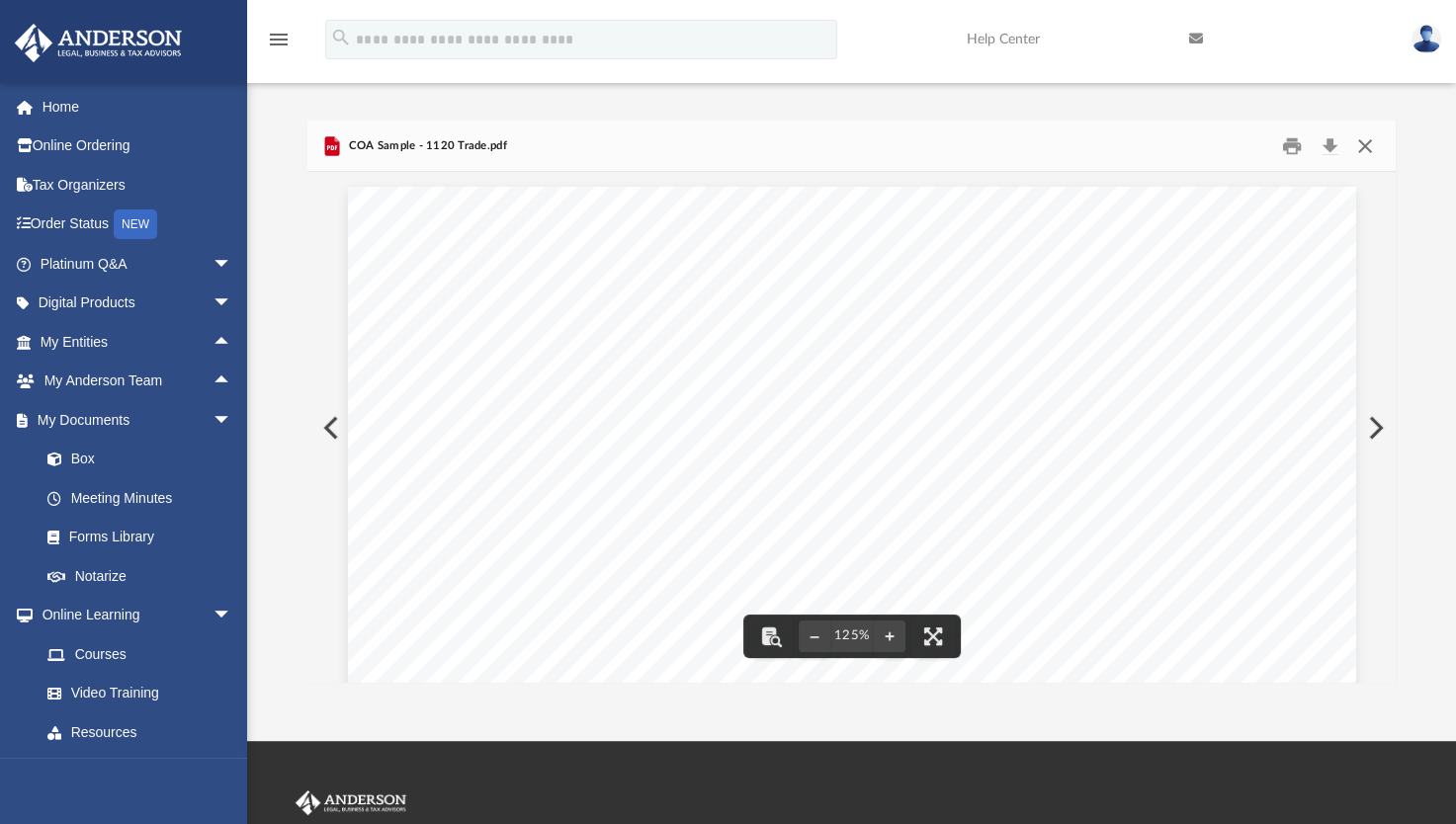 click at bounding box center [1364, 145] 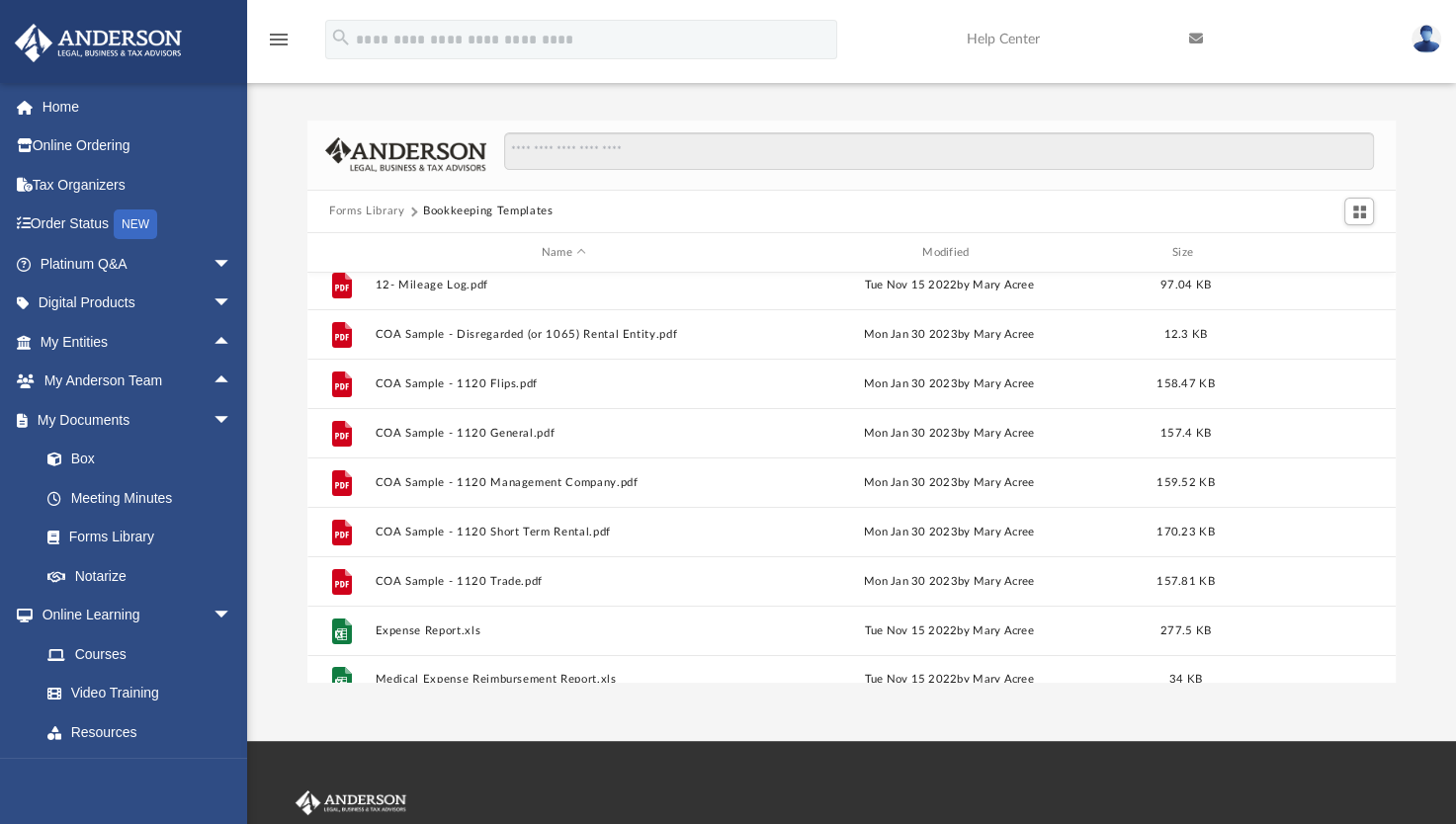 scroll, scrollTop: 134, scrollLeft: 0, axis: vertical 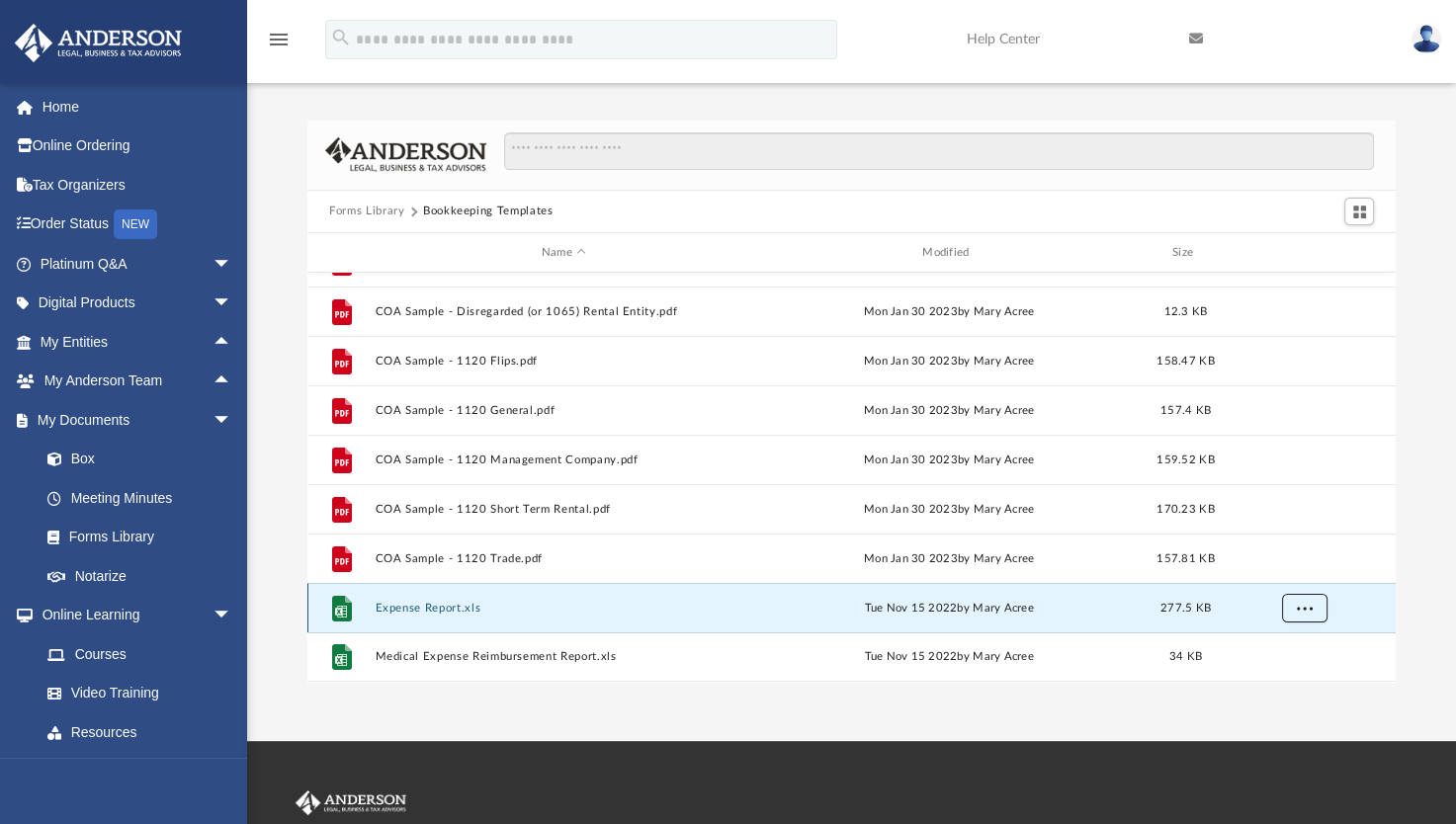 click at bounding box center [1305, 609] 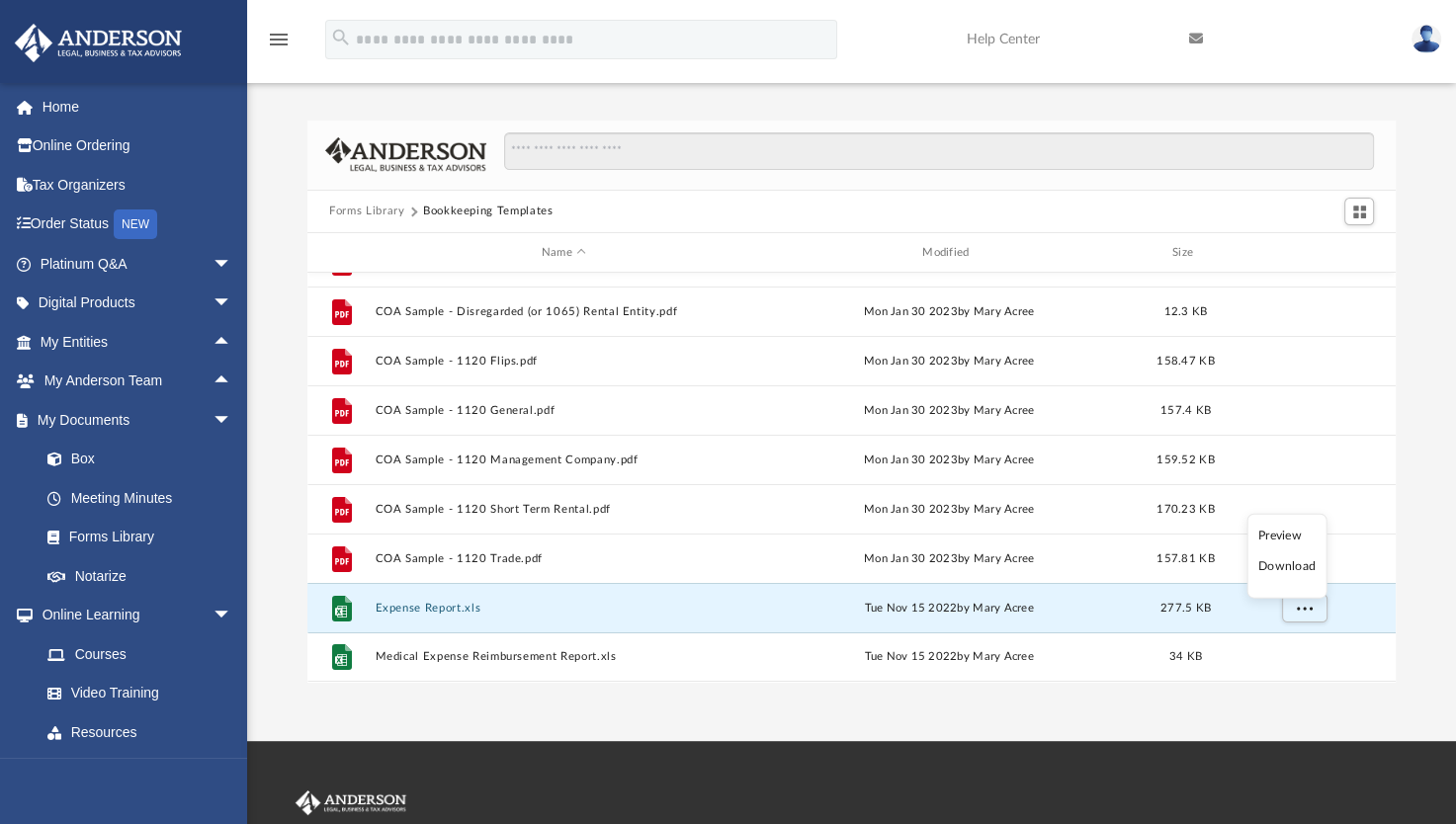 click on "Preview" at bounding box center [1287, 535] 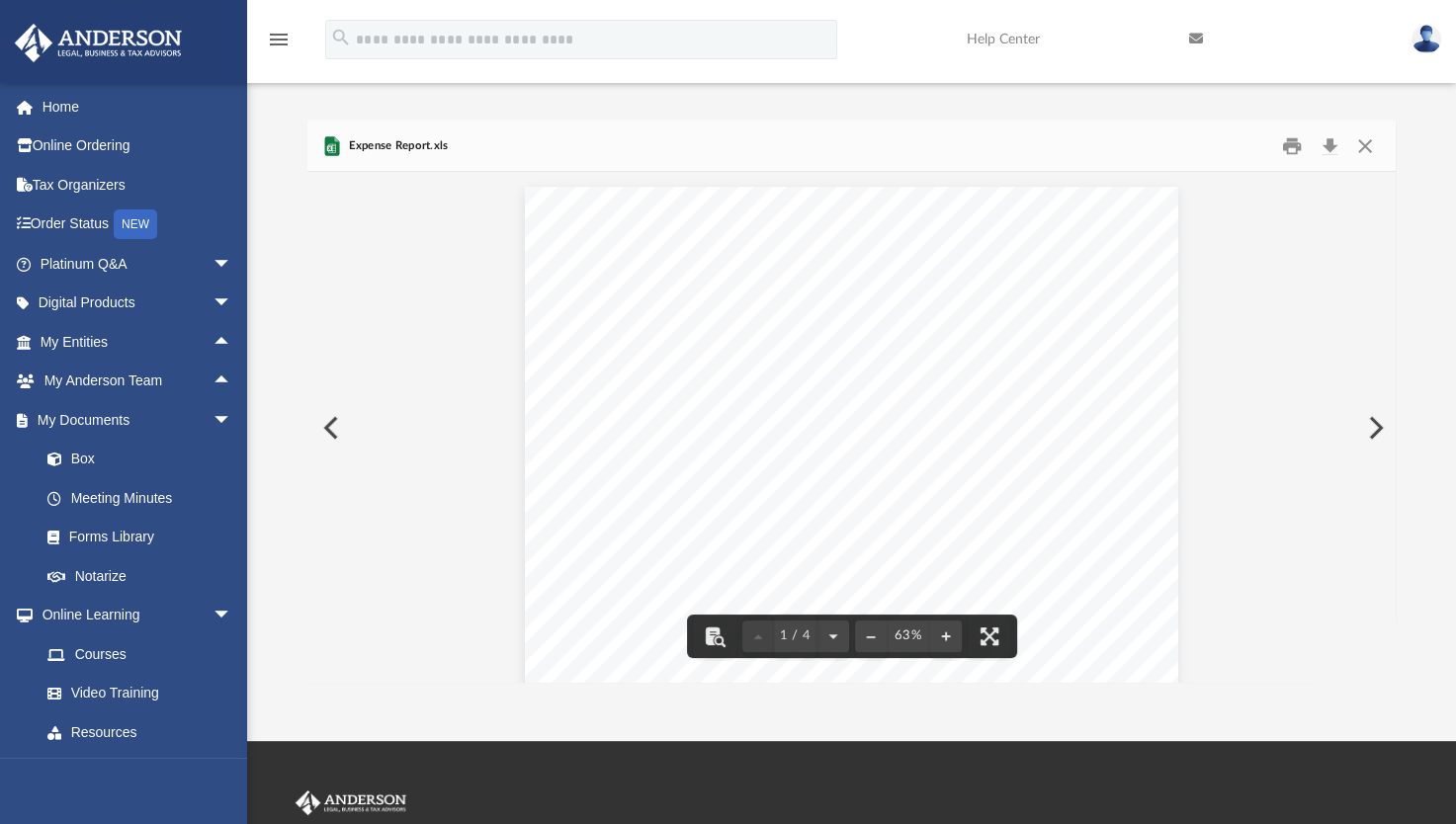 click at bounding box center [329, 428] 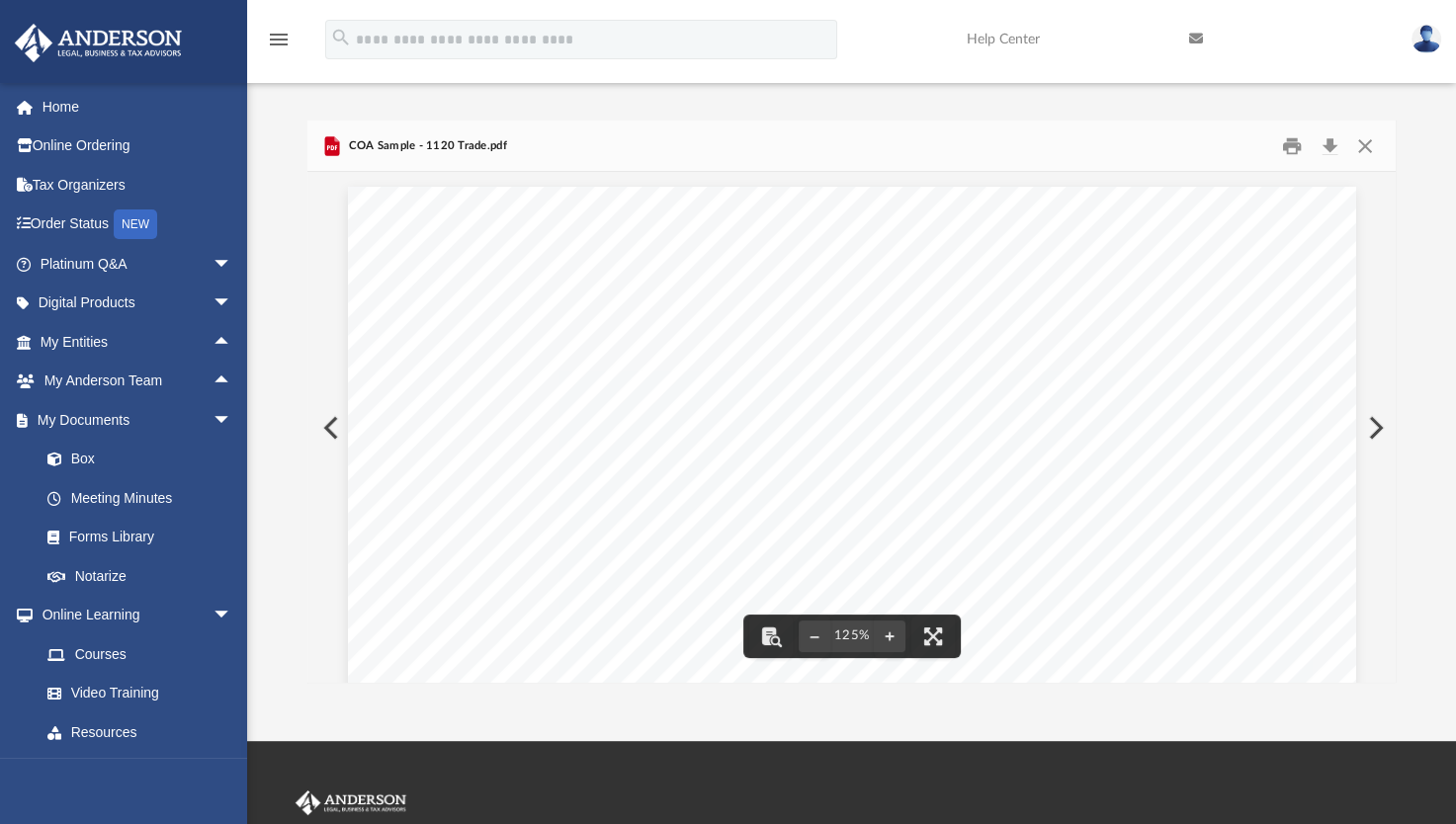 click at bounding box center (1374, 428) 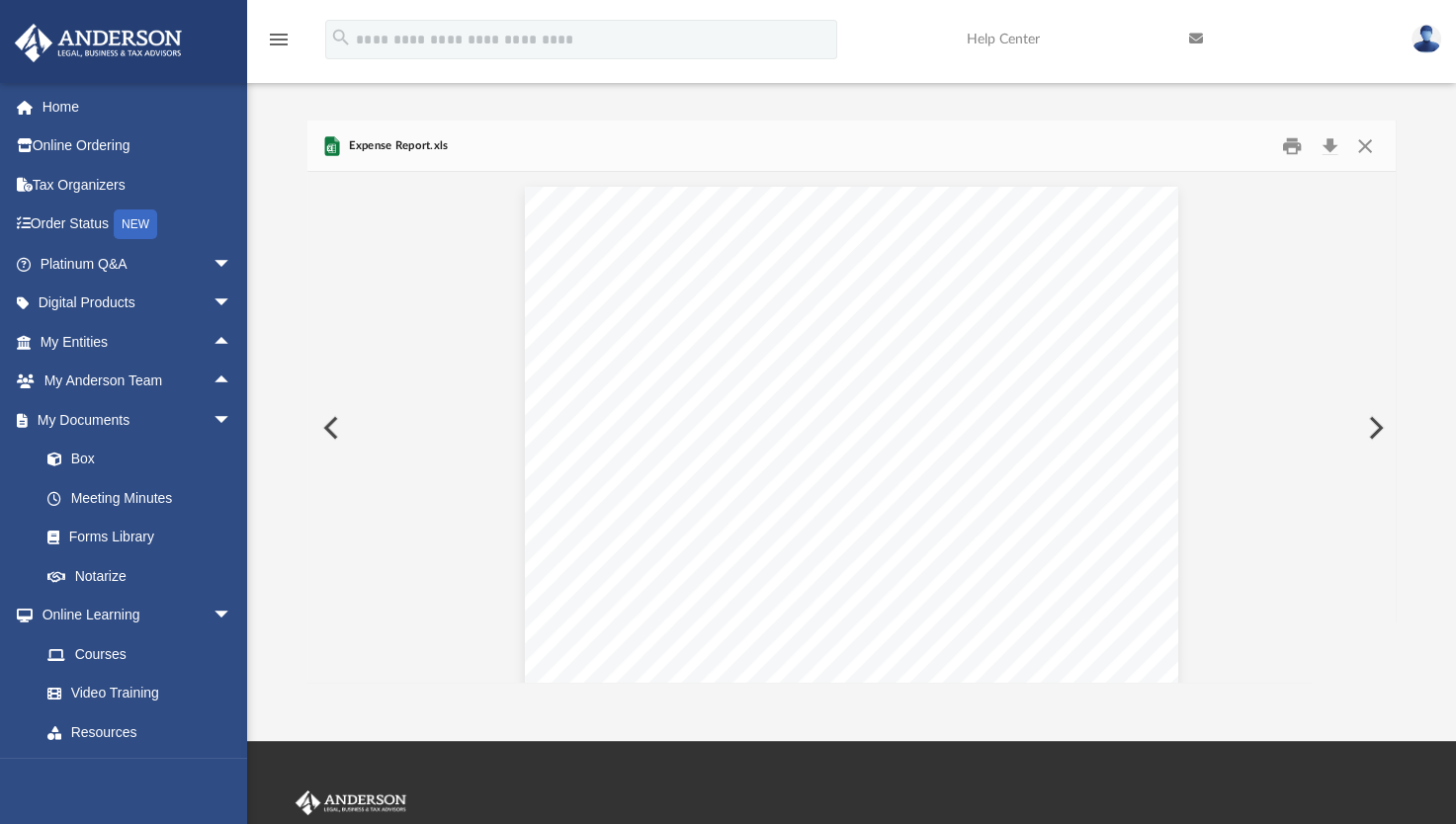 click at bounding box center (1374, 428) 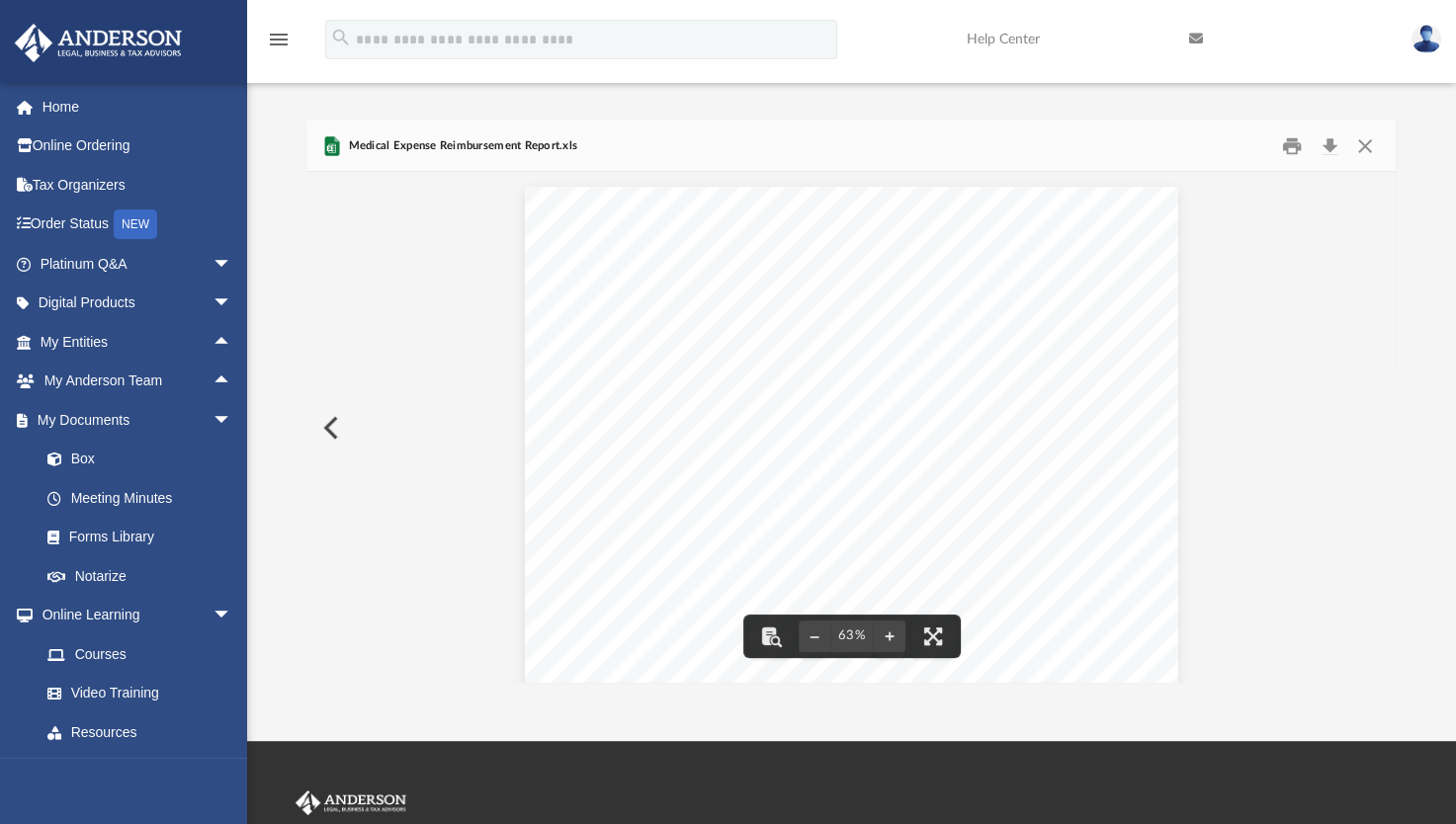 click at bounding box center [329, 428] 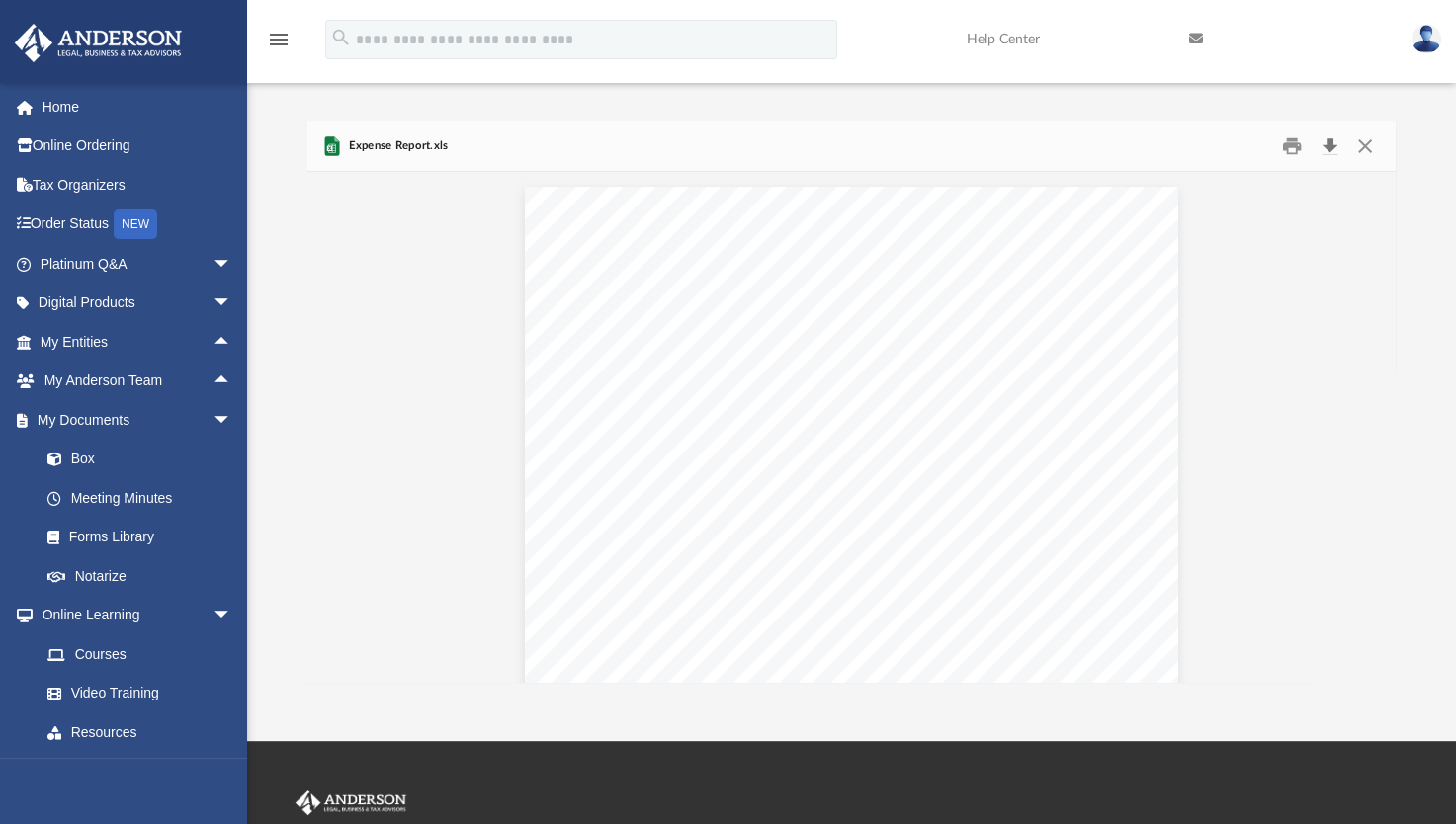 click at bounding box center (1329, 145) 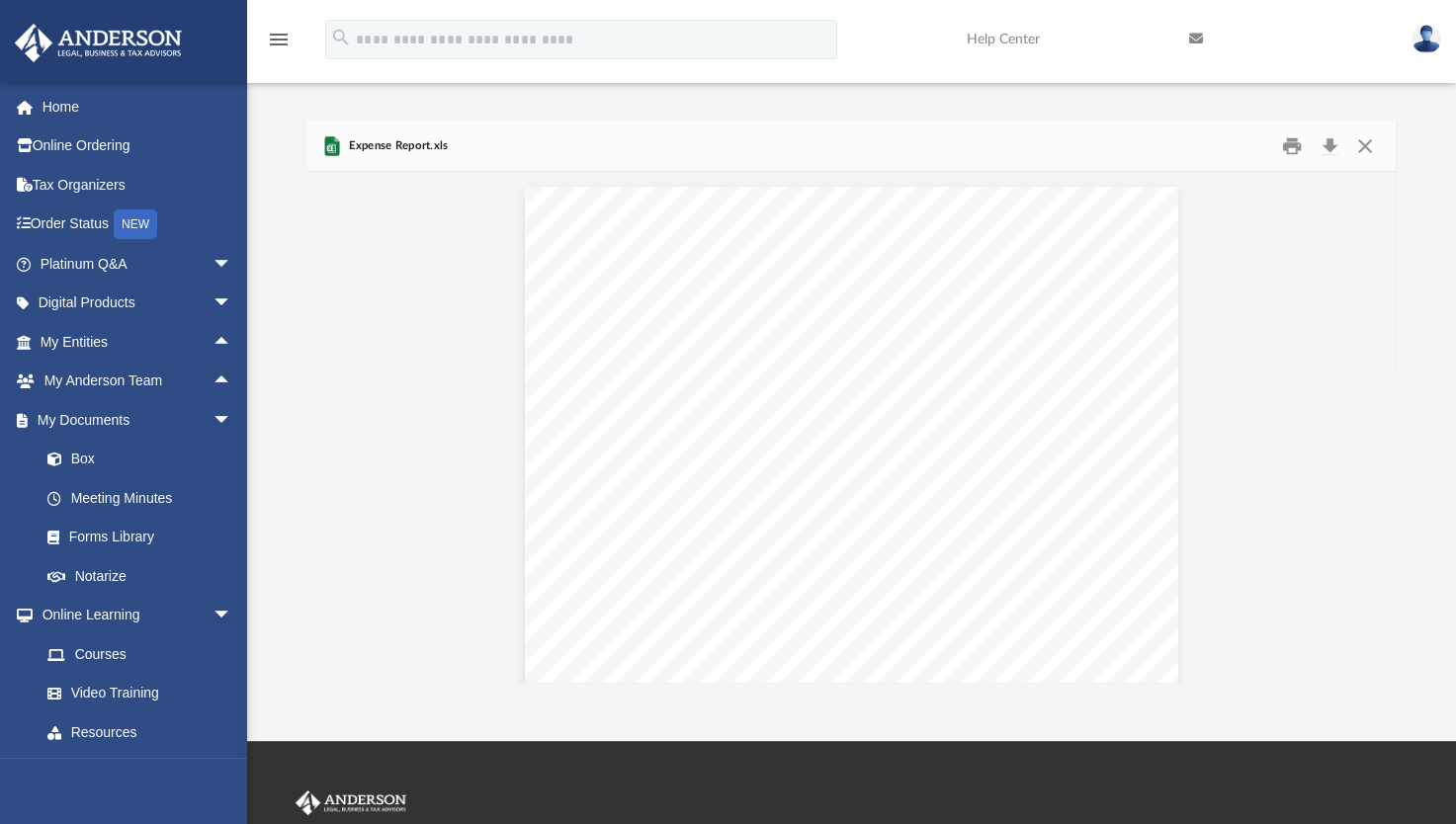 click on "Forms Library Bookkeeping Templates Name    Modified    Size    File 12-Mileage Log.docx Tue Nov 15 2022  by [FIRST] [LAST] 16.88 KB File 12-Mileage Log.pdf Tue Nov 15 2022  by [FIRST] [LAST] 97.04 KB File COA Sample -  Disregarded (or 1065) Rental Entity.pdf Mon Jan 30 2023  by [FIRST] [LAST] 12.3 KB File COA Sample - 1120 Flips.pdf Mon Jan 30 2023  by [FIRST] [LAST] 158.47 KB File COA Sample - 1120 General.pdf Mon Jan 30 2023  by [FIRST] [LAST] 157.4 KB File COA Sample - 1120 Management Company.pdf Mon Jan 30 2023  by [FIRST] [LAST] 159.52 KB File COA Sample - 1120 Short Term Rental.pdf Mon Jan 30 2023  by [FIRST] [LAST] 170.23 KB File COA Sample - 1120 Trade.pdf Mon Jan 30 2023  by [FIRST] [LAST] 157.81 KB File Expense Report.xls Tue Nov 15 2022  by [FIRST] [LAST] 277.5 KB File Medical Expense Reimbursement Report.xls Tue Nov 15 2022  by [FIRST] [LAST] 34 KB Expense Report.xls BOSS Expense report Expense Reimbursement Report PURPOSE:   Various EMPLOYEE Name:   [FIRST] [LAST] Please attach all Invoices to this Statement. Date     Hotel" at bounding box center [851, 401] 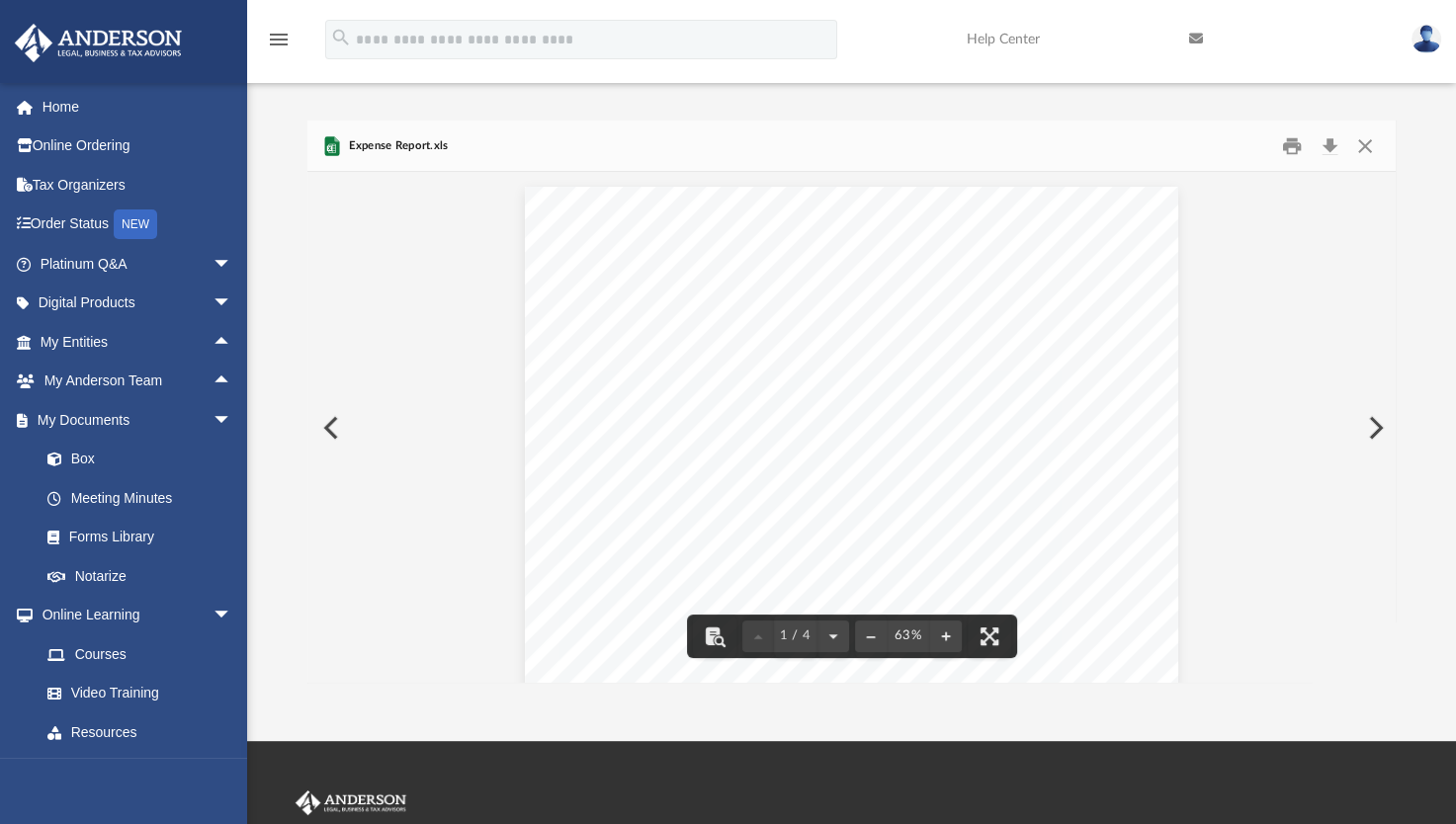 click at bounding box center [1374, 428] 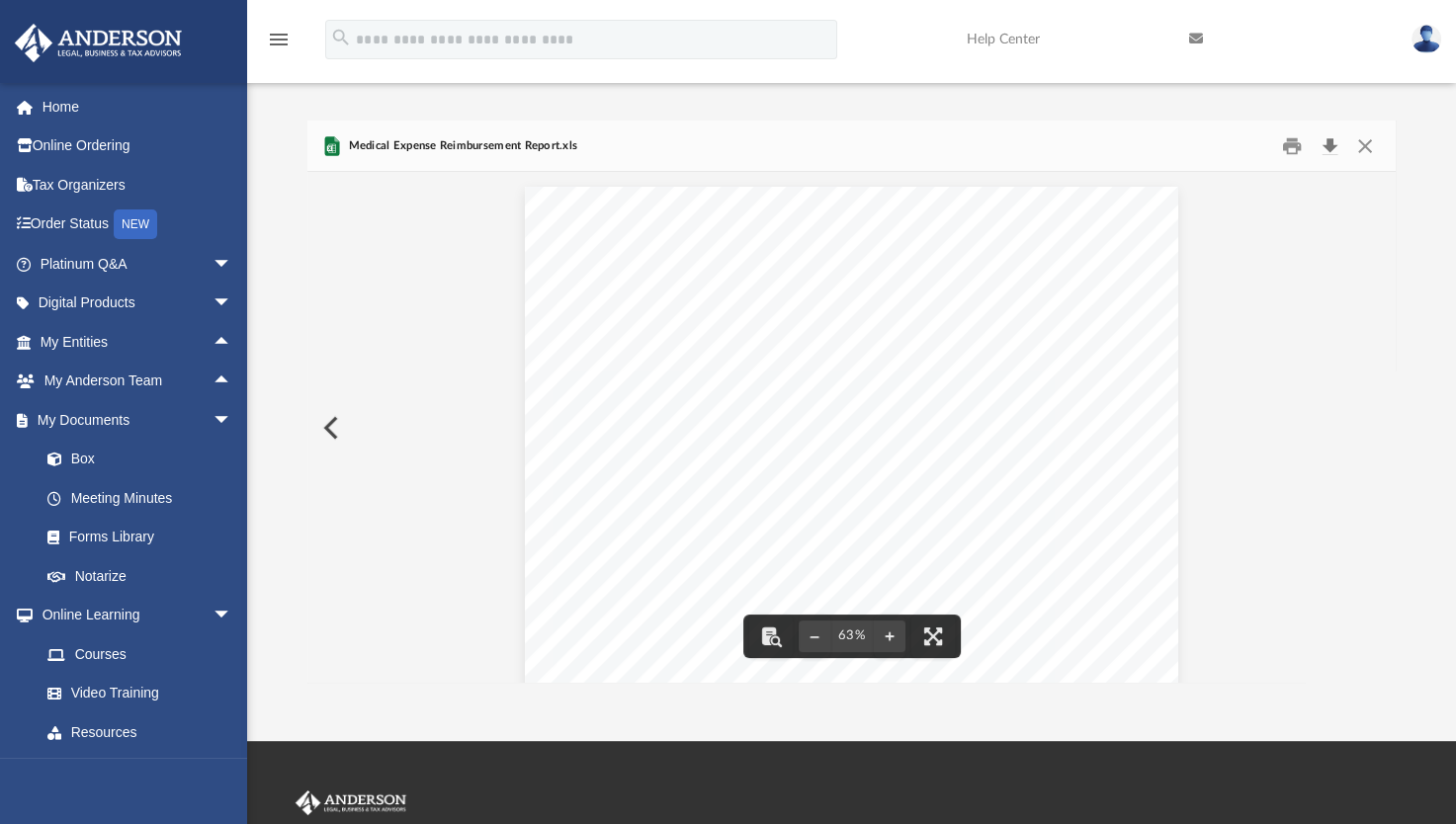 click at bounding box center [1329, 145] 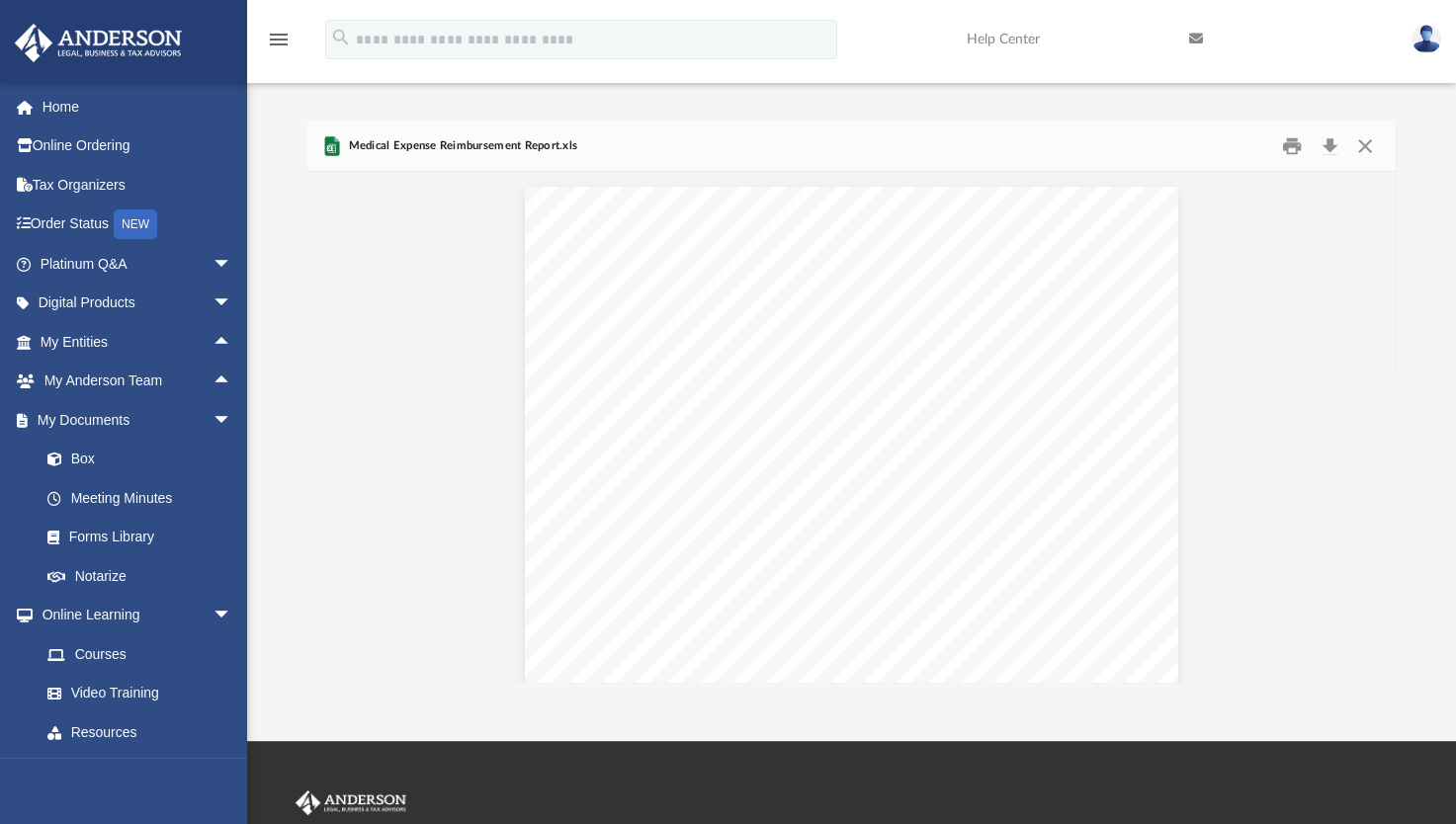 click on "Forms Library Bookkeeping Templates Name    Modified    Size    File 12- Mileage Log.docx Tue Nov 15 2022  by [FIRST] [LAST] 16.88 KB File 12-Mileage Log.pdf Tue Nov 15 2022  by [FIRST] [LAST] 97.04 KB File COA Sample -  Disregarded (or 1065) Rental Entity.pdf Mon Jan 30 2023  by [FIRST] [LAST] 12.3 KB File COA Sample - 1120 Flips.pdf Mon Jan 30 2023  by [FIRST] [LAST] 158.47 KB File COA Sample - 1120 General.pdf Mon Jan 30 2023  by [FIRST] [LAST] 157.4 KB File COA Sample - 1120 Management Company.pdf Mon Jan 30 2023  by [FIRST] [LAST] 159.52 KB File COA Sample - 1120 Short Term Rental.pdf Mon Jan 30 2023  by [FIRST] [LAST] 170.23 KB File COA Sample - 1120 Trade.pdf Mon Jan 30 2023  by [FIRST] [LAST] 157.81 KB File Expense Report.xls Tue Nov 15 2022  by [FIRST] [LAST] 277.5 KB File Medical Expense Reimbursement Report.xls Tue Nov 15 2022  by [FIRST] [LAST] 34 KB Medical Expense Reimbursement Report.xls Expense Reimbursement Report Medical Expense Reimbursement Request PURPOSE: OFFICER NAME: ______________________________________________ Date" at bounding box center (851, 401) 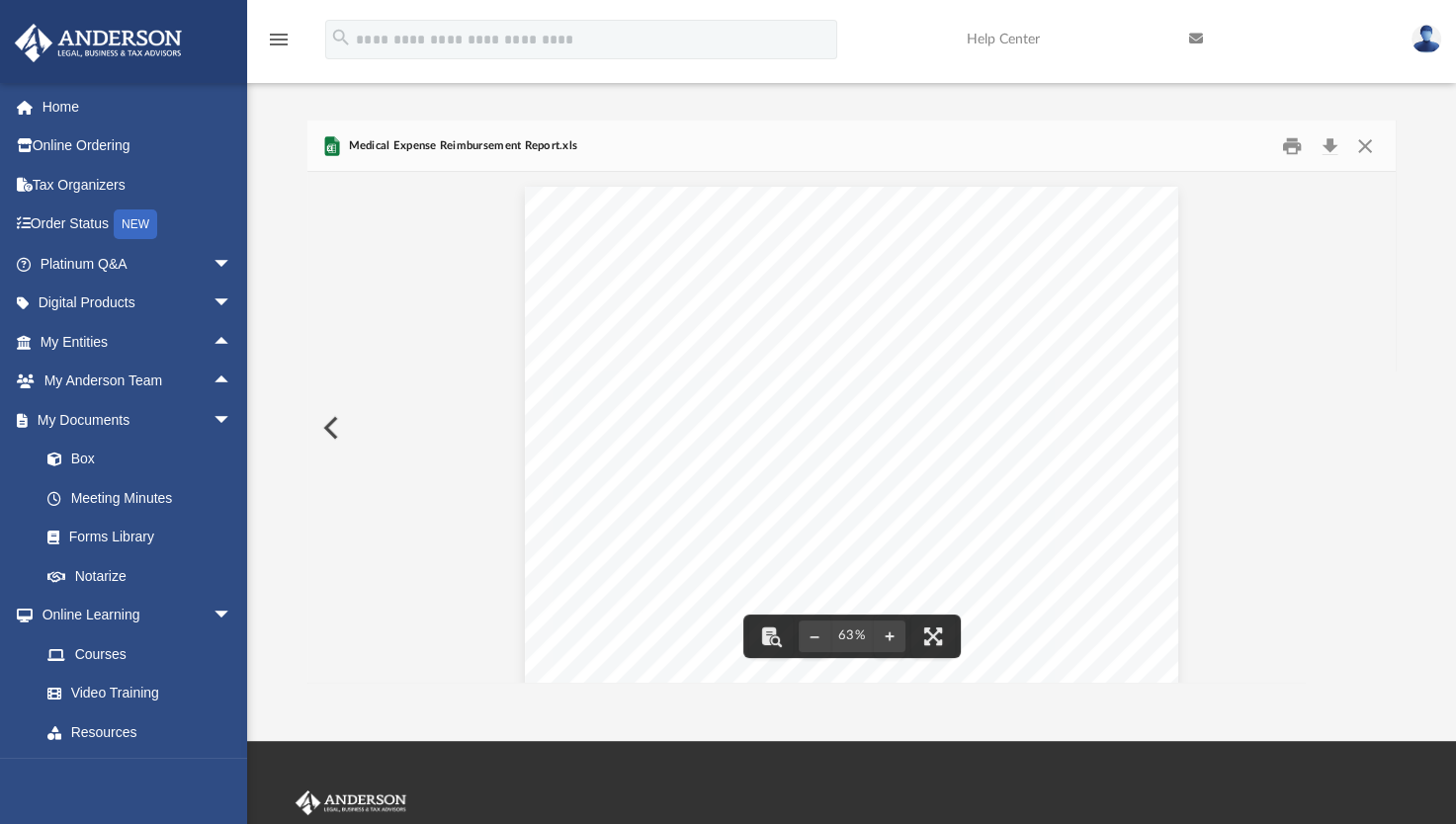 scroll, scrollTop: 24, scrollLeft: 0, axis: vertical 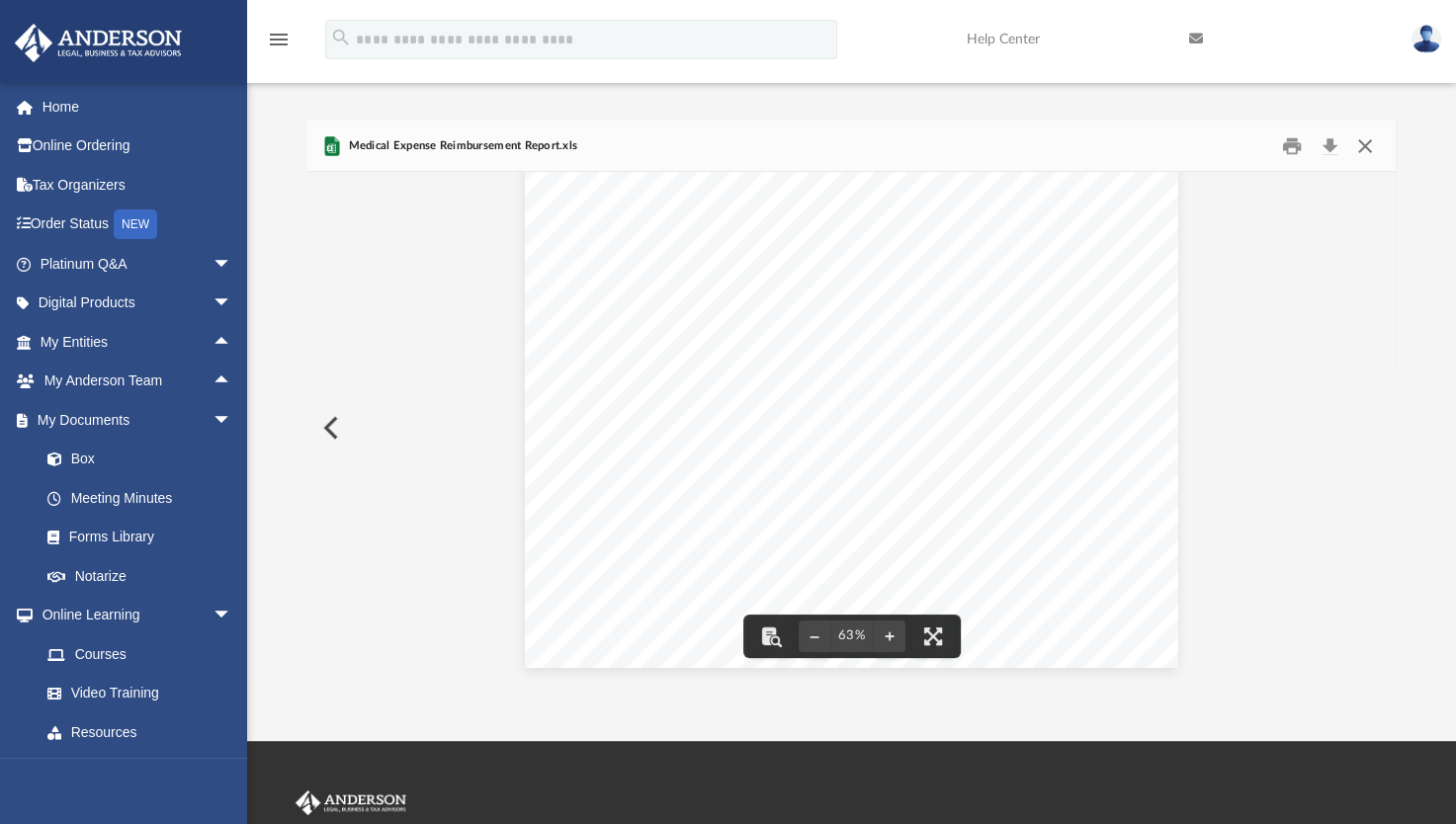 click at bounding box center (1364, 145) 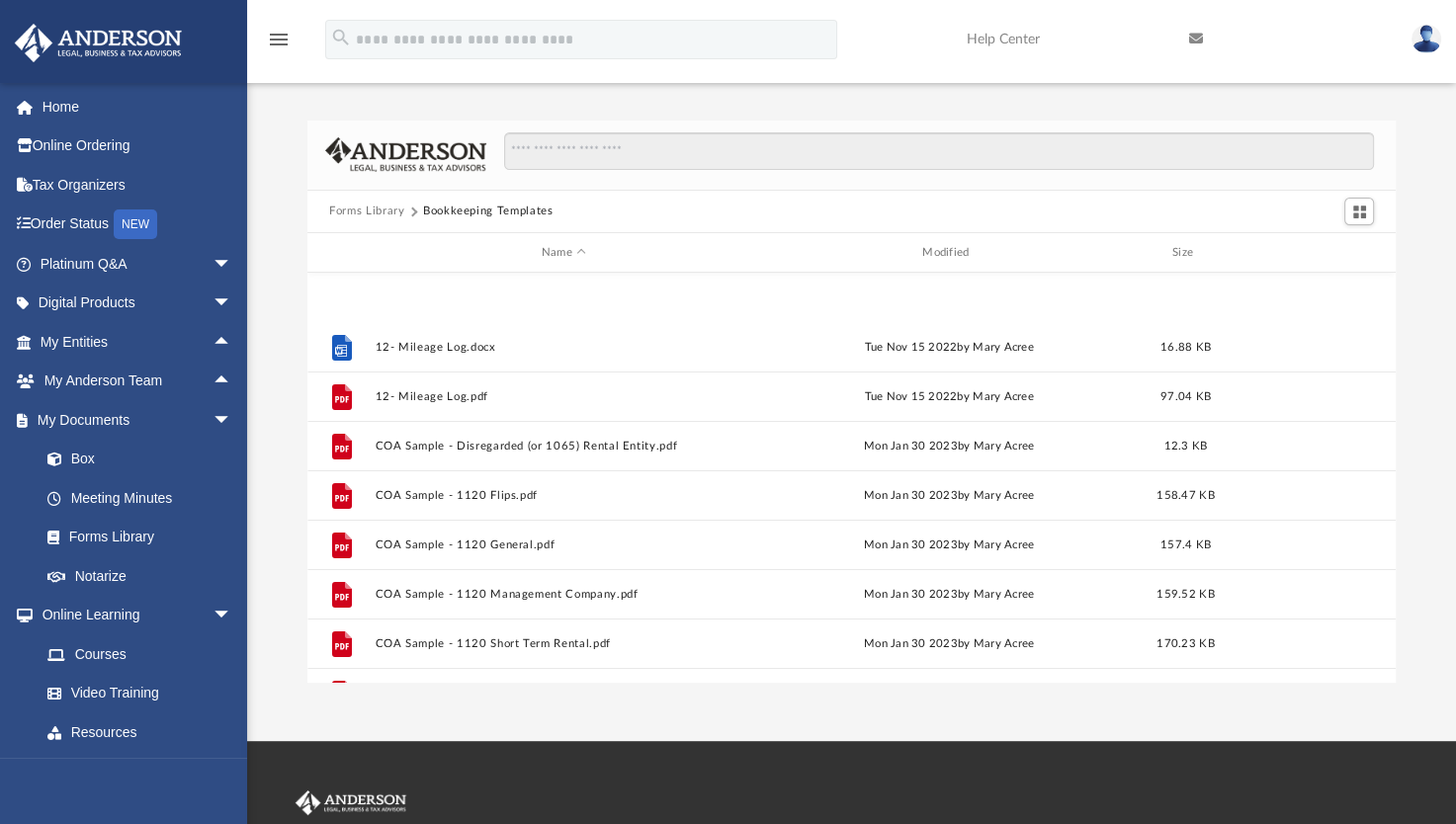 scroll, scrollTop: 134, scrollLeft: 0, axis: vertical 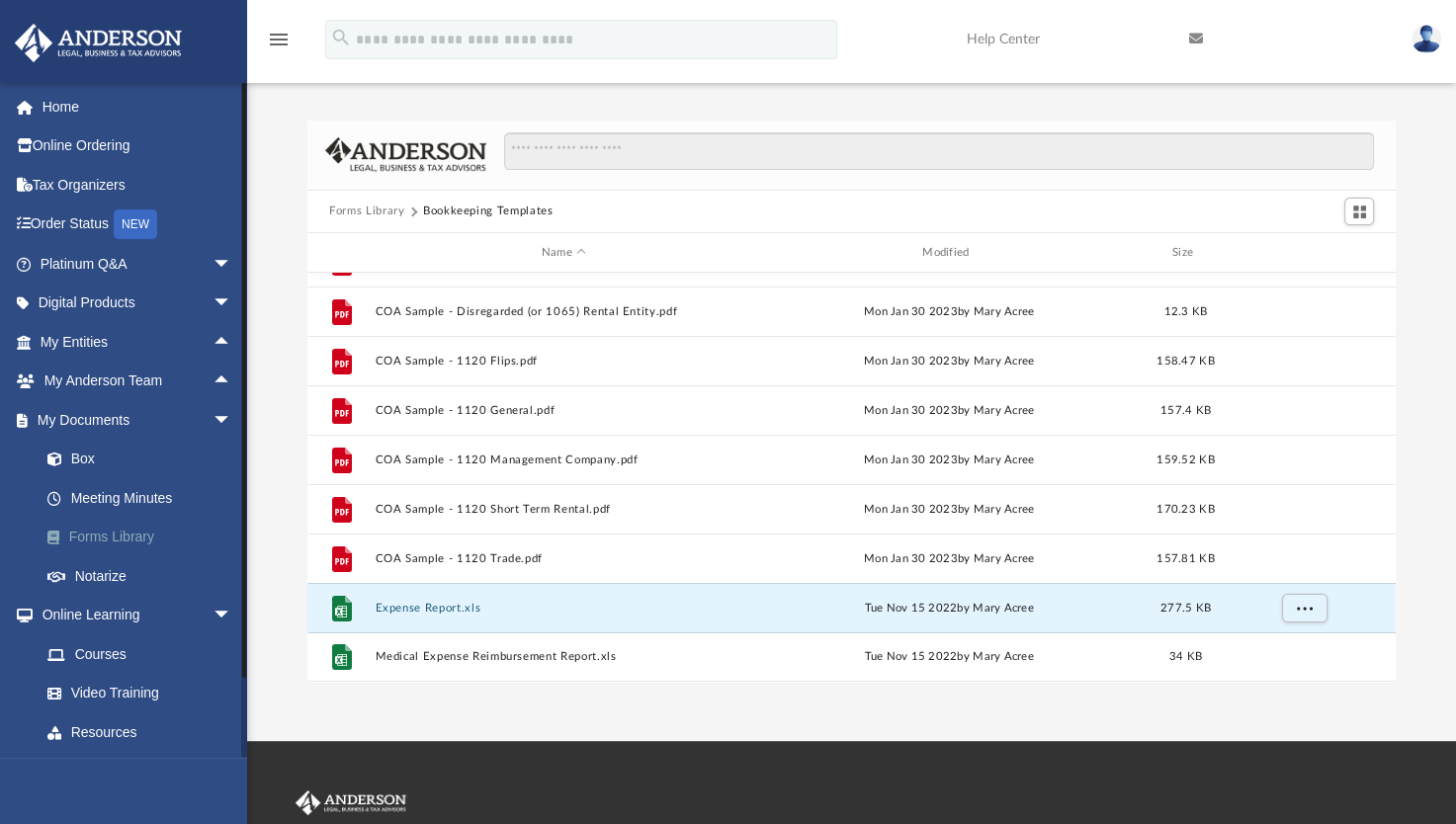 click on "Forms Library" at bounding box center [144, 537] 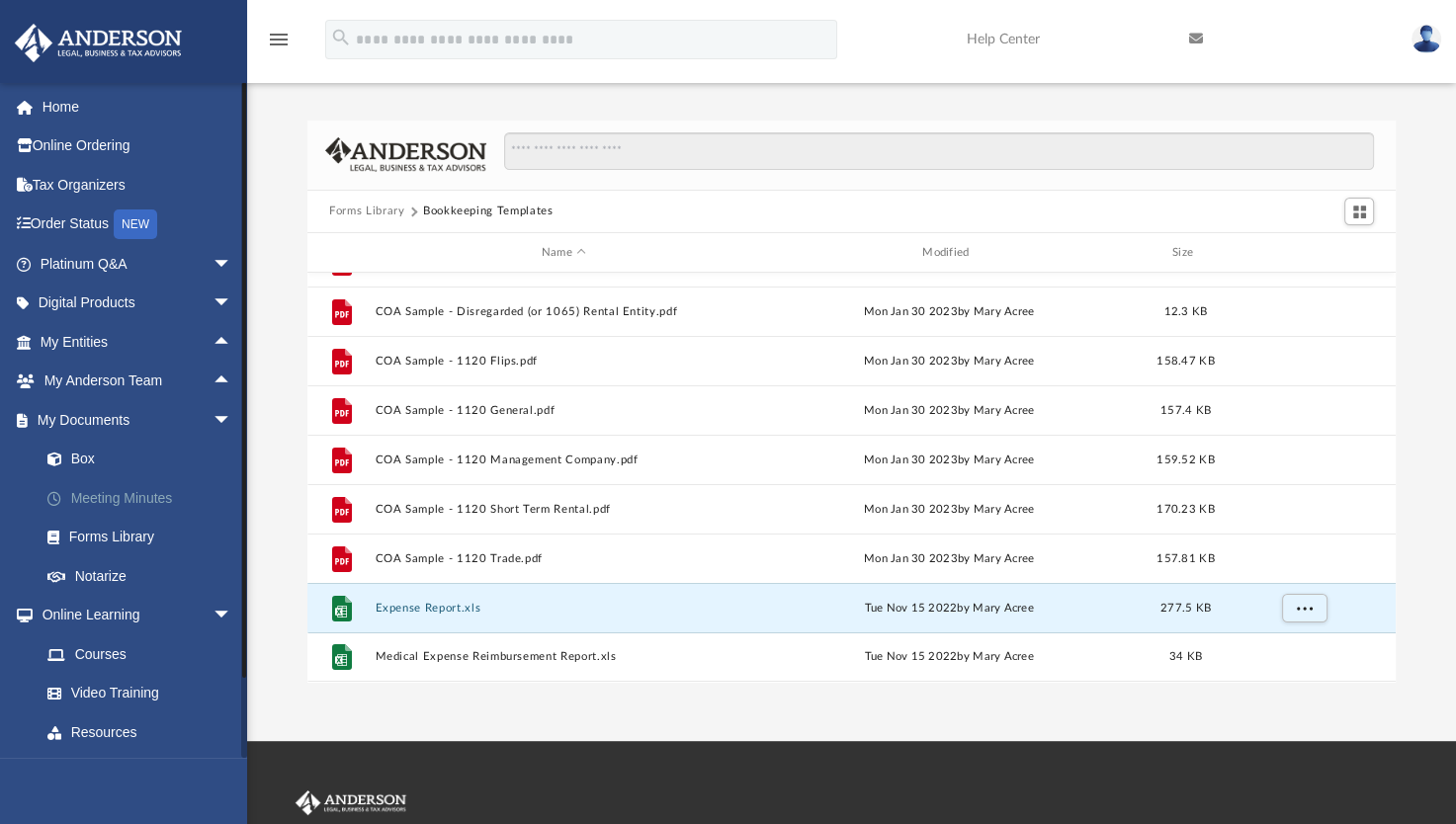 click on "Meeting Minutes" at bounding box center [144, 498] 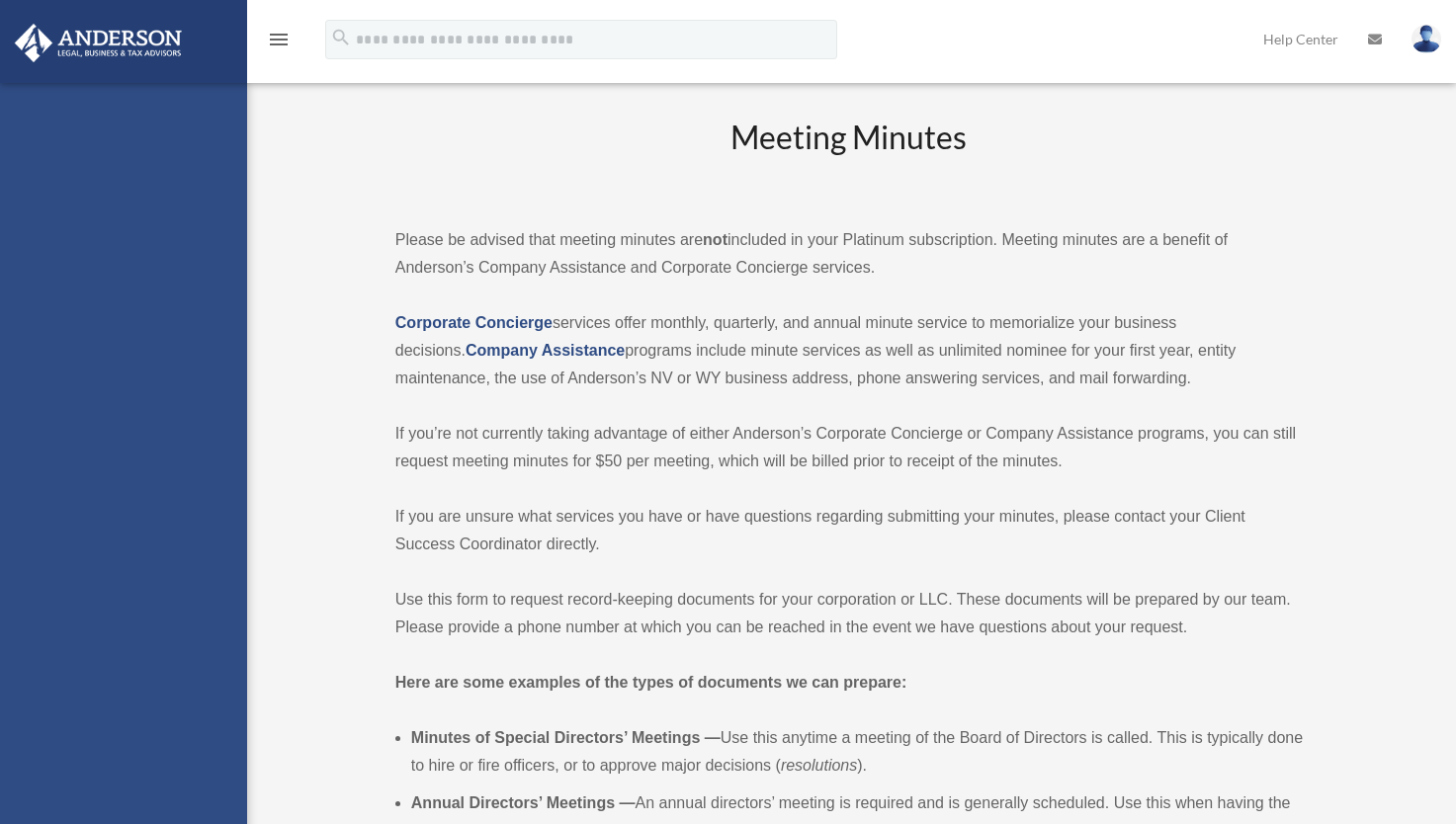 scroll, scrollTop: 0, scrollLeft: 0, axis: both 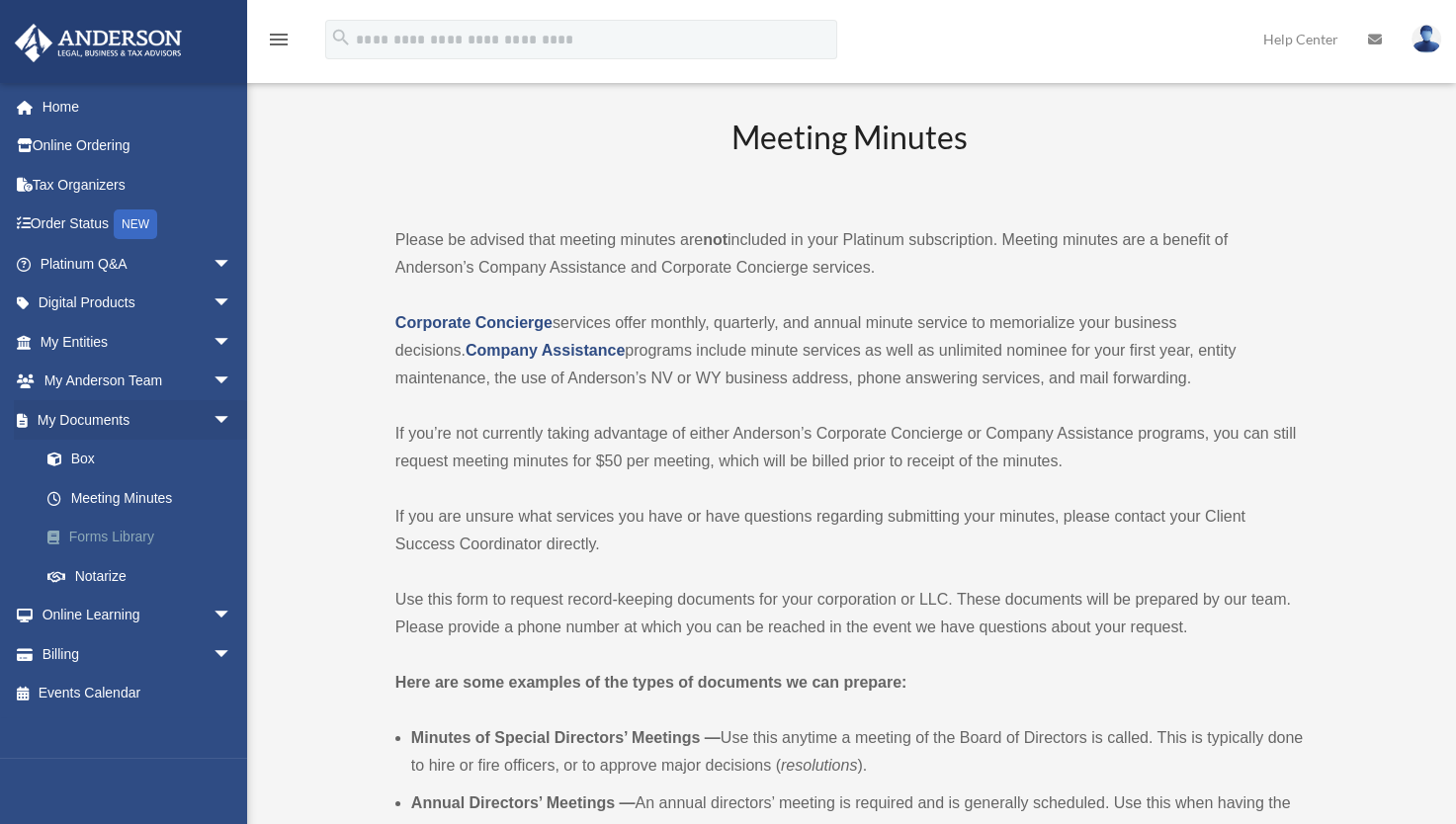 click on "Forms Library" at bounding box center [144, 537] 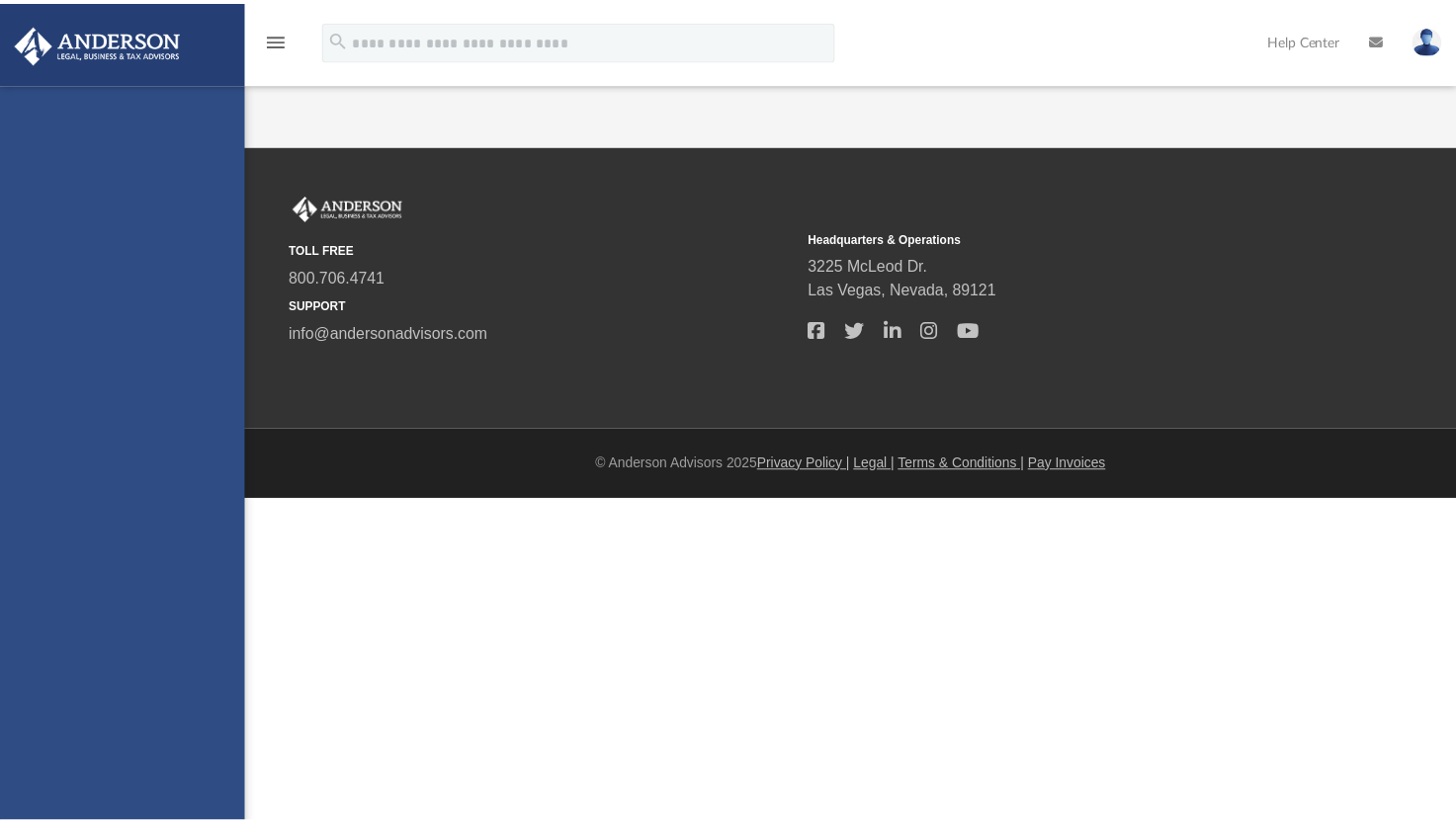 scroll, scrollTop: 0, scrollLeft: 0, axis: both 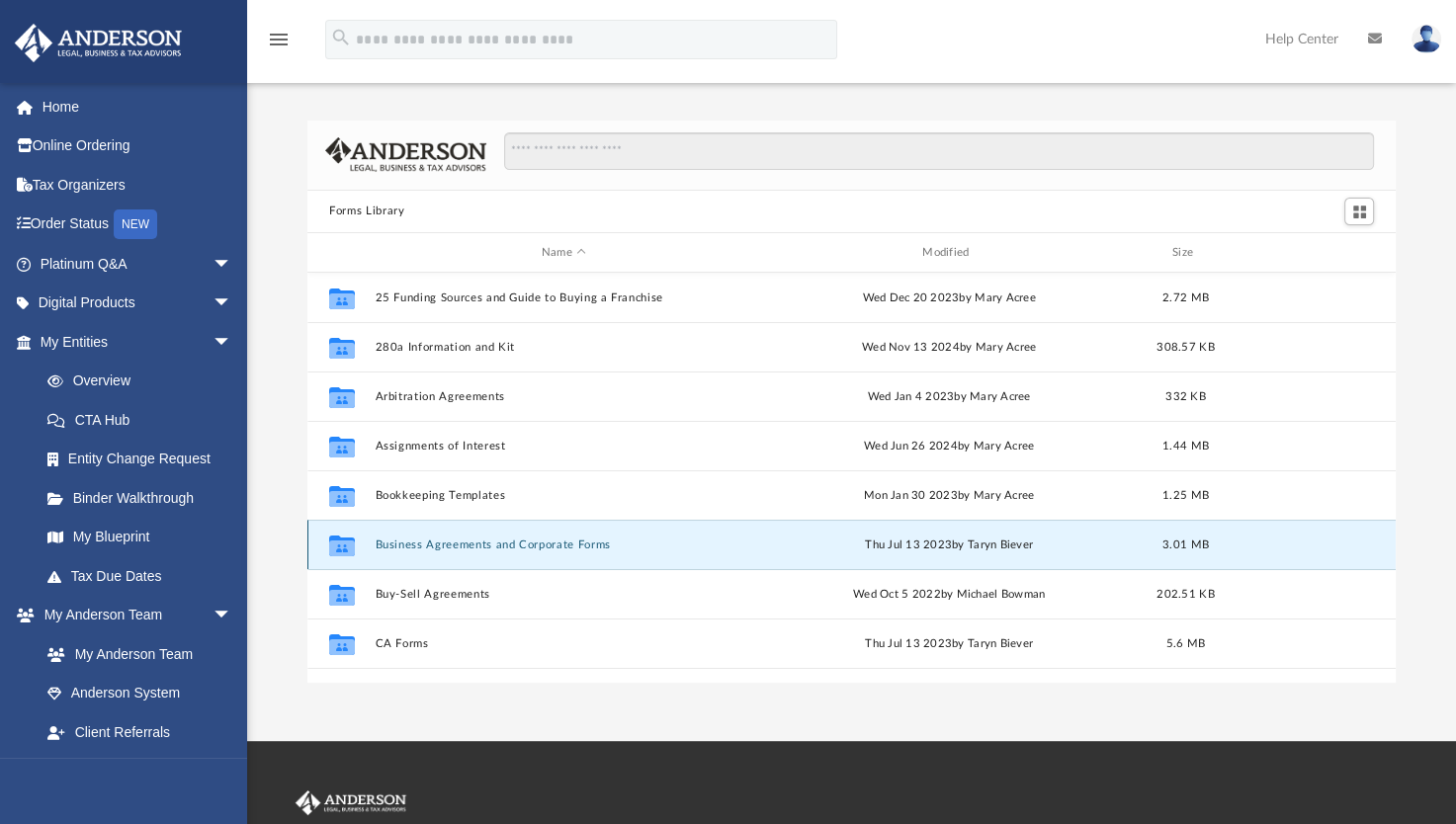 click on "Business Agreements and Corporate Forms" at bounding box center [563, 544] 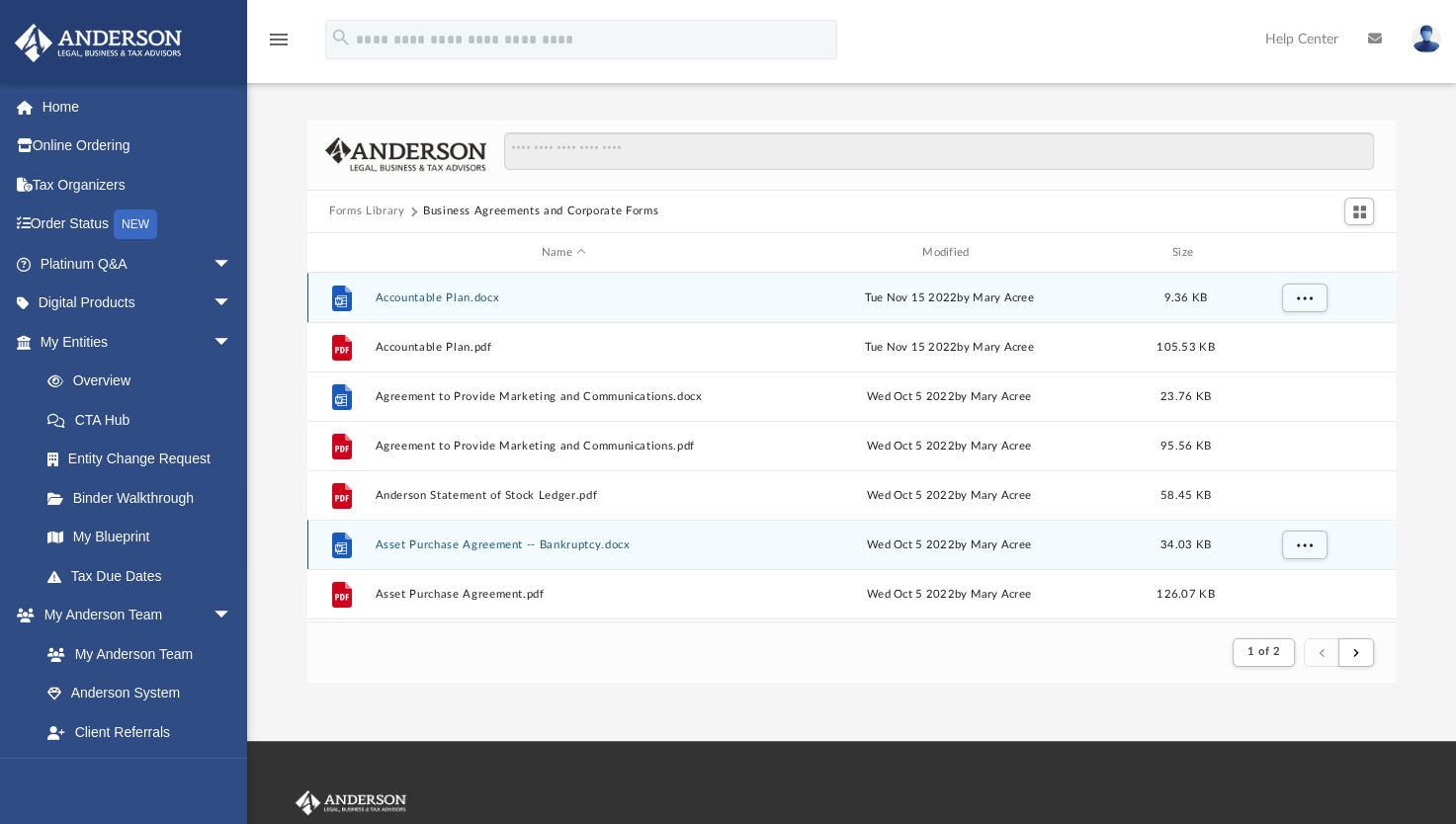 scroll, scrollTop: 372, scrollLeft: 1071, axis: both 